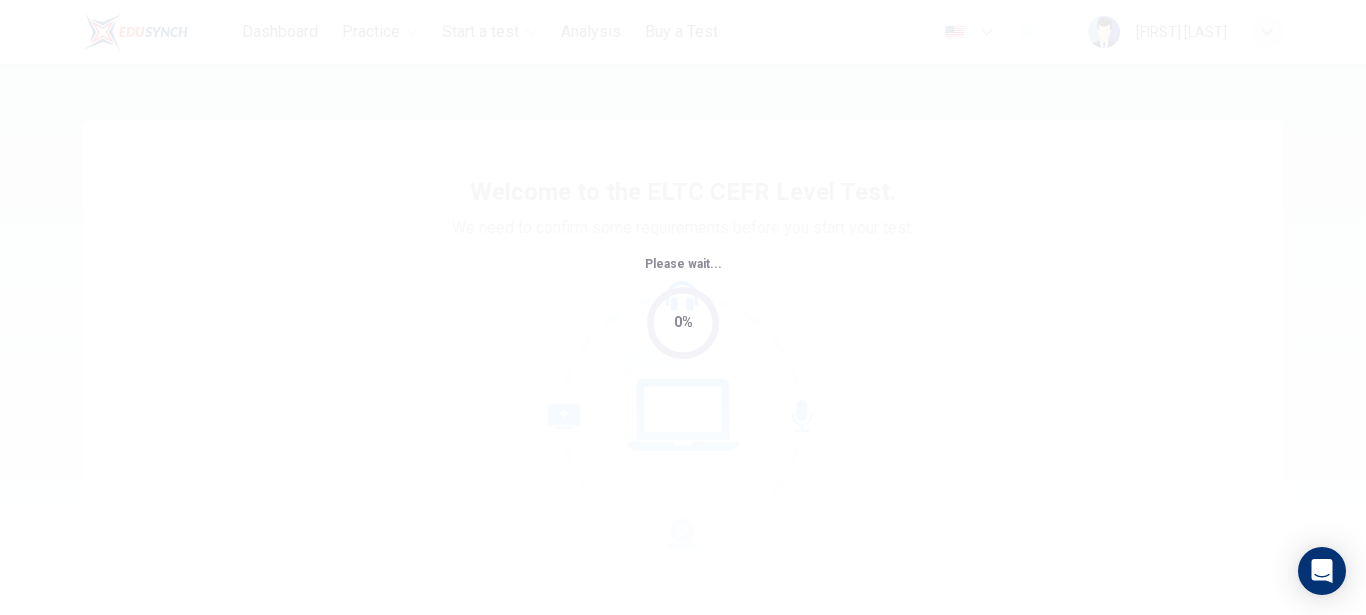 scroll, scrollTop: 0, scrollLeft: 0, axis: both 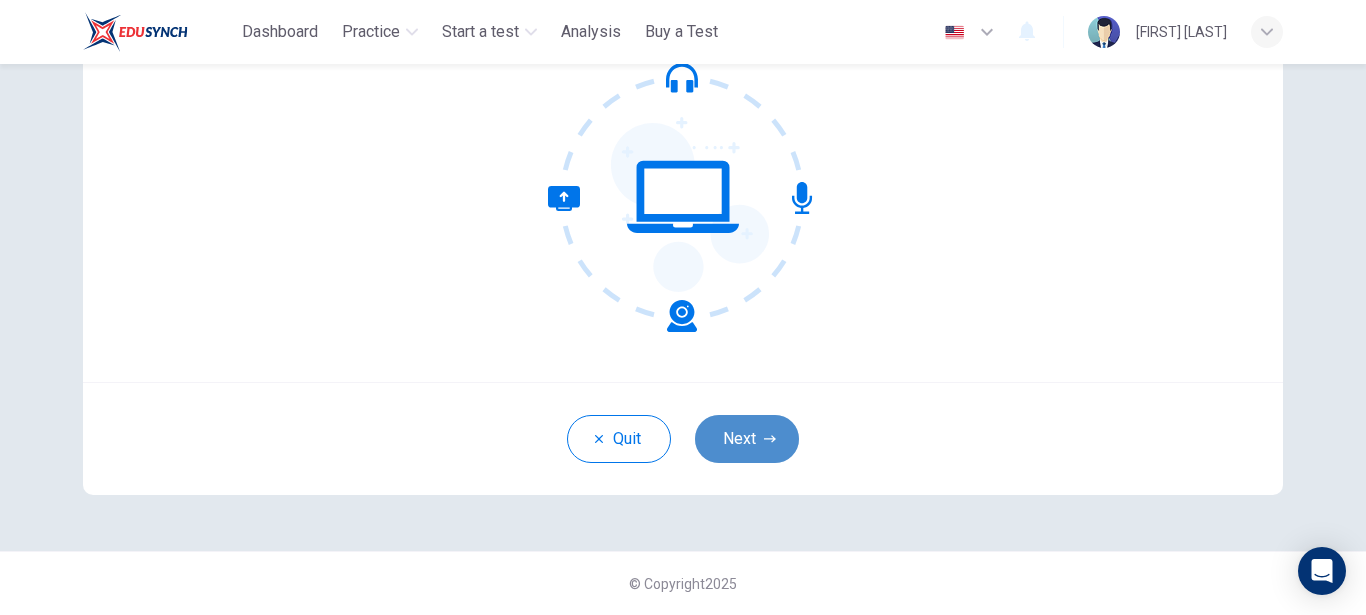 click on "Next" at bounding box center [747, 439] 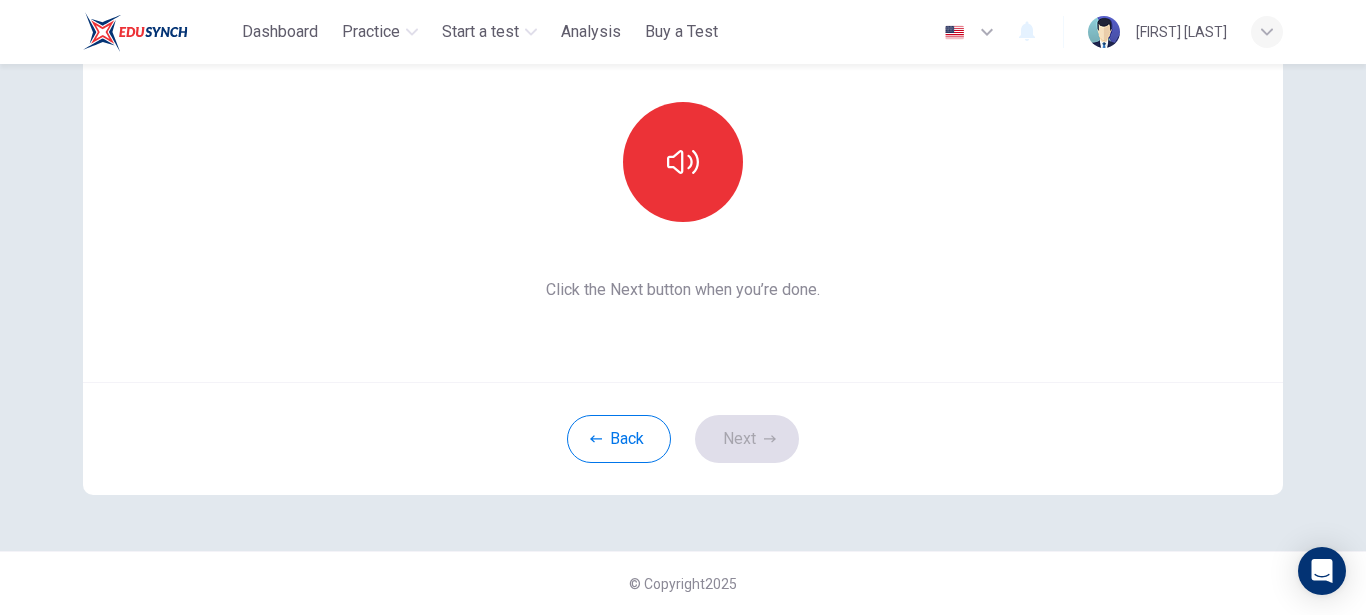 scroll, scrollTop: 104, scrollLeft: 0, axis: vertical 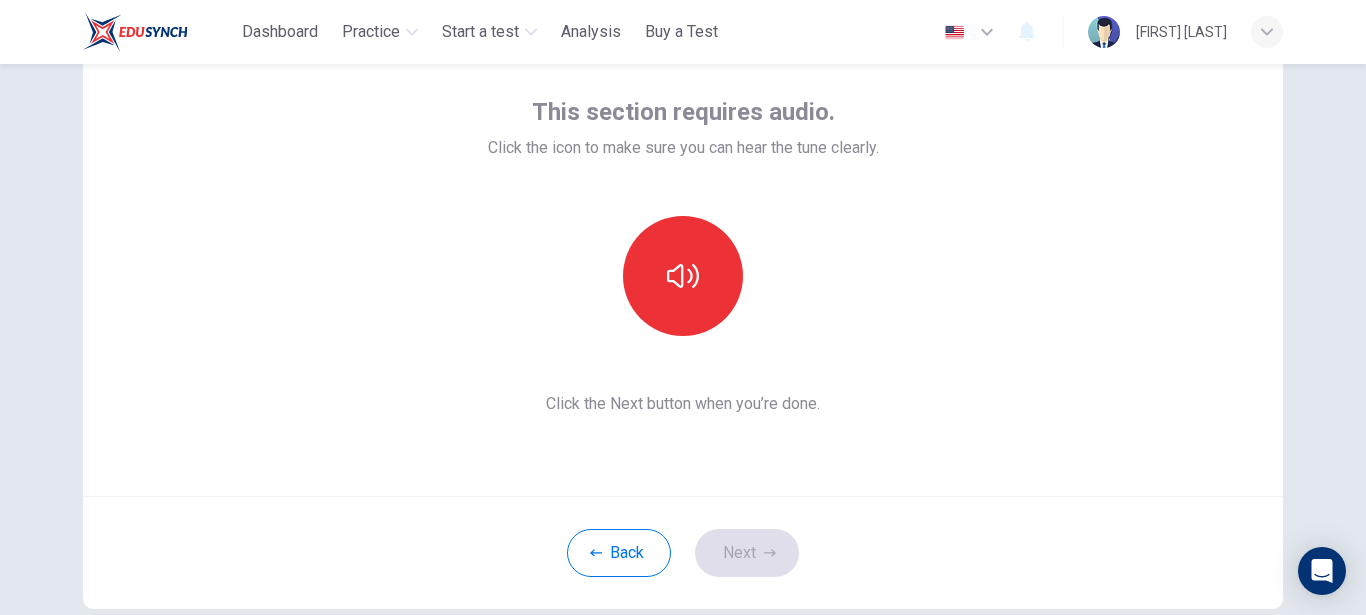 click on "This section requires audio. Click the icon to make sure you can hear the tune clearly. Click the Next button when you’re done." at bounding box center (683, 256) 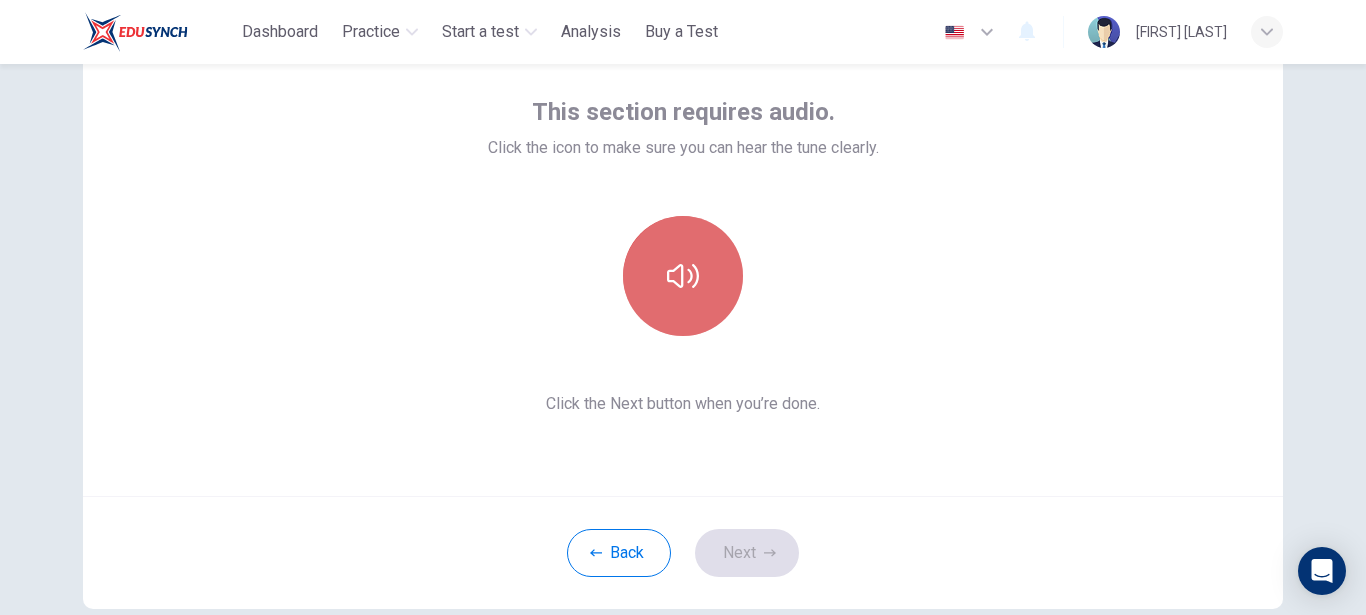 click at bounding box center [683, 276] 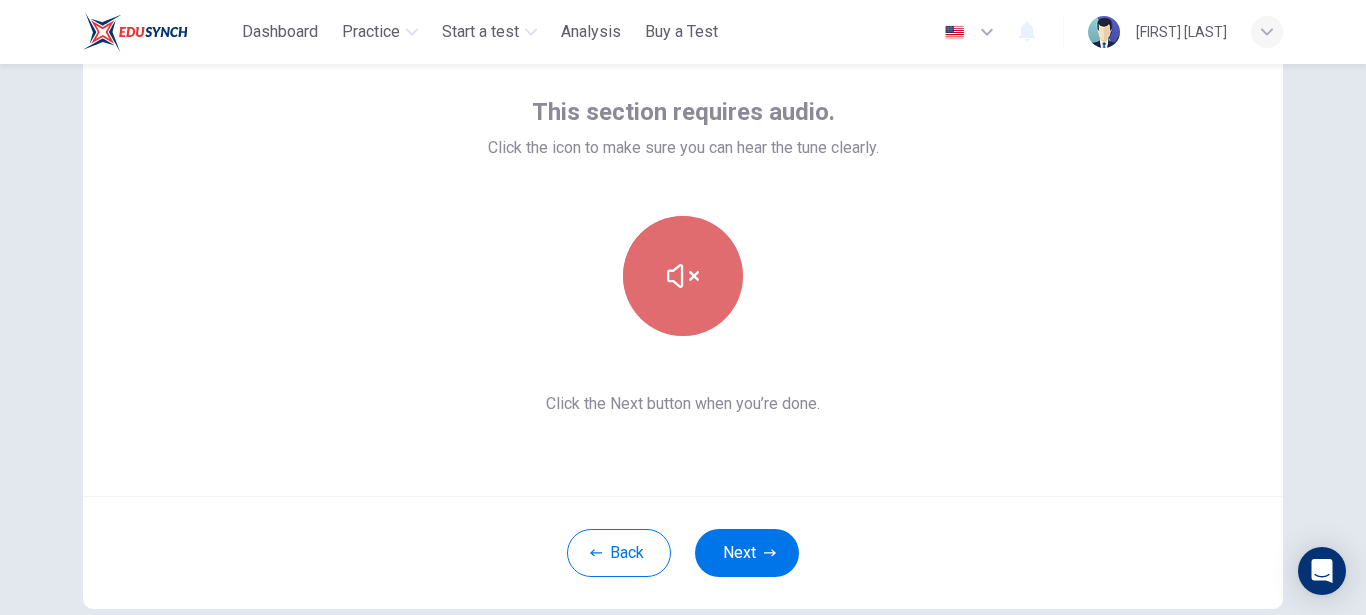 click 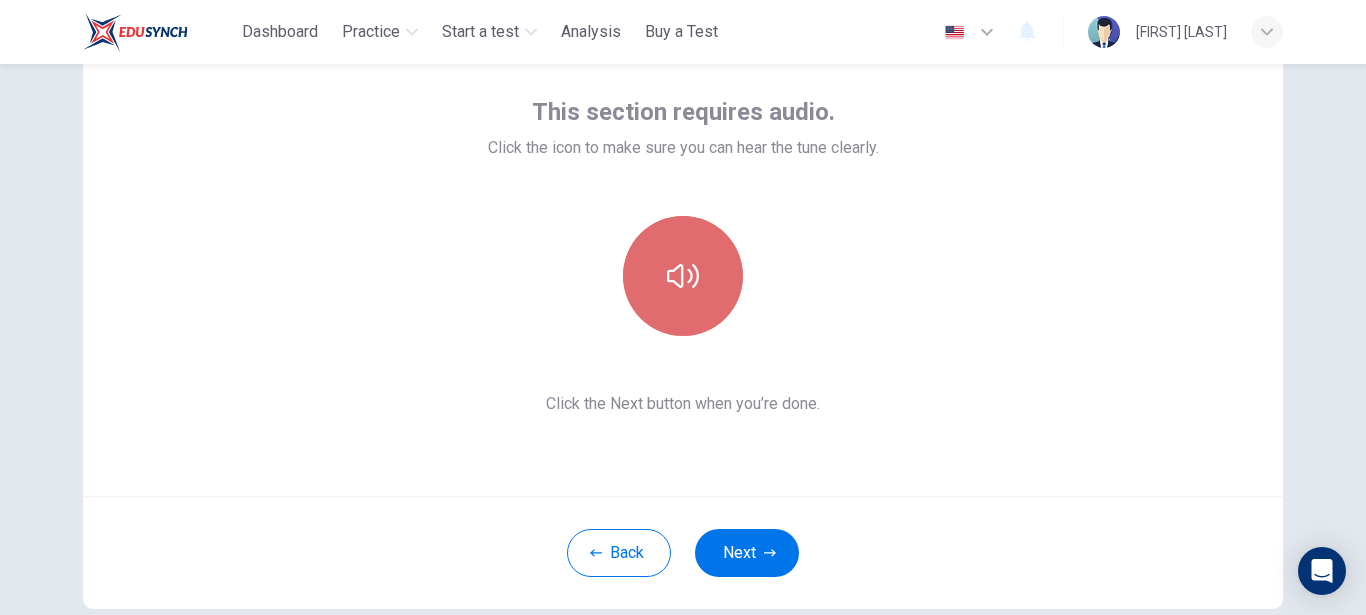 click 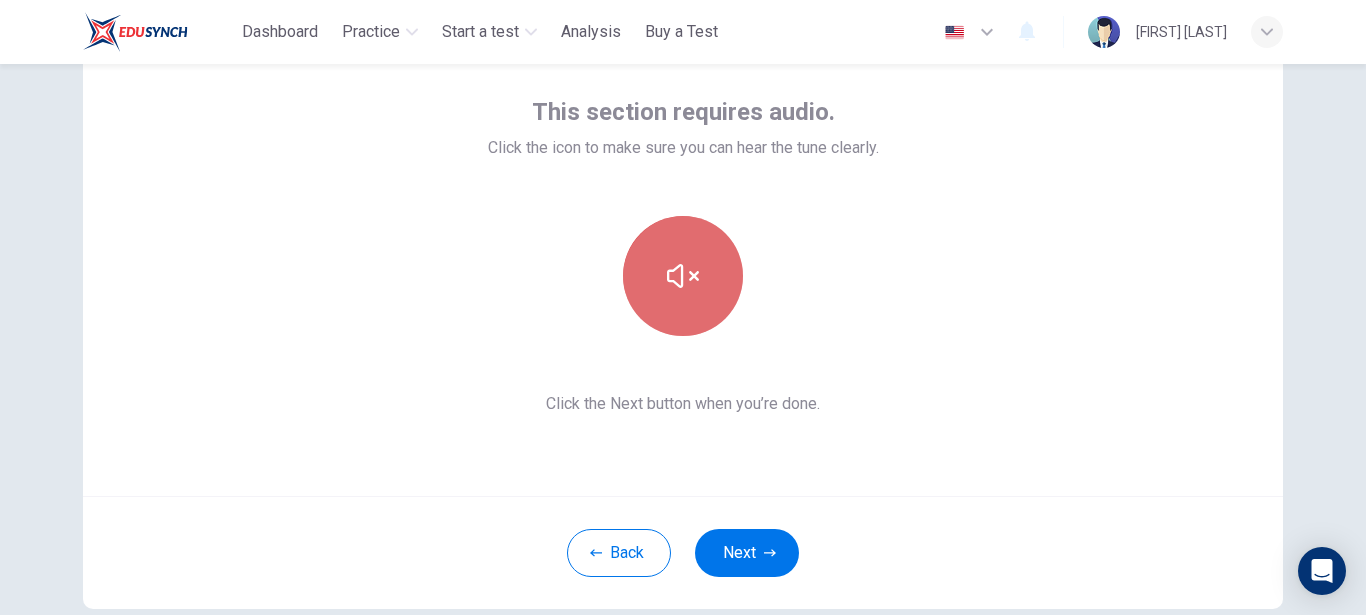 click 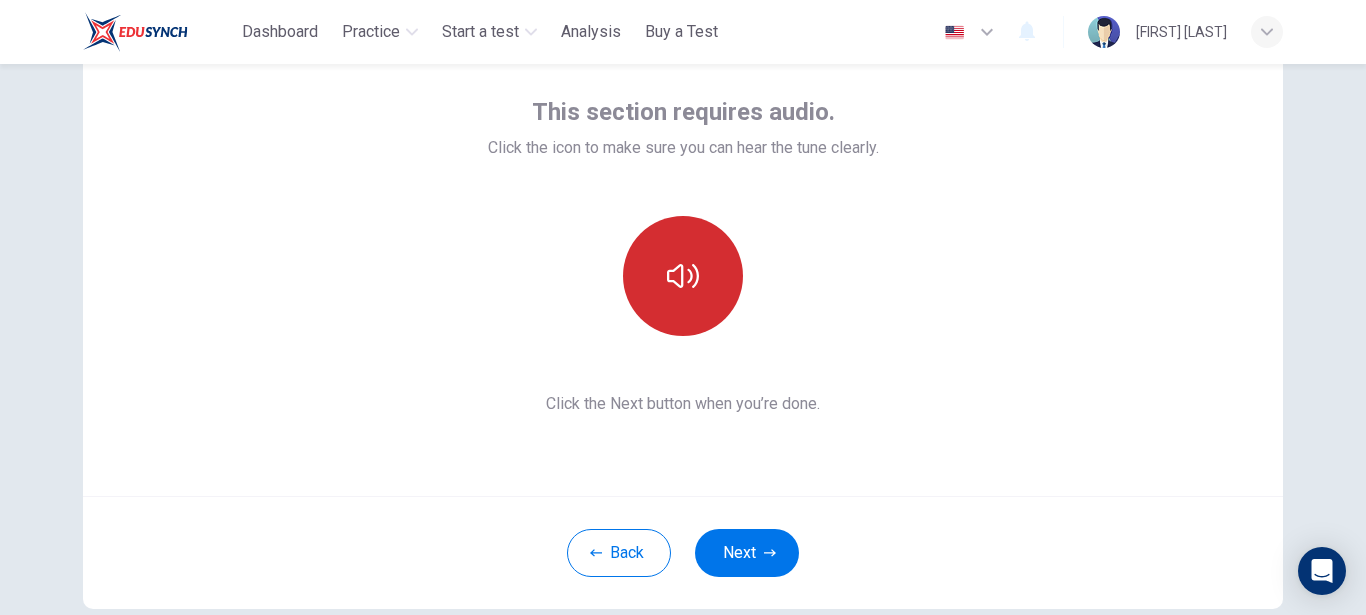 click 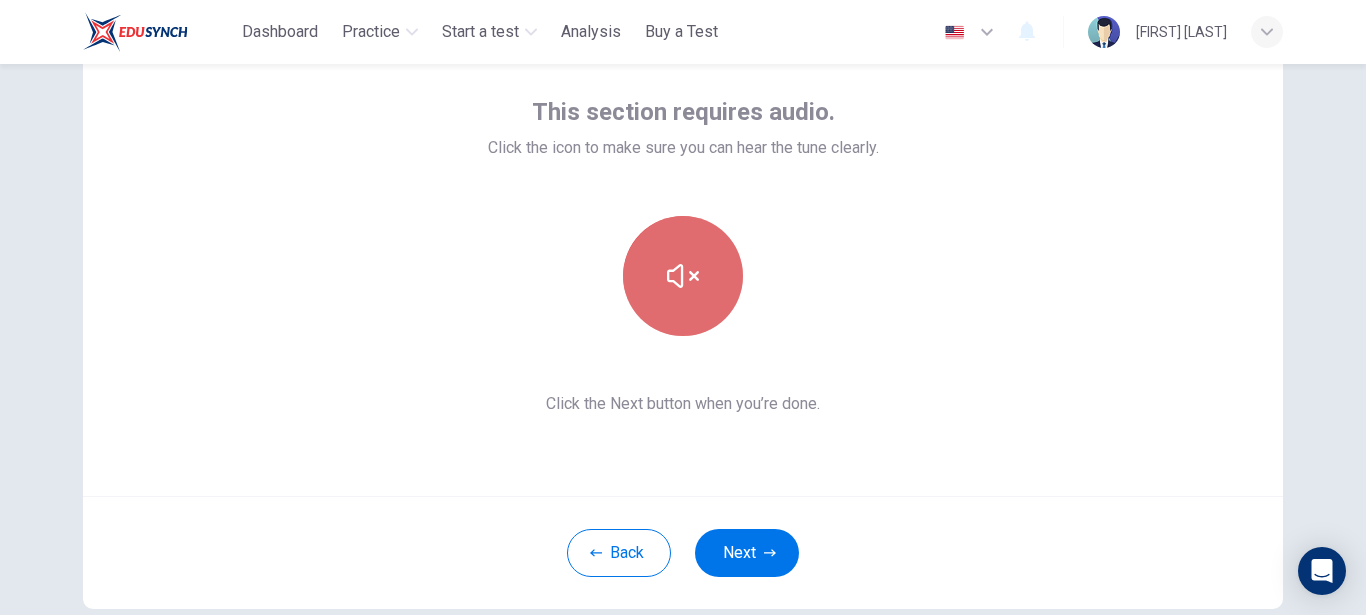 click 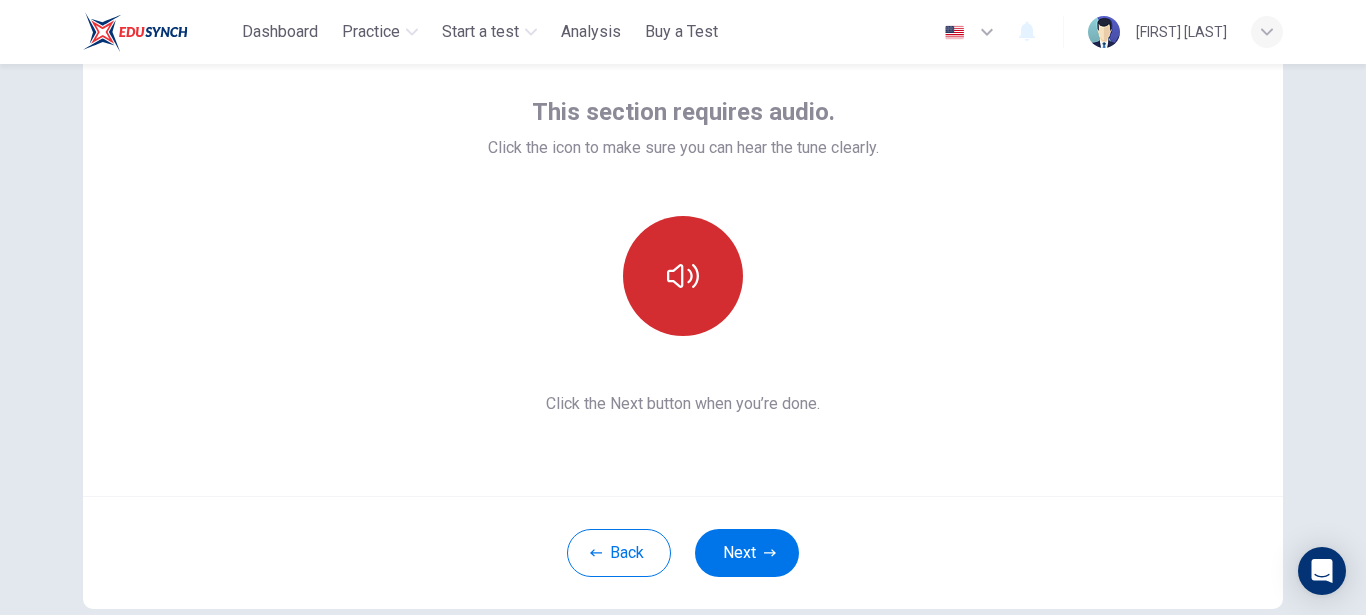 click 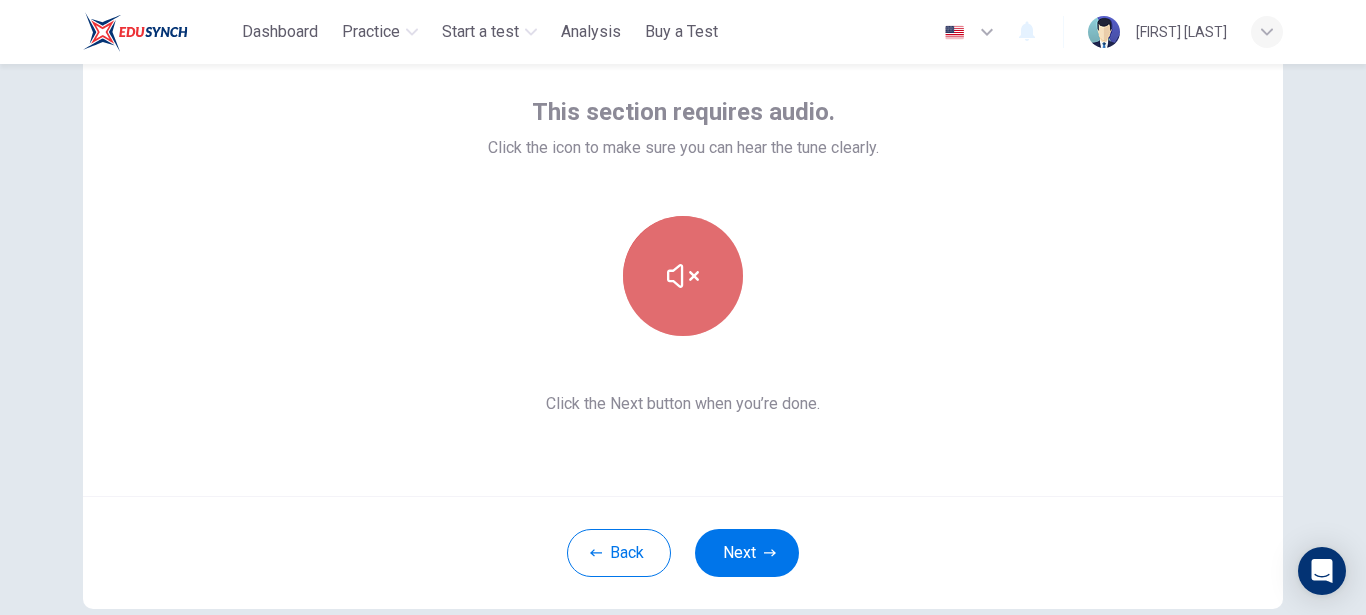 click 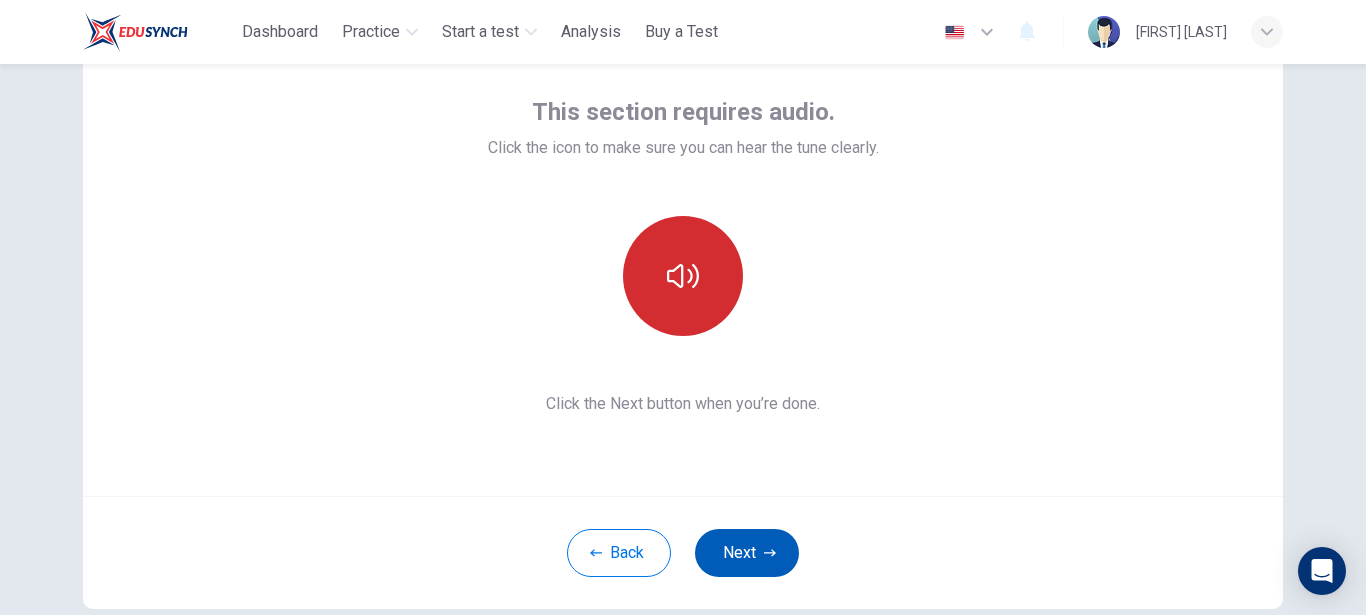 click on "Next" at bounding box center (747, 553) 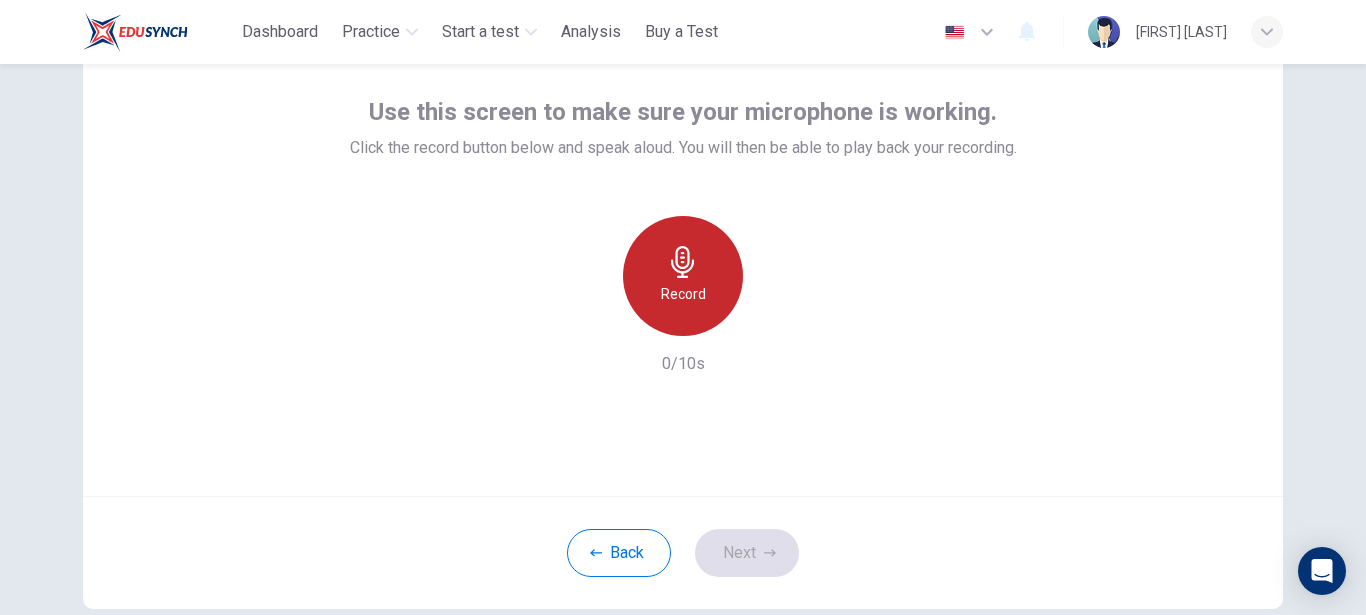 click on "Record" at bounding box center (683, 294) 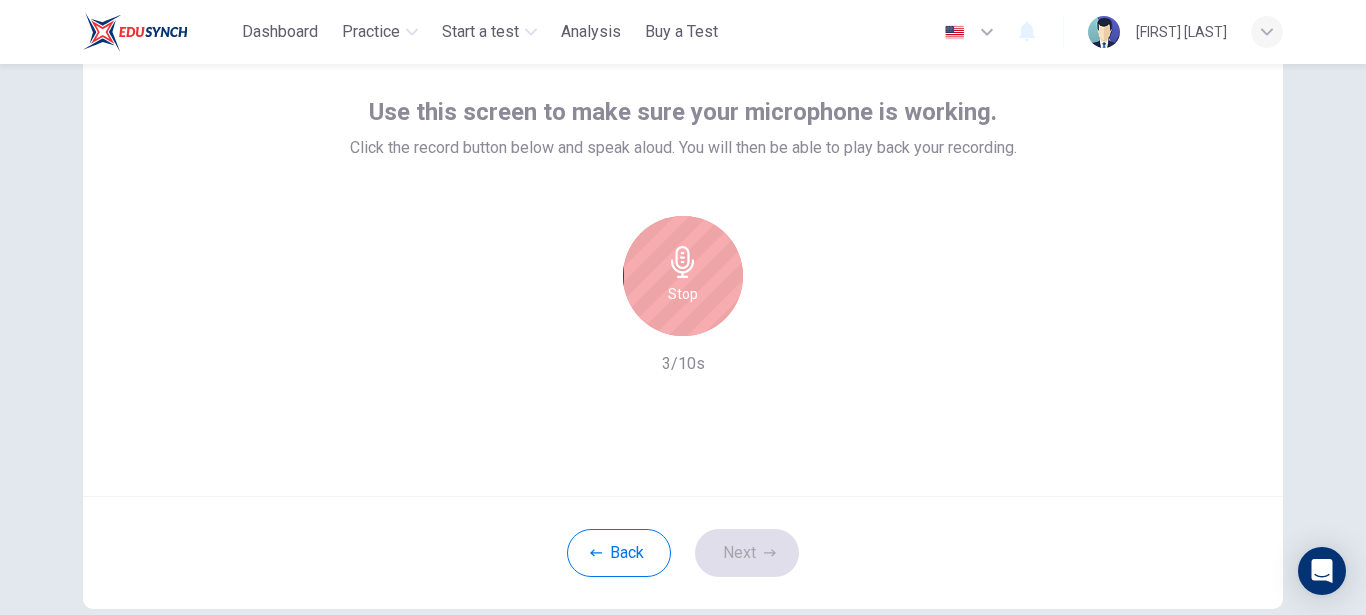click 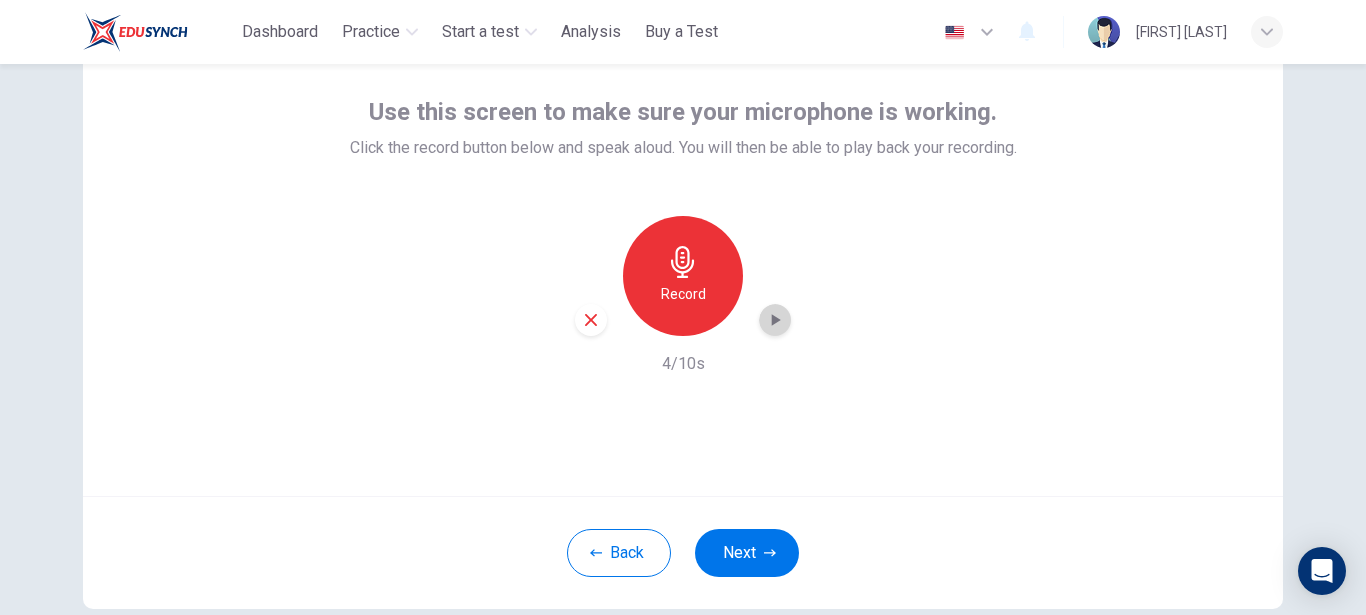 click 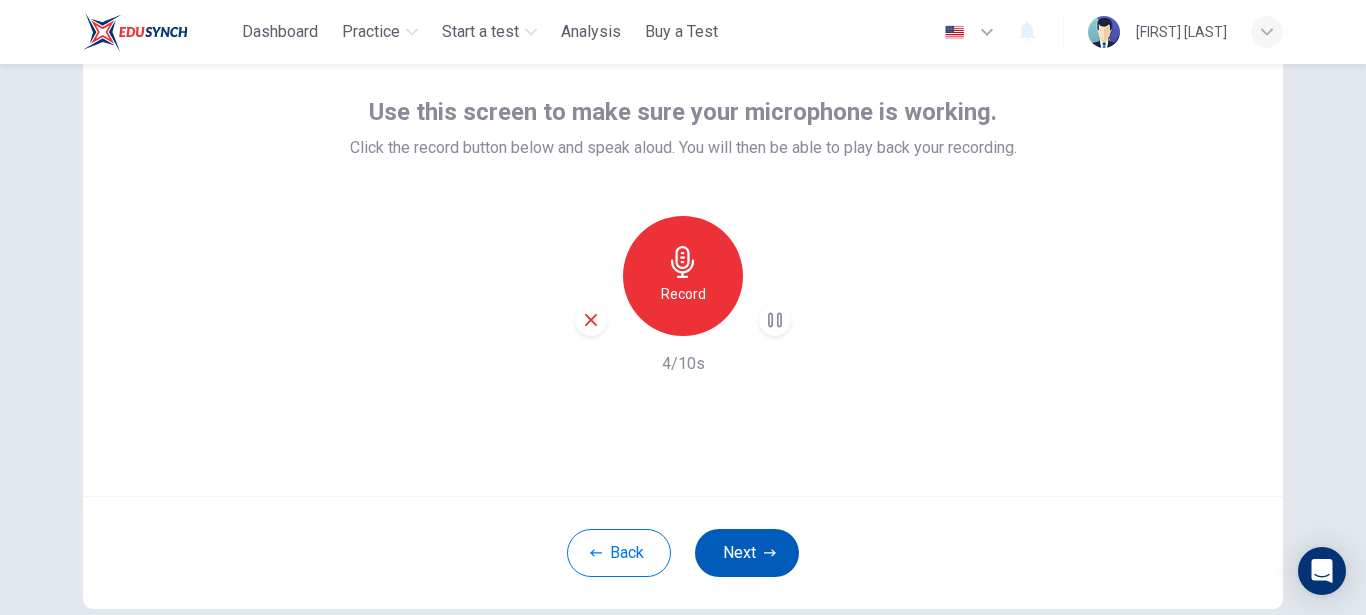 click on "Next" at bounding box center (747, 553) 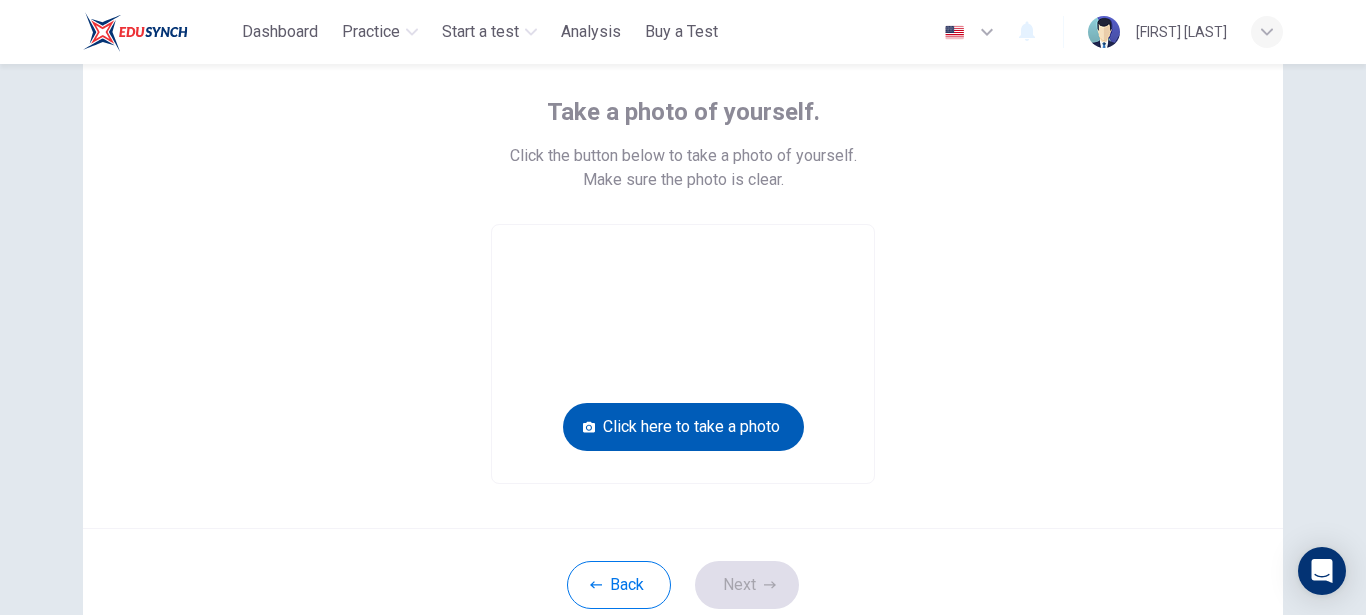 click on "Click here to take a photo" at bounding box center [683, 427] 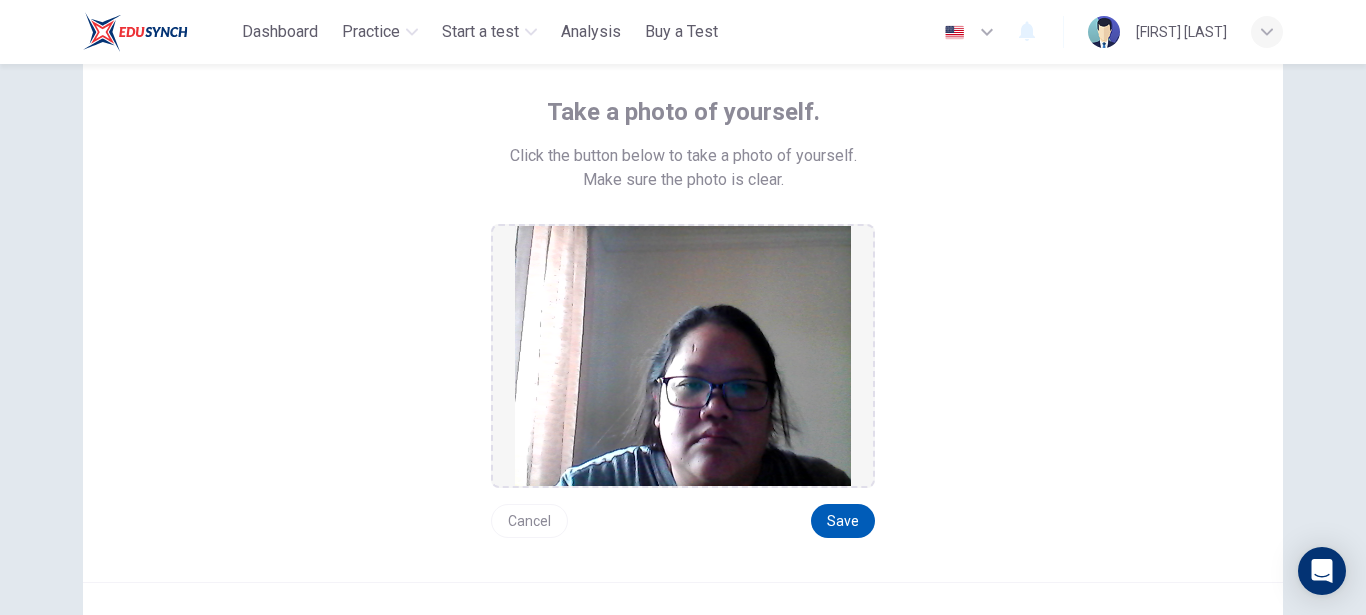click on "Save" at bounding box center [843, 521] 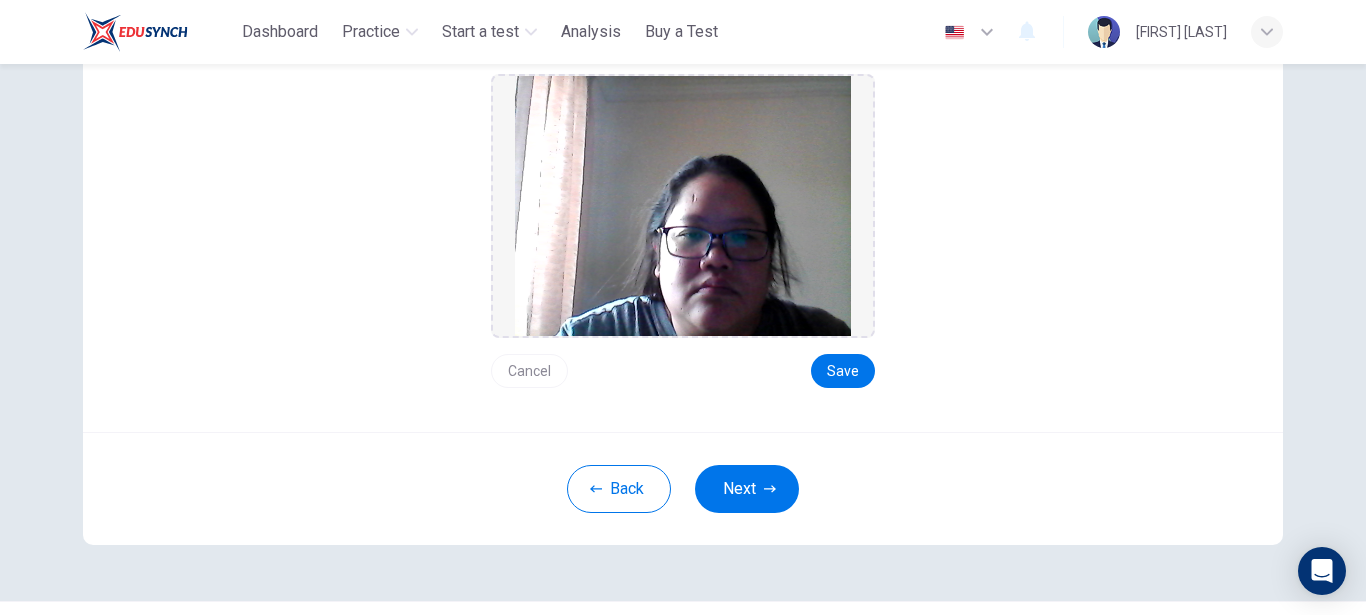 scroll, scrollTop: 304, scrollLeft: 0, axis: vertical 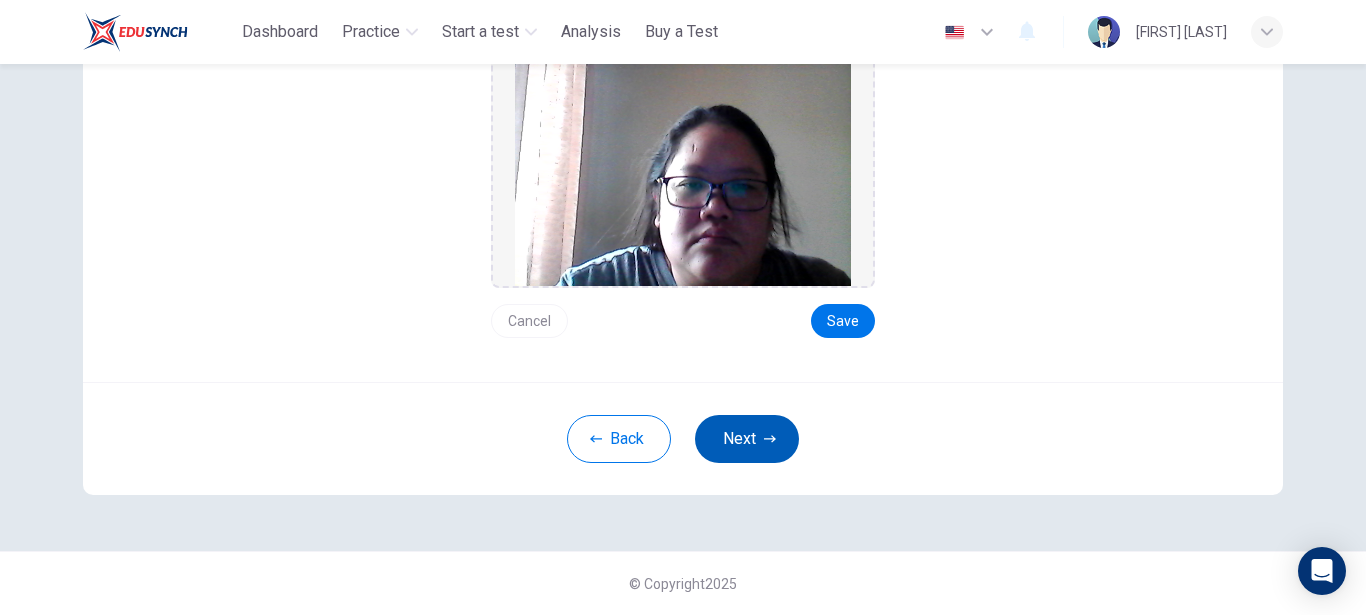 click on "Next" at bounding box center (747, 439) 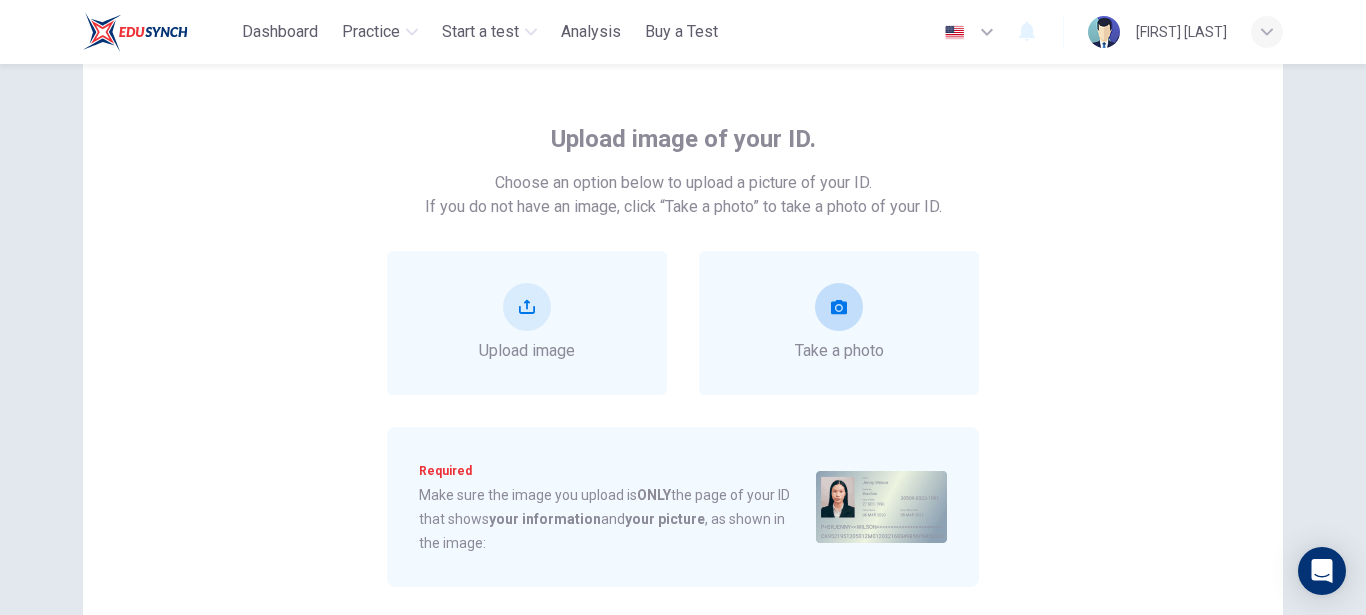 scroll, scrollTop: 76, scrollLeft: 0, axis: vertical 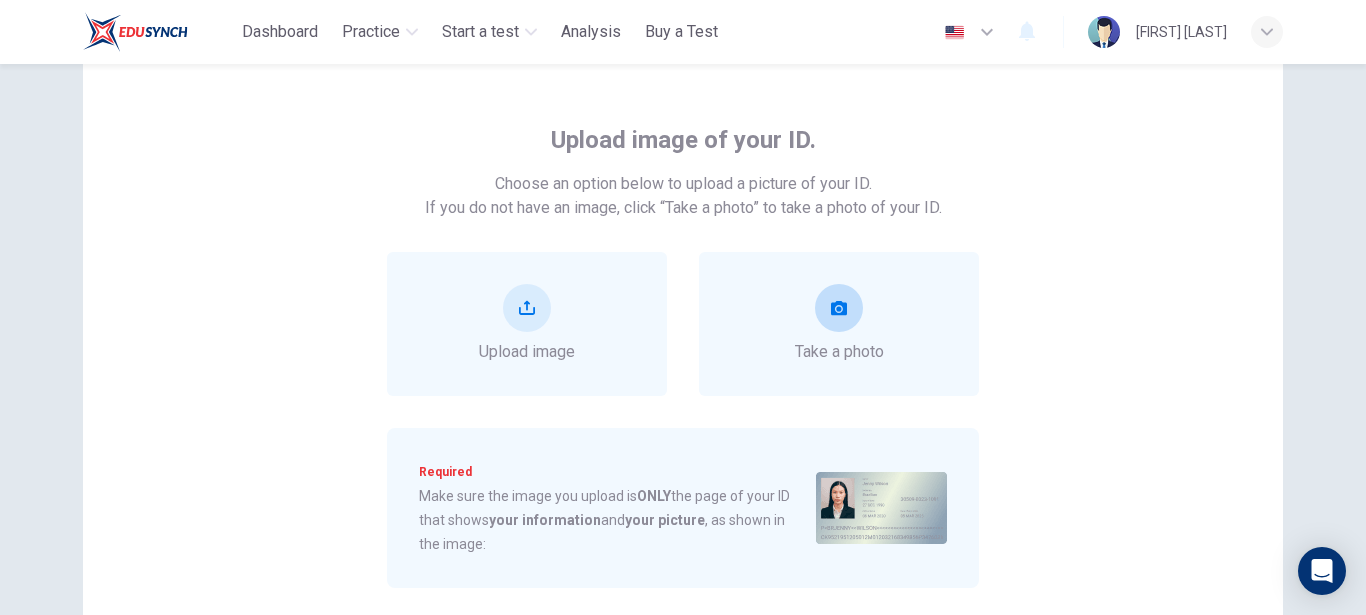 click on "Take a photo" at bounding box center (839, 324) 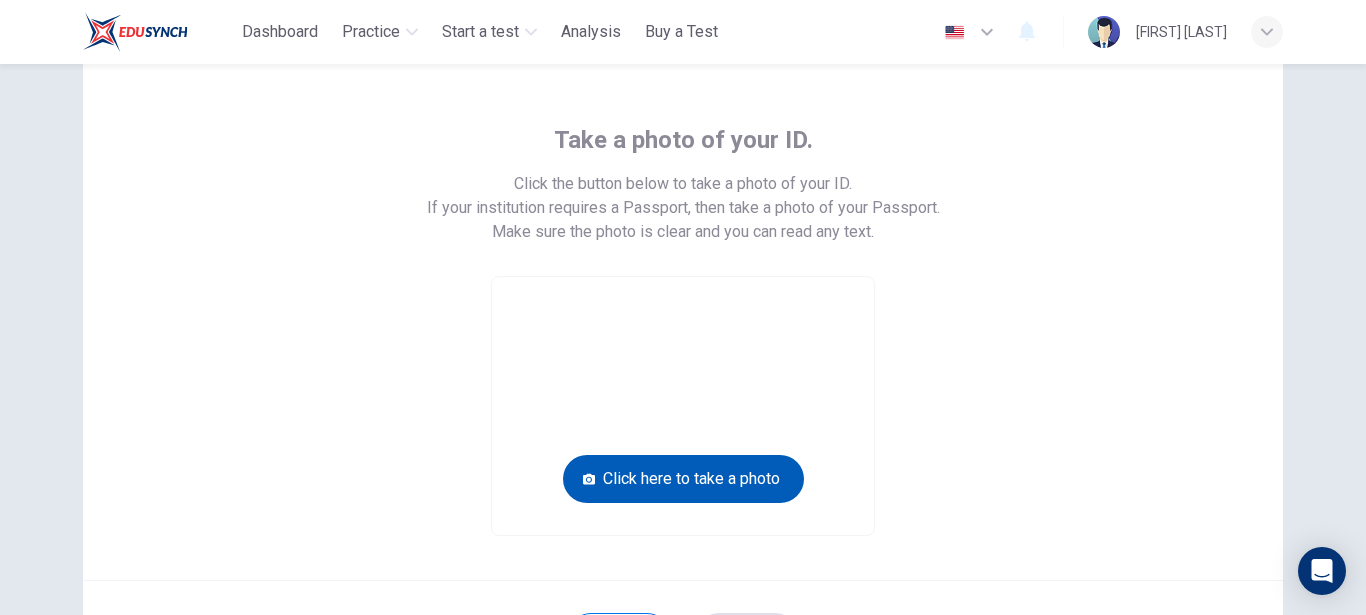 click on "Click here to take a photo" at bounding box center [683, 479] 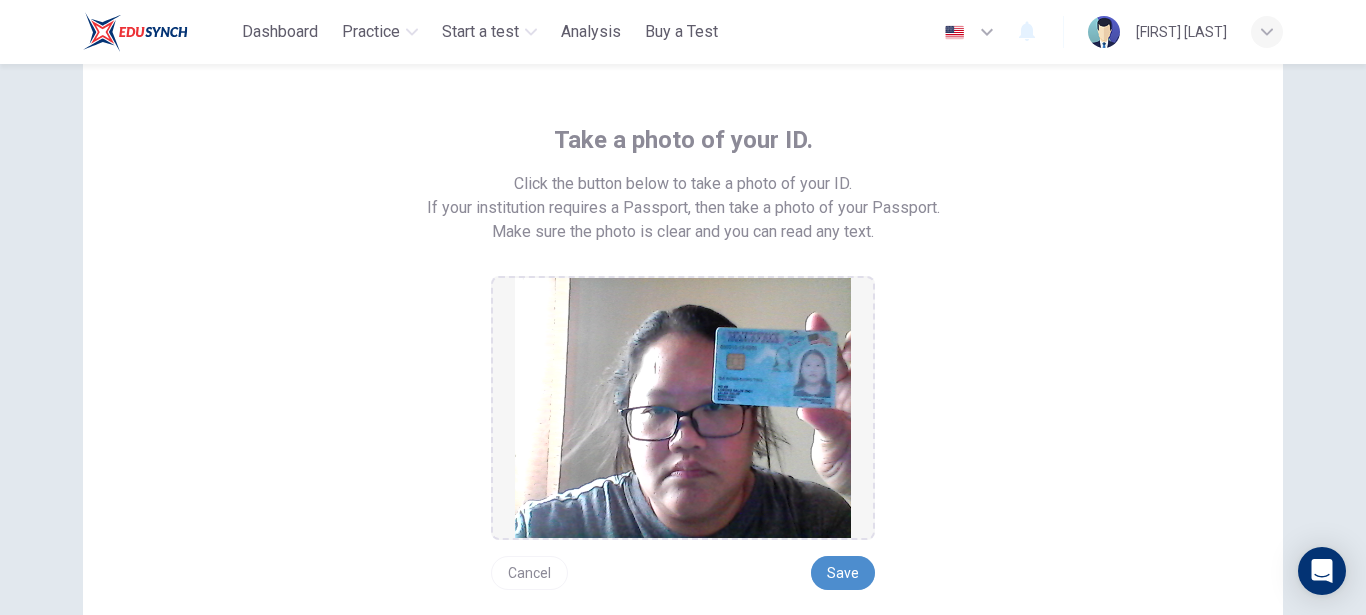 click on "Save" at bounding box center (843, 573) 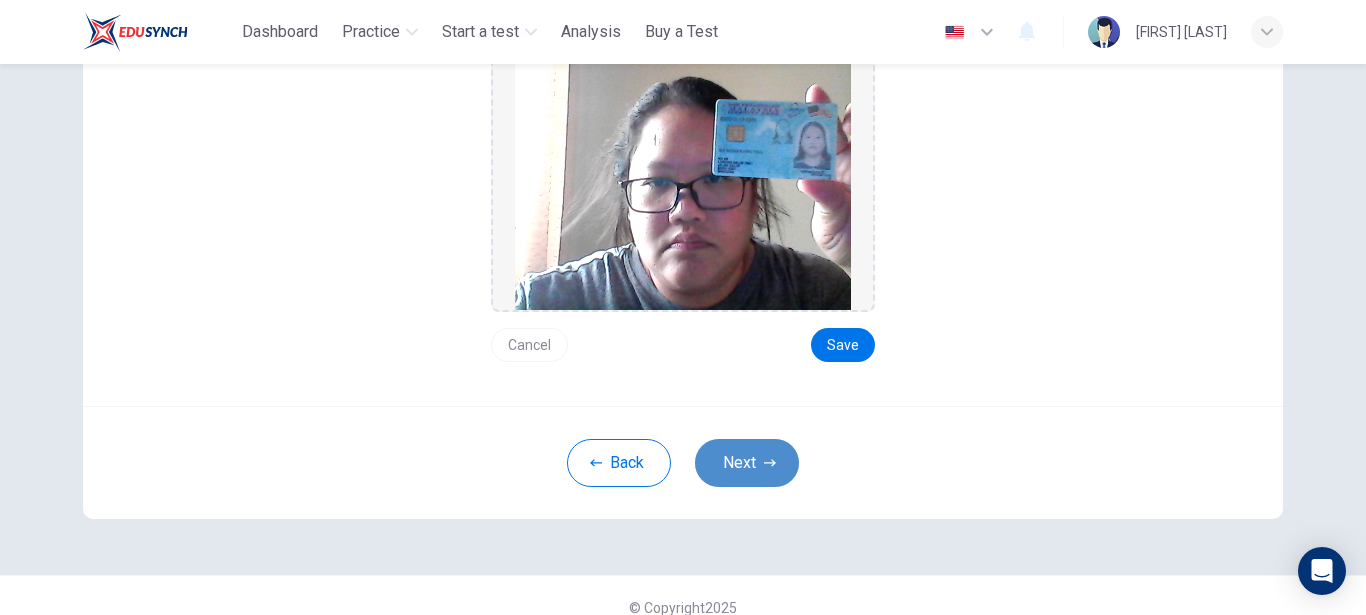 click on "Next" at bounding box center [747, 463] 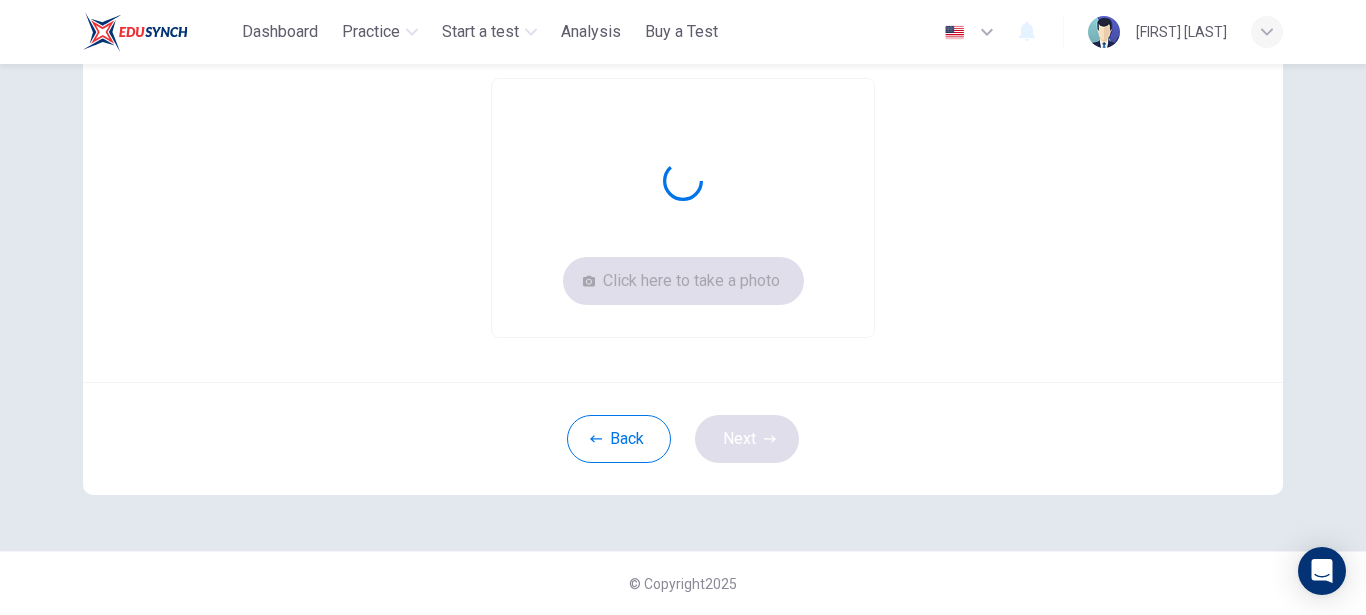 scroll, scrollTop: 250, scrollLeft: 0, axis: vertical 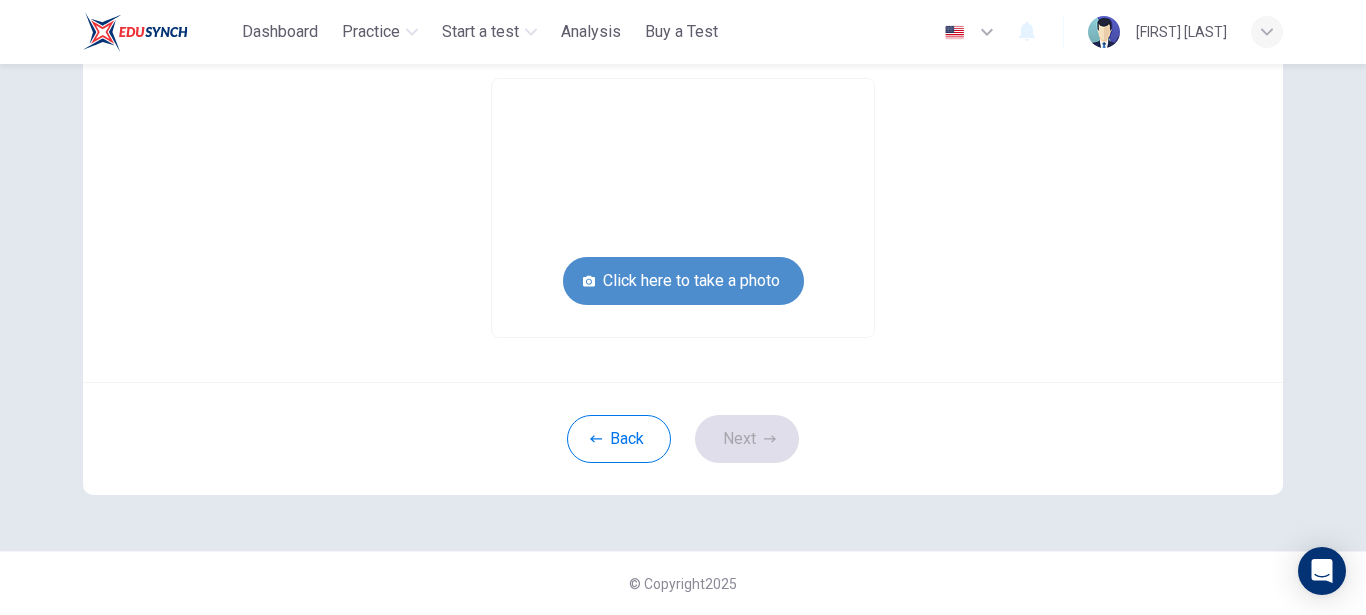 click on "Click here to take a photo" at bounding box center [683, 281] 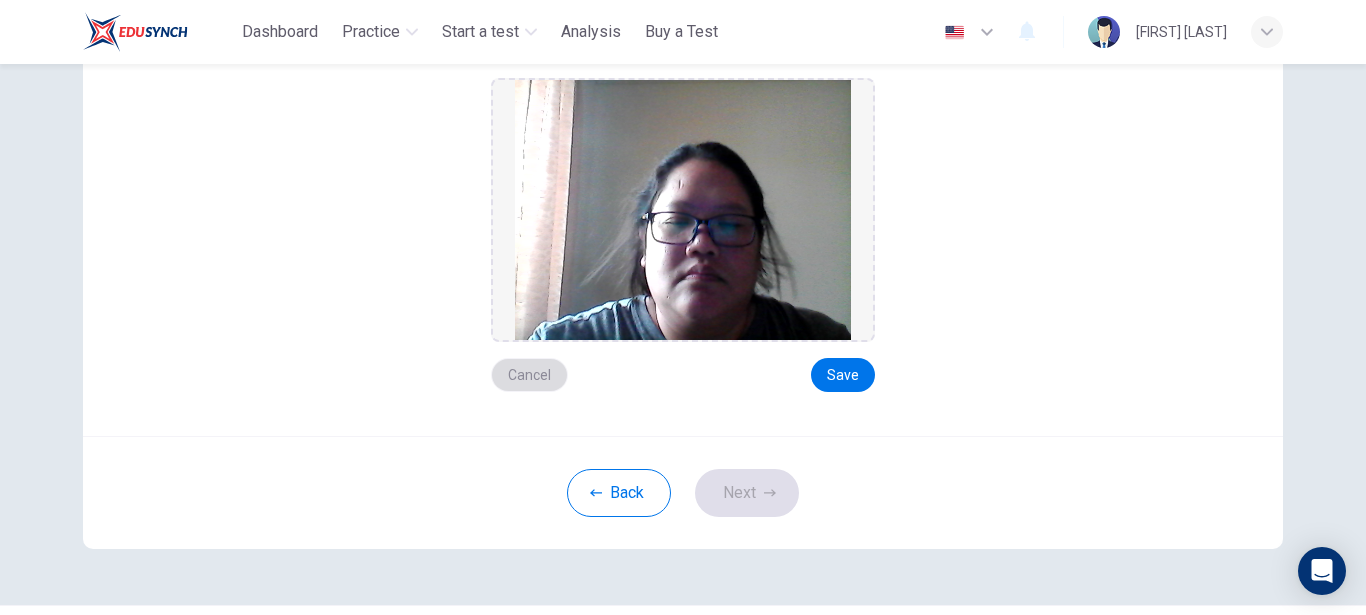 click on "Cancel" at bounding box center (529, 375) 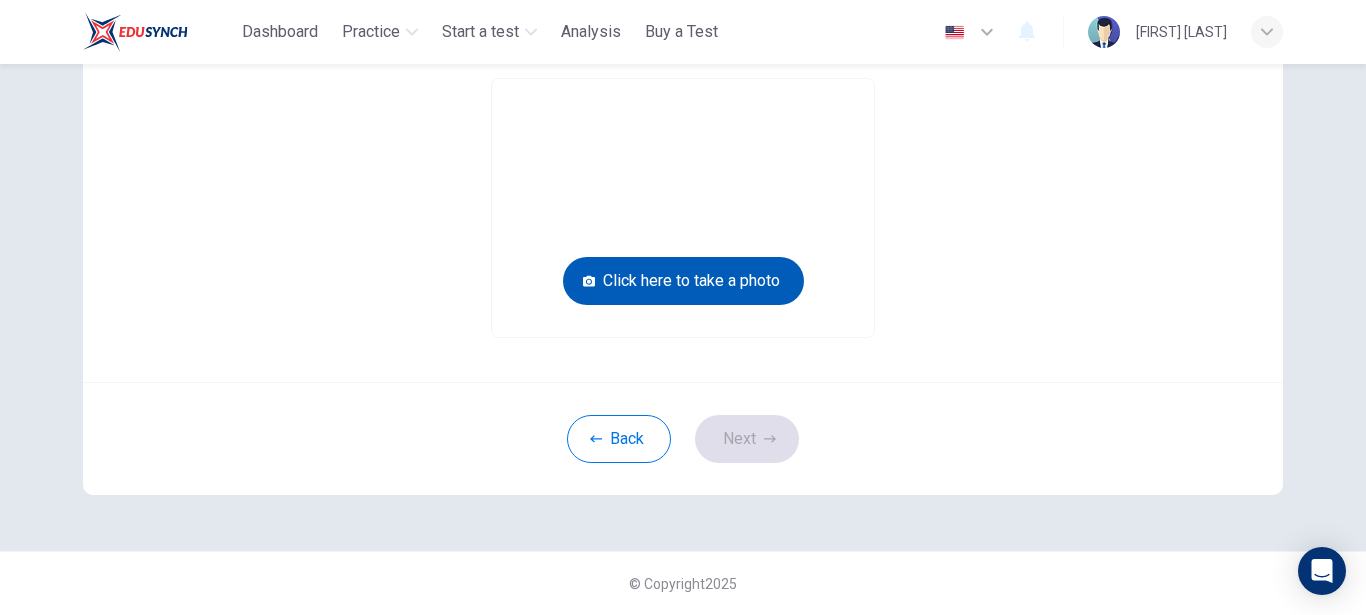 click on "Click here to take a photo" at bounding box center (683, 281) 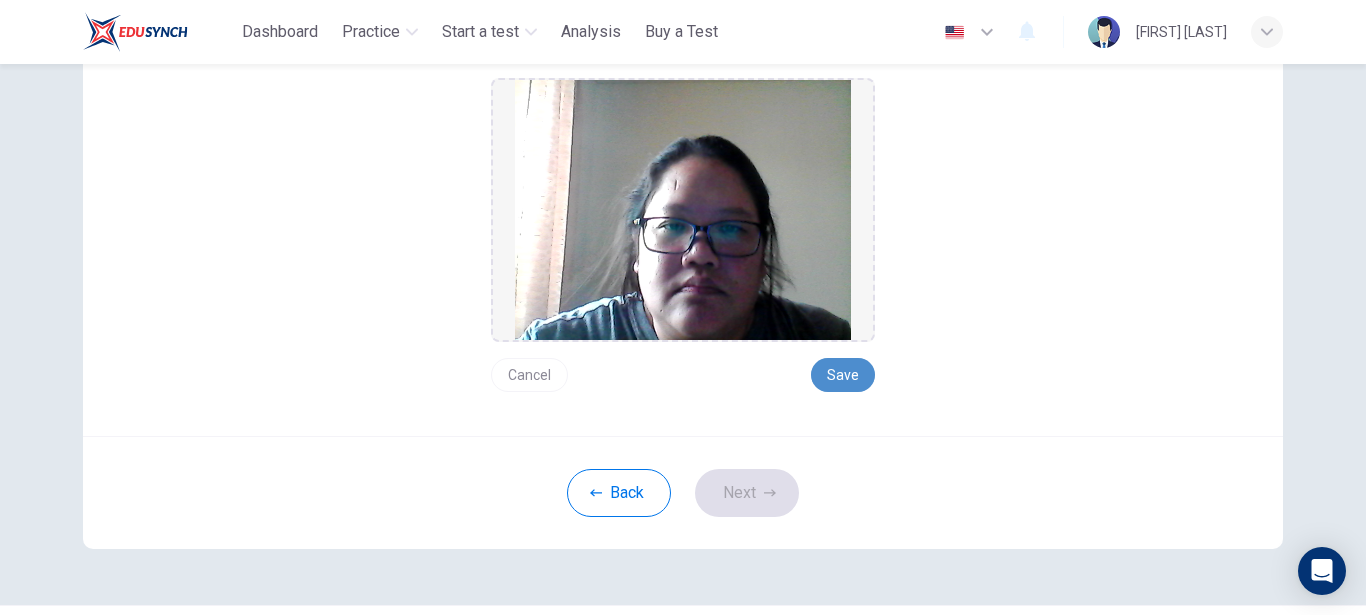 click on "Save" at bounding box center (843, 375) 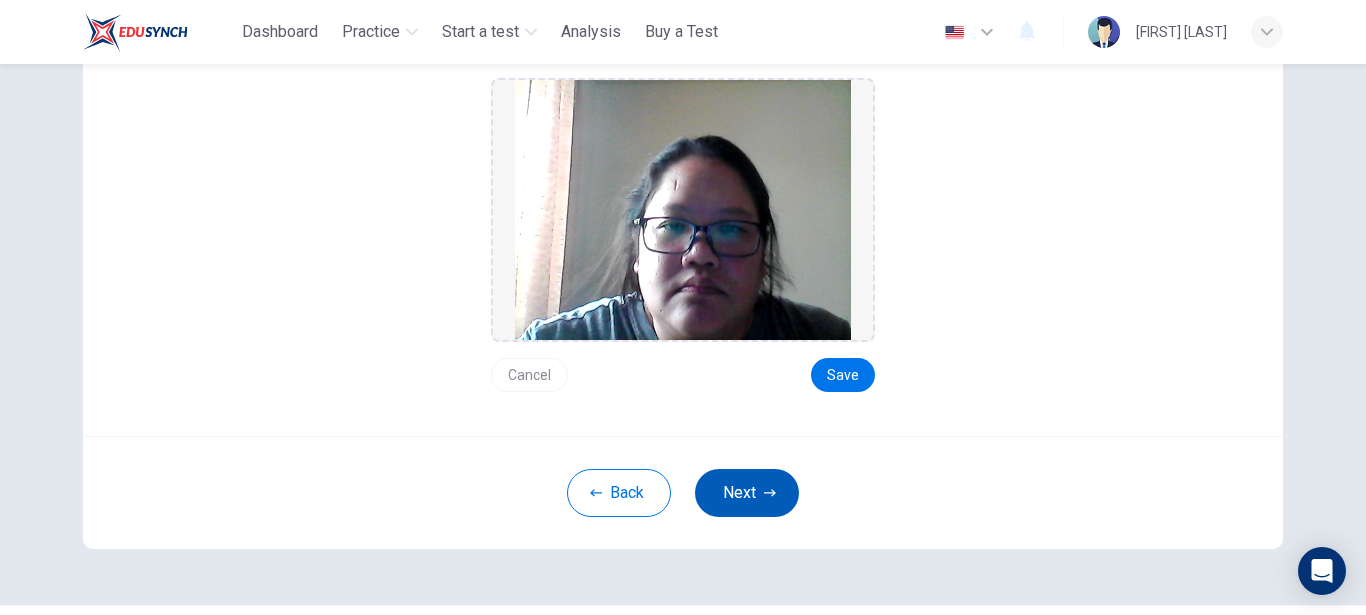 click on "Next" at bounding box center (747, 493) 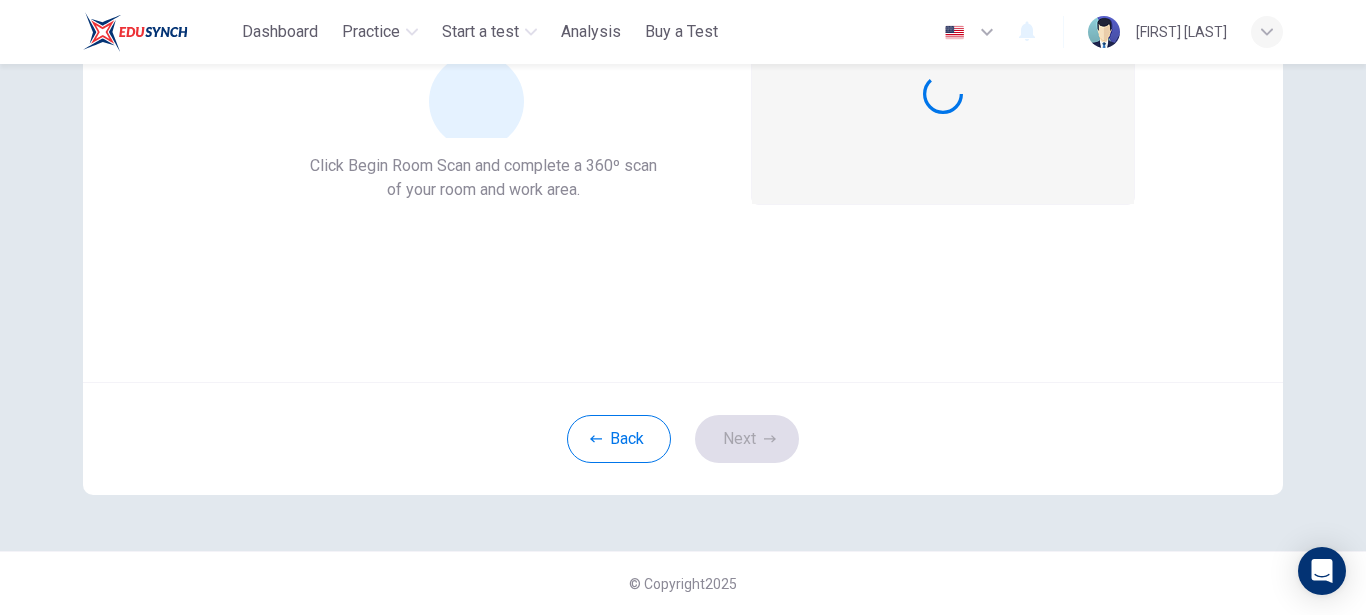 scroll, scrollTop: 218, scrollLeft: 0, axis: vertical 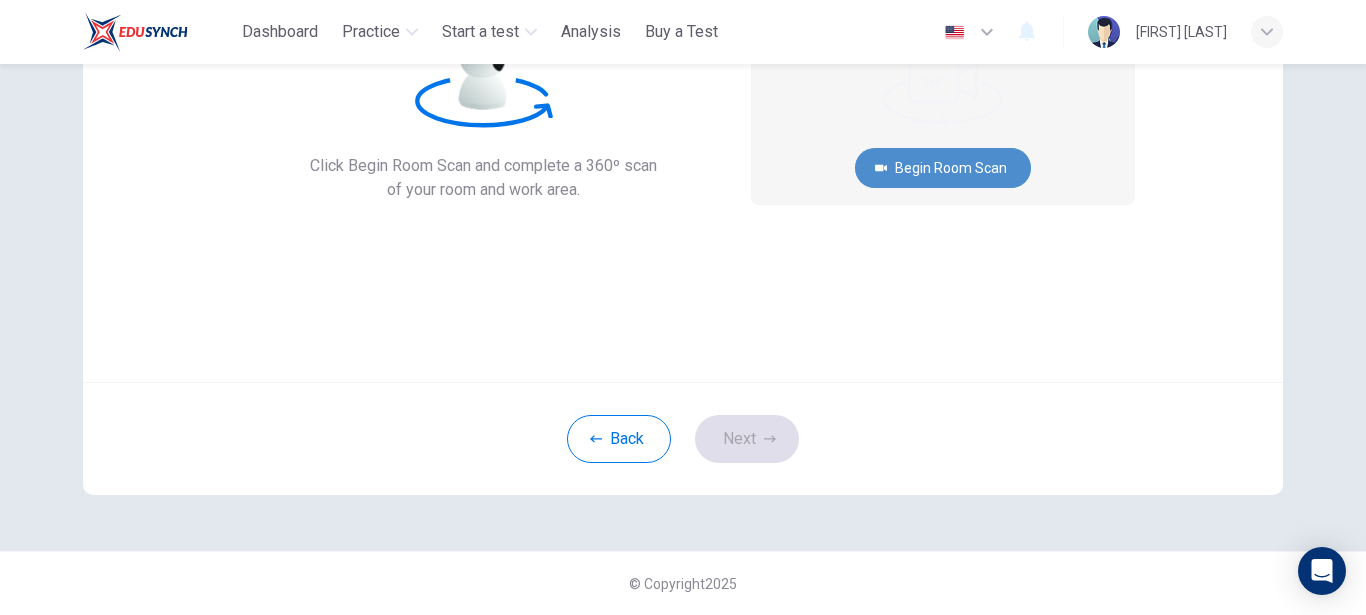 click on "Begin Room Scan" at bounding box center [943, 168] 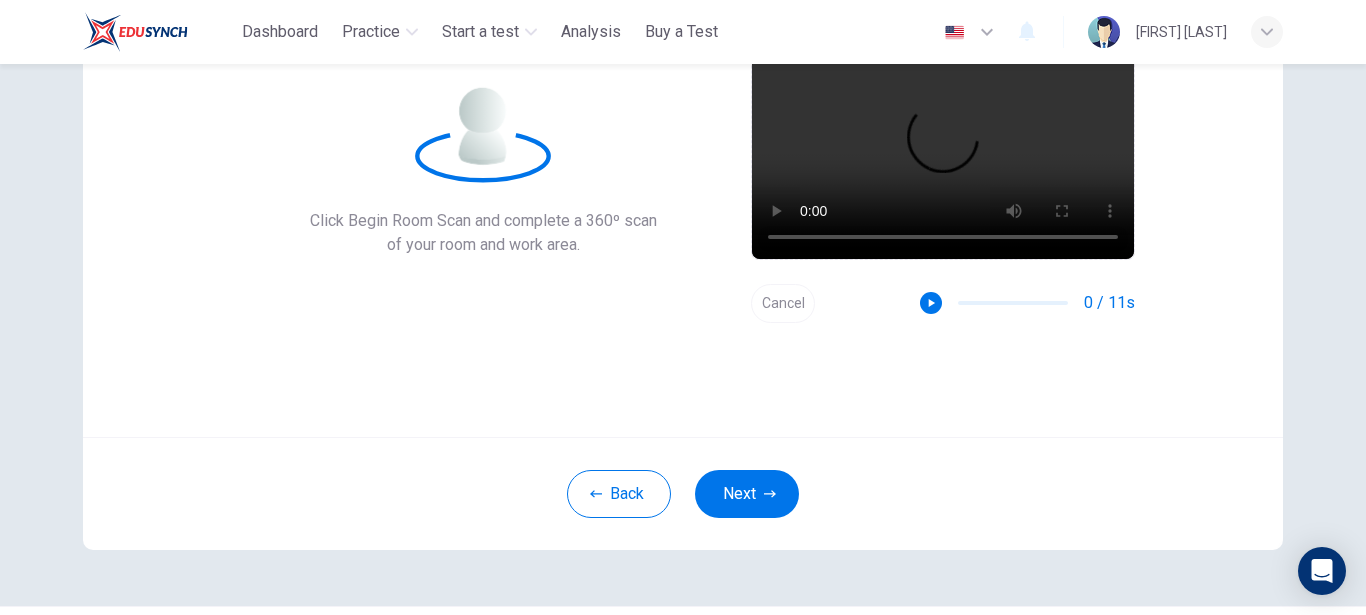 scroll, scrollTop: 218, scrollLeft: 0, axis: vertical 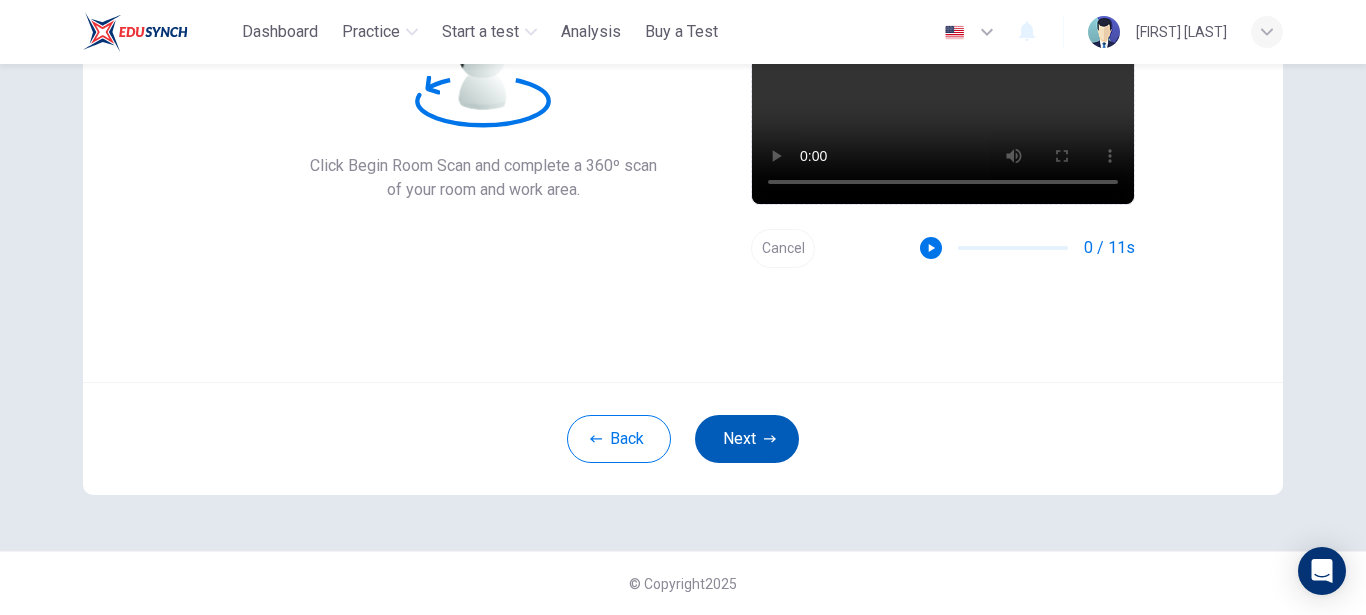 click on "Next" at bounding box center (747, 439) 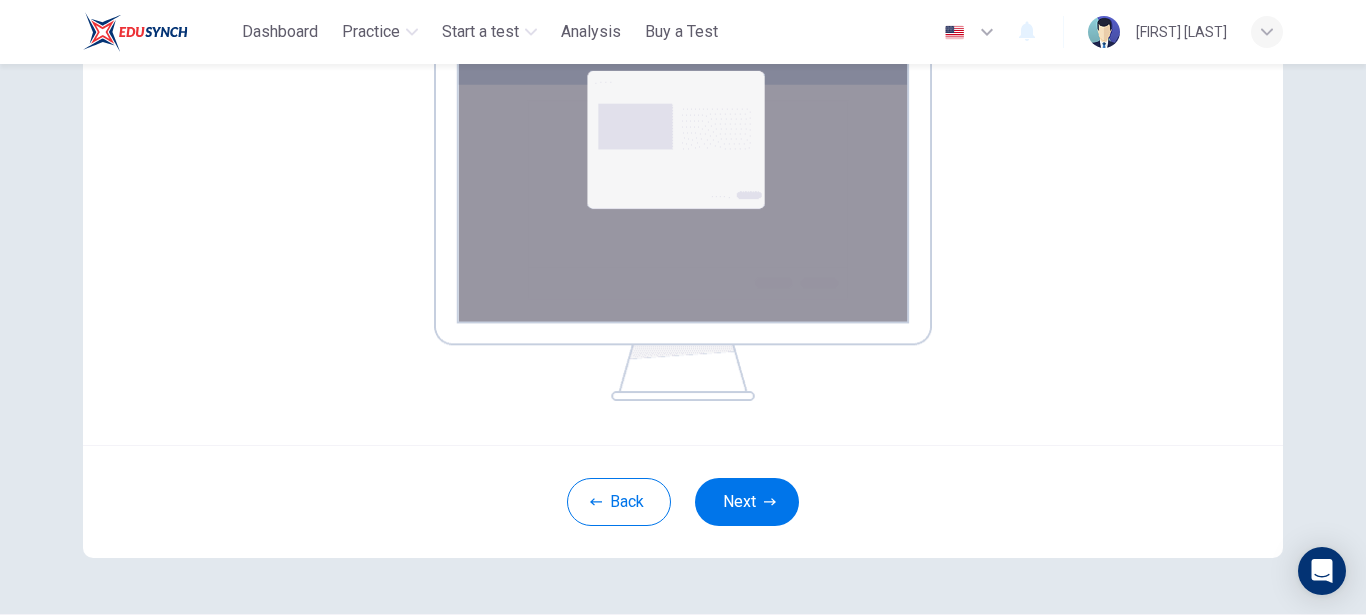 scroll, scrollTop: 423, scrollLeft: 0, axis: vertical 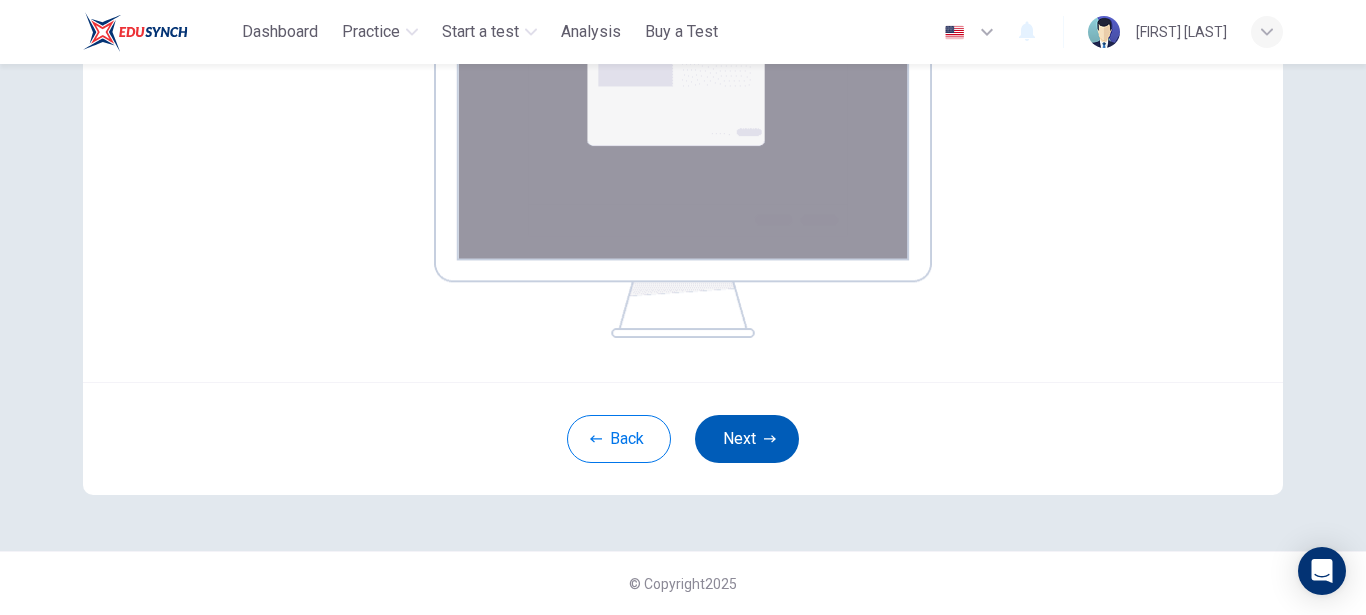 click on "Next" at bounding box center (747, 439) 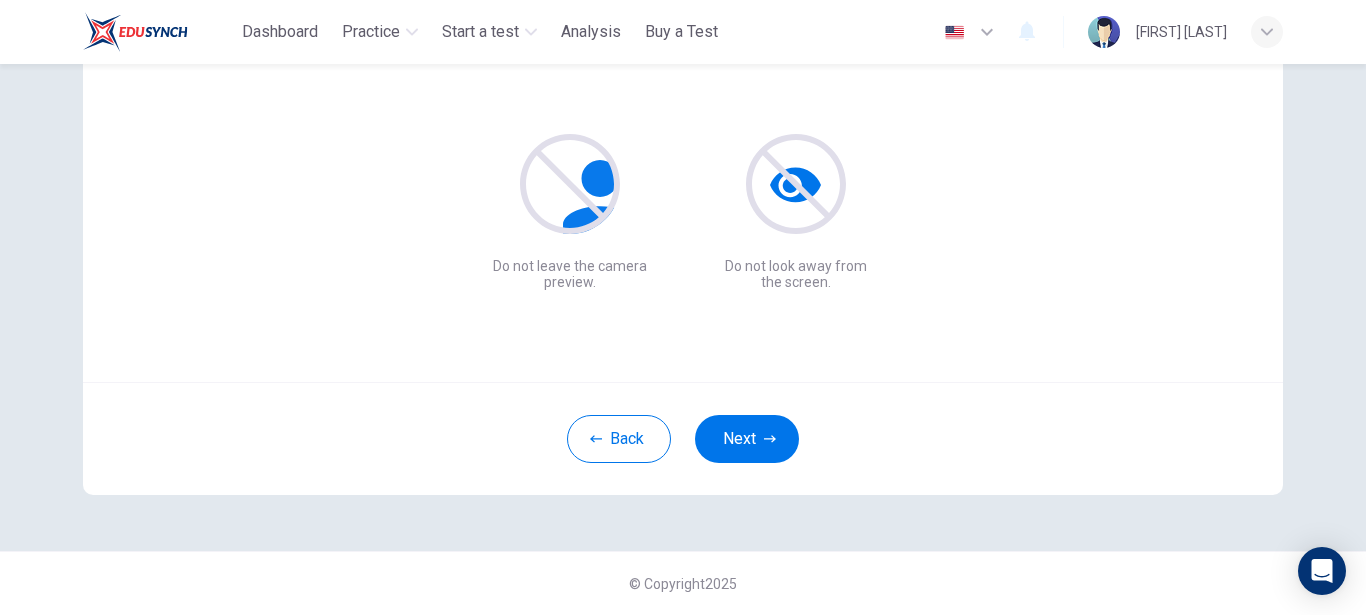 scroll, scrollTop: 218, scrollLeft: 0, axis: vertical 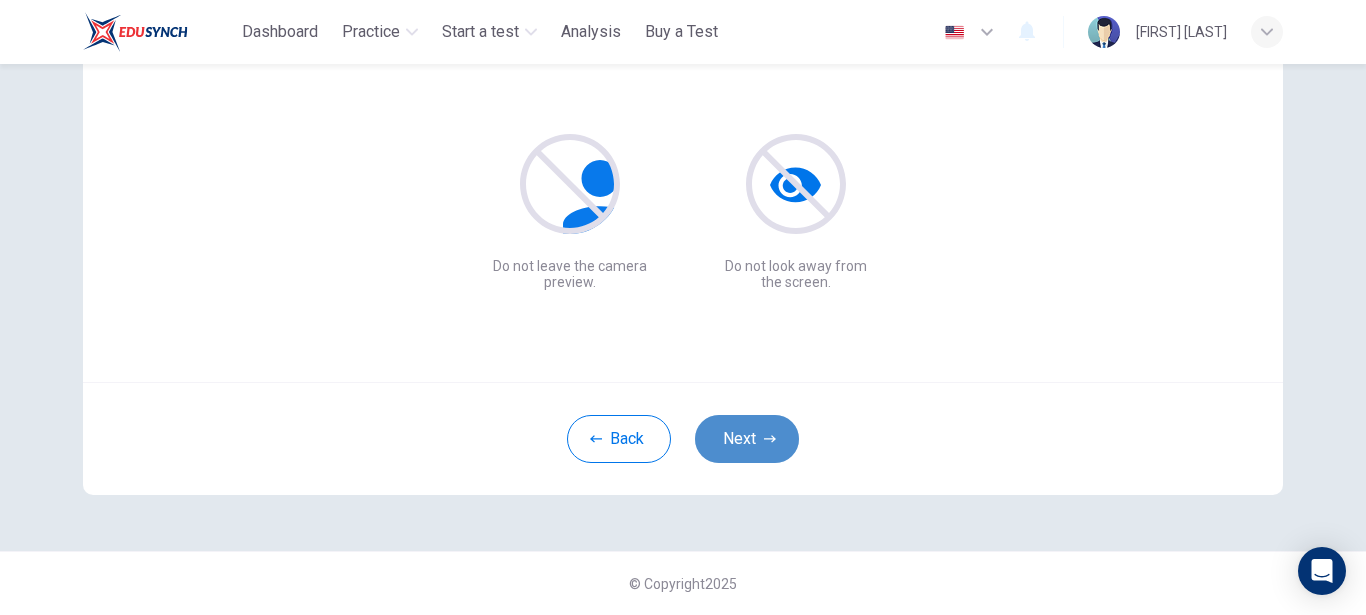 click on "Next" at bounding box center (747, 439) 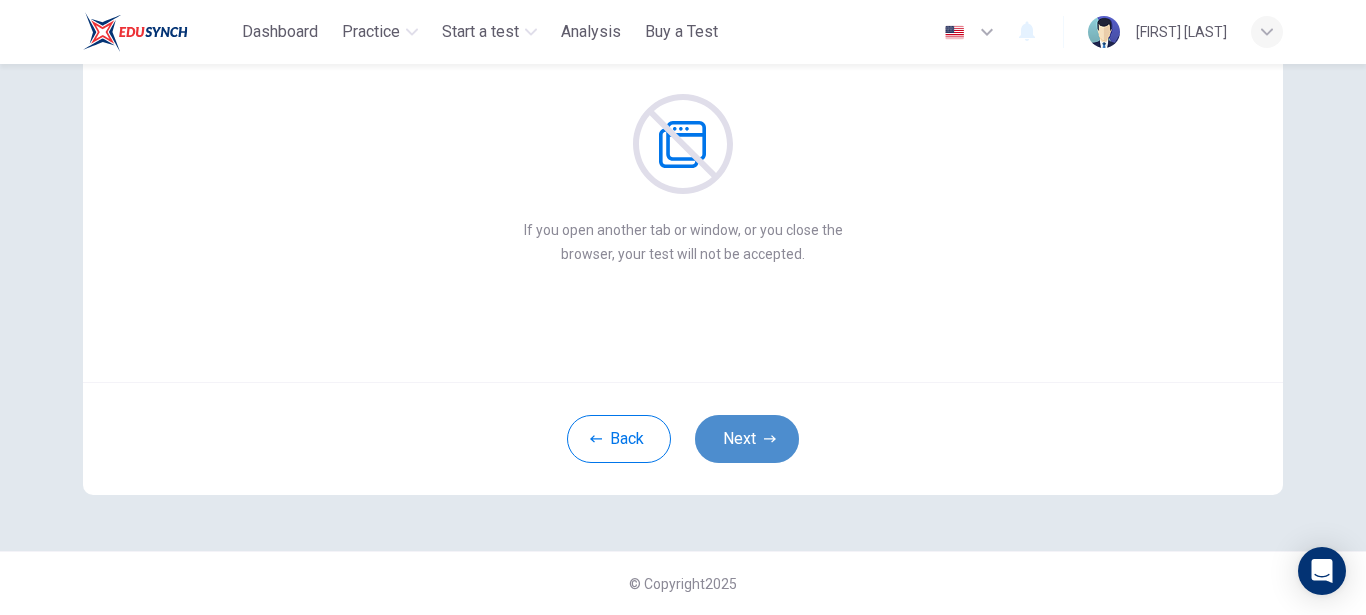 click on "Next" at bounding box center (747, 439) 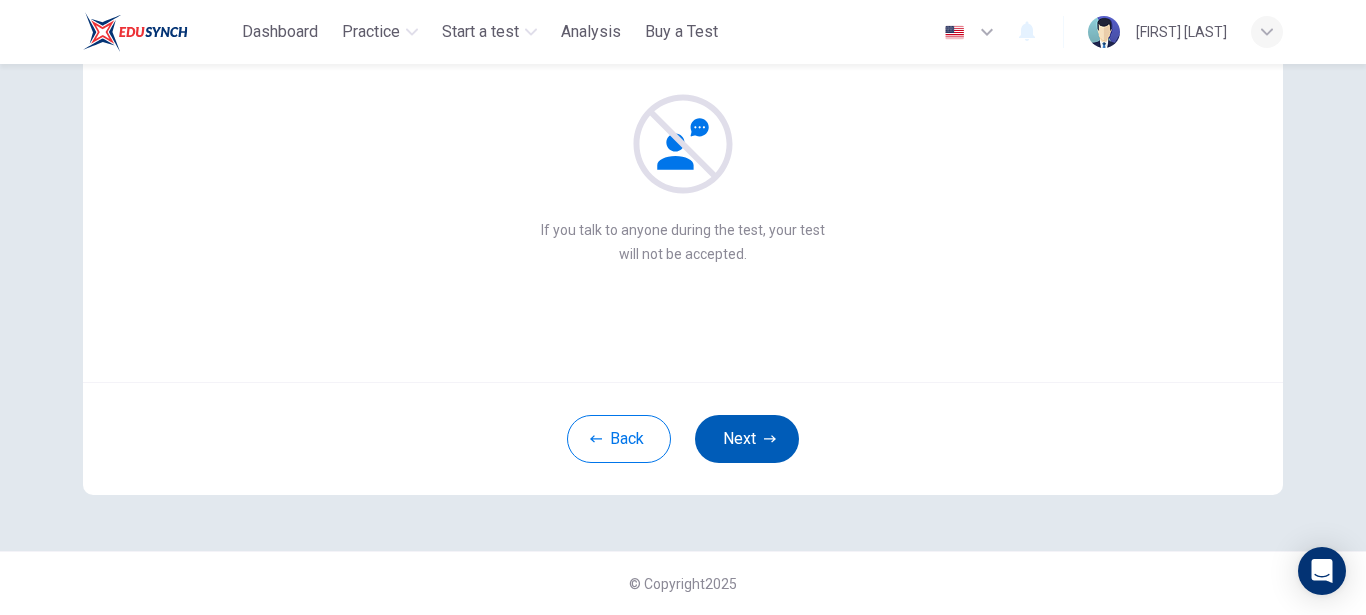 click on "Next" at bounding box center [747, 439] 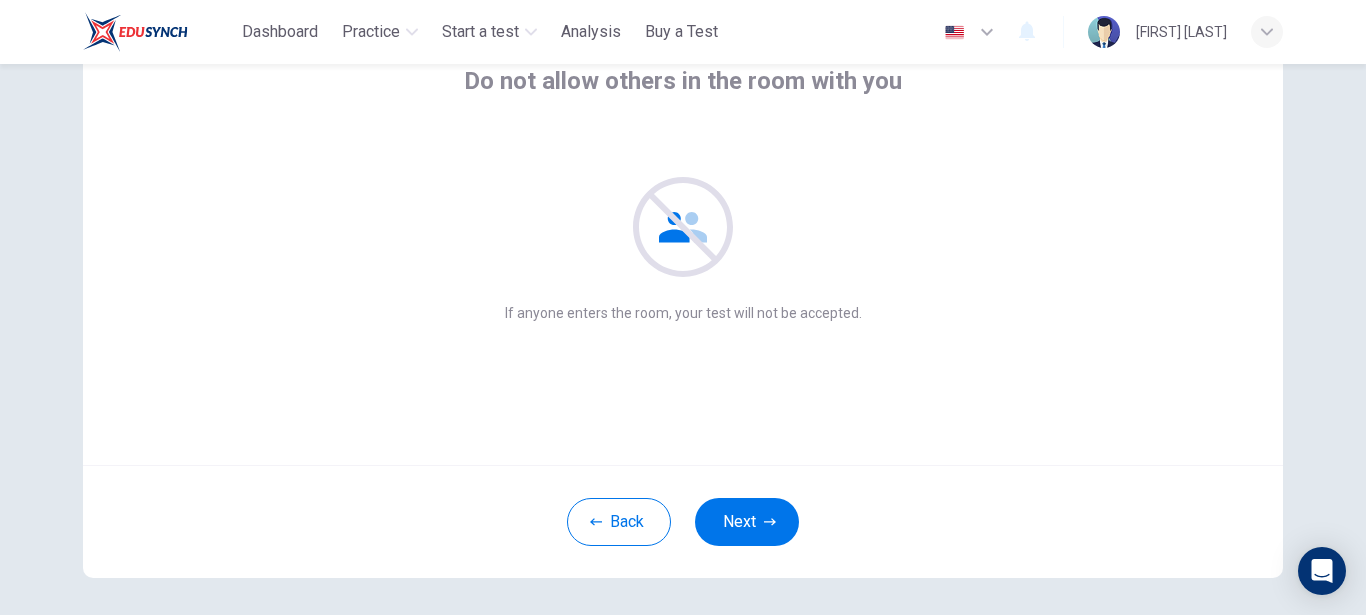 scroll, scrollTop: 104, scrollLeft: 0, axis: vertical 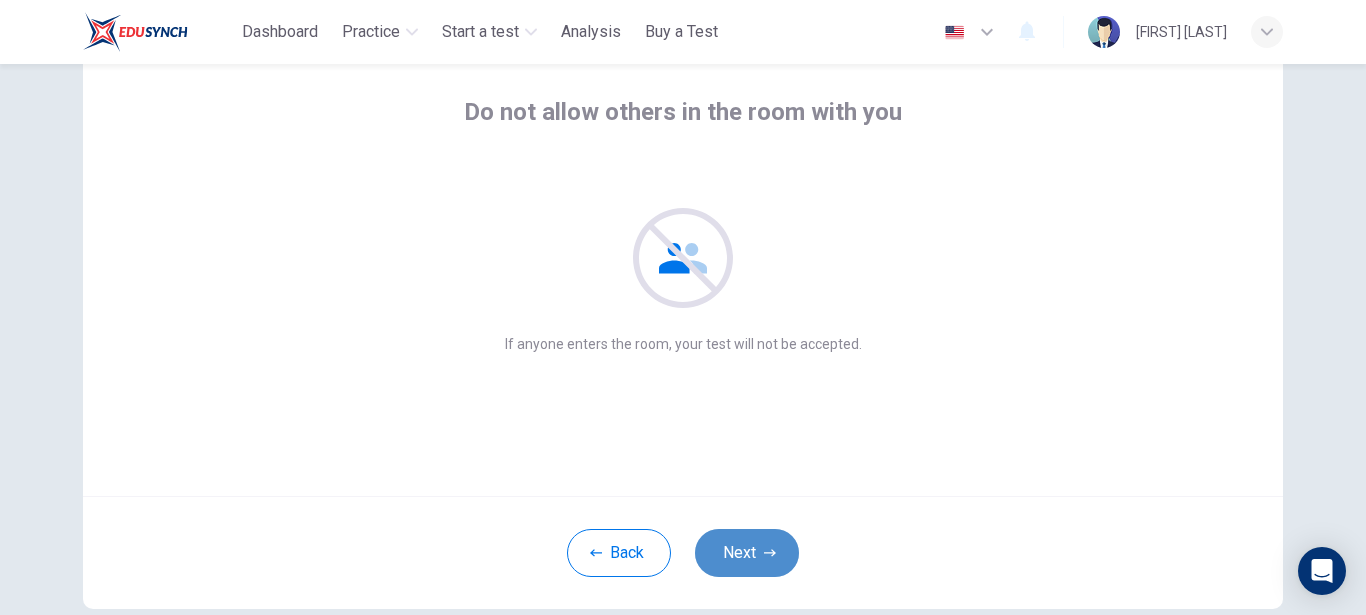 click on "Next" at bounding box center [747, 553] 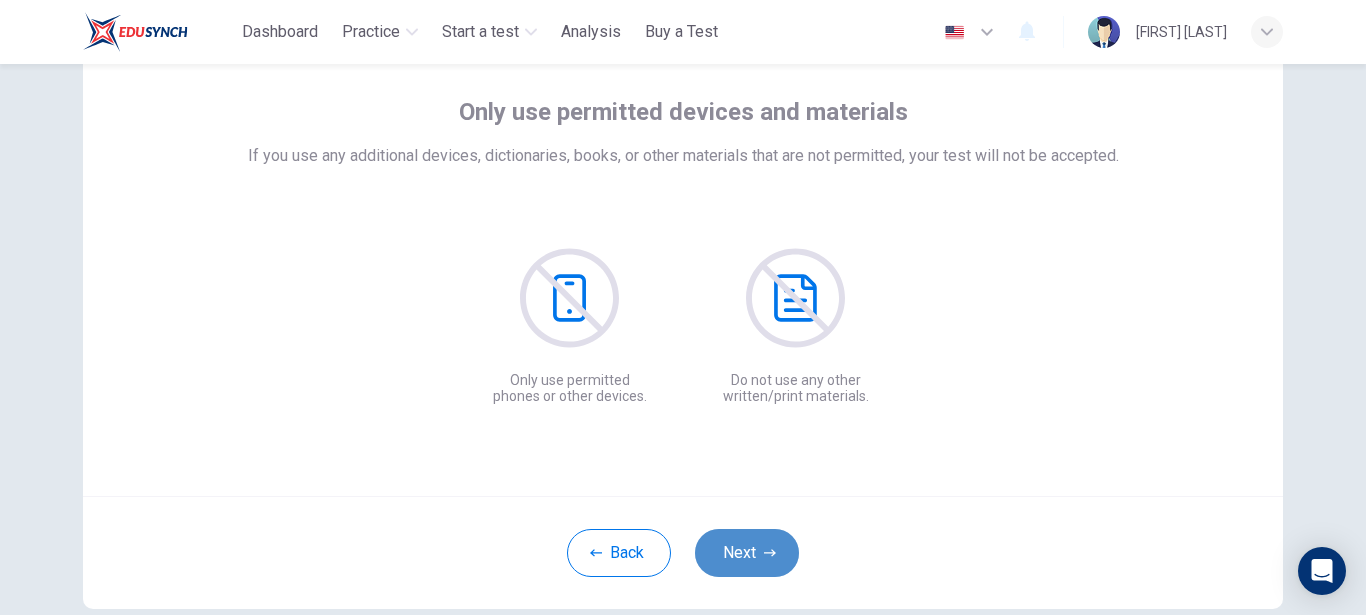 click on "Next" at bounding box center (747, 553) 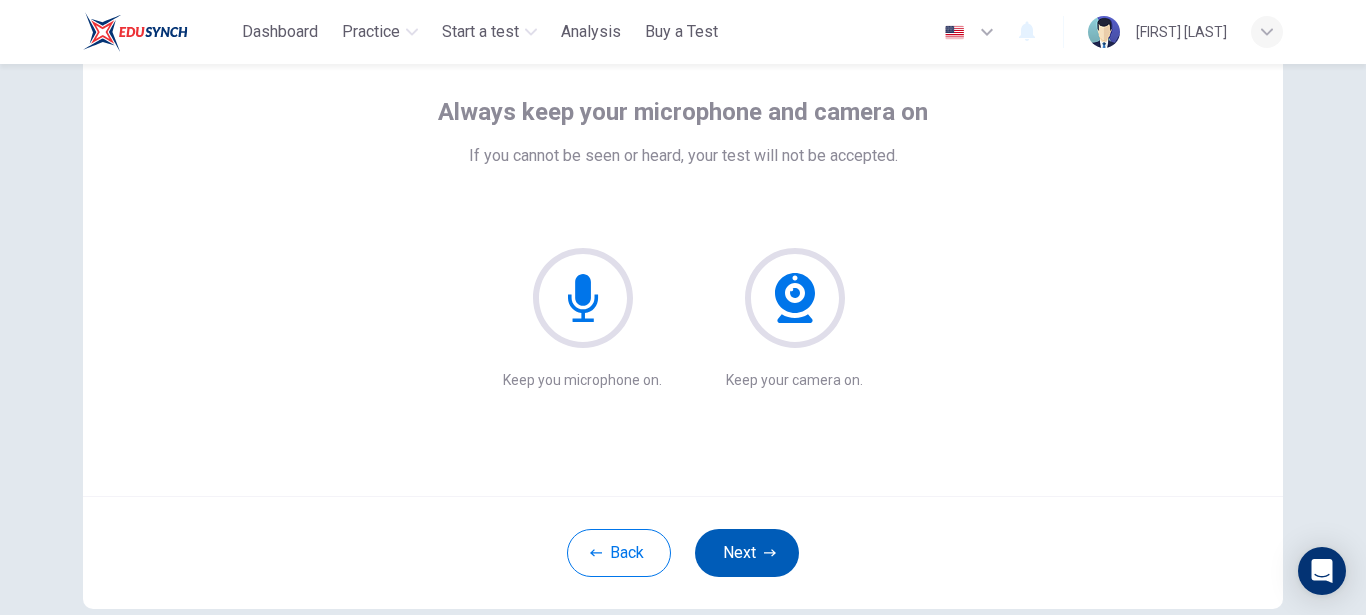 click on "Next" at bounding box center (747, 553) 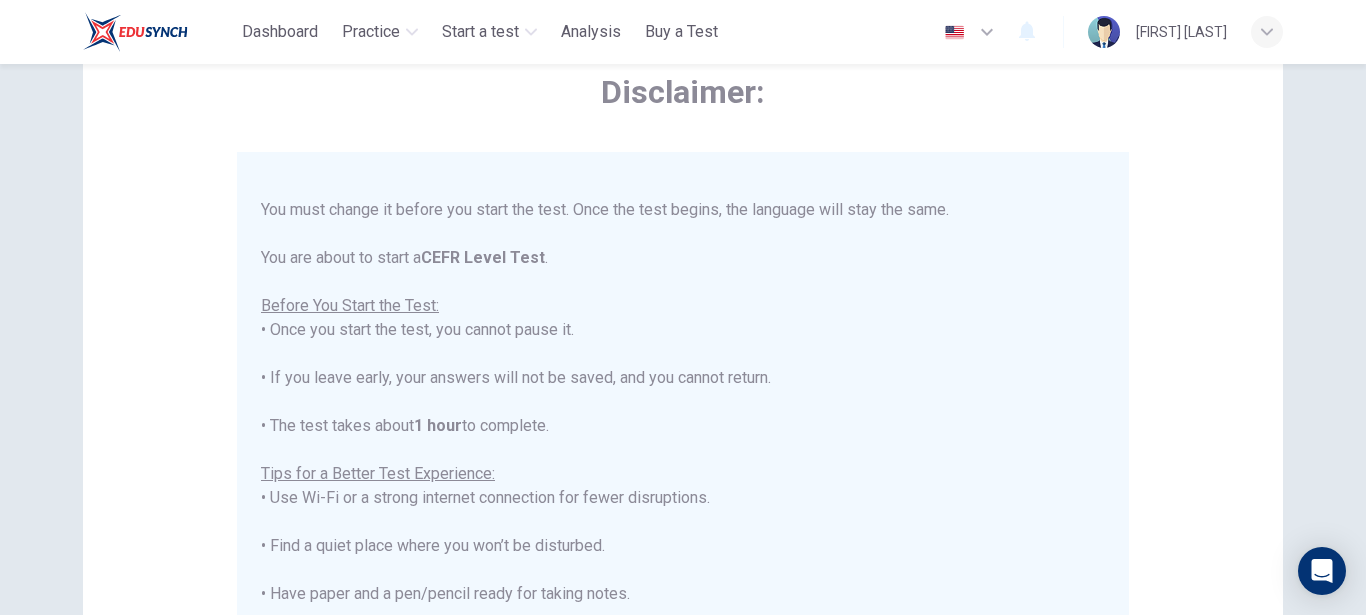scroll, scrollTop: 192, scrollLeft: 0, axis: vertical 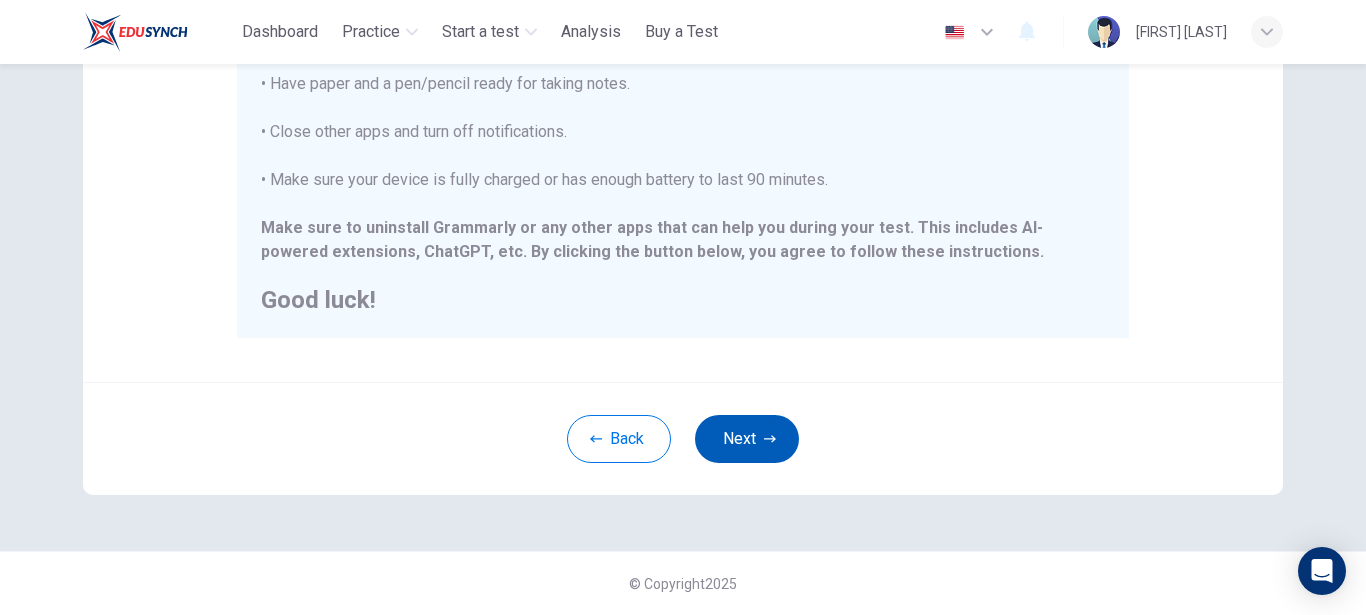 click on "Next" at bounding box center (747, 439) 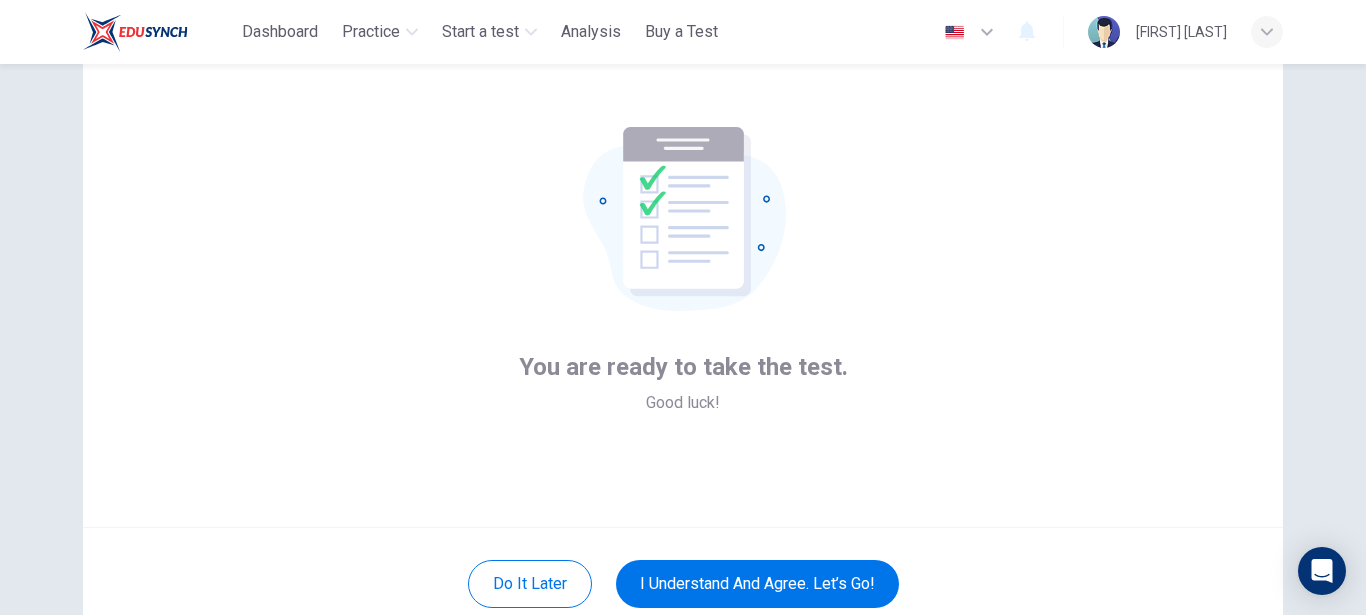 scroll, scrollTop: 114, scrollLeft: 0, axis: vertical 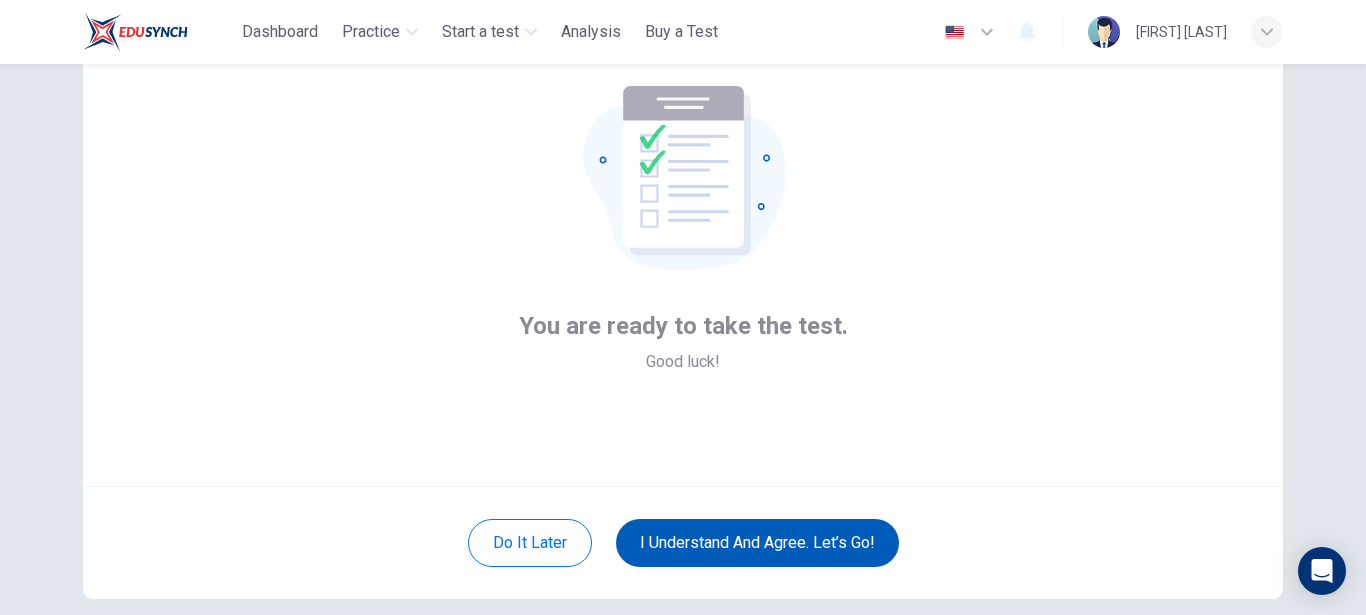 click on "I understand and agree. Let’s go!" at bounding box center [757, 543] 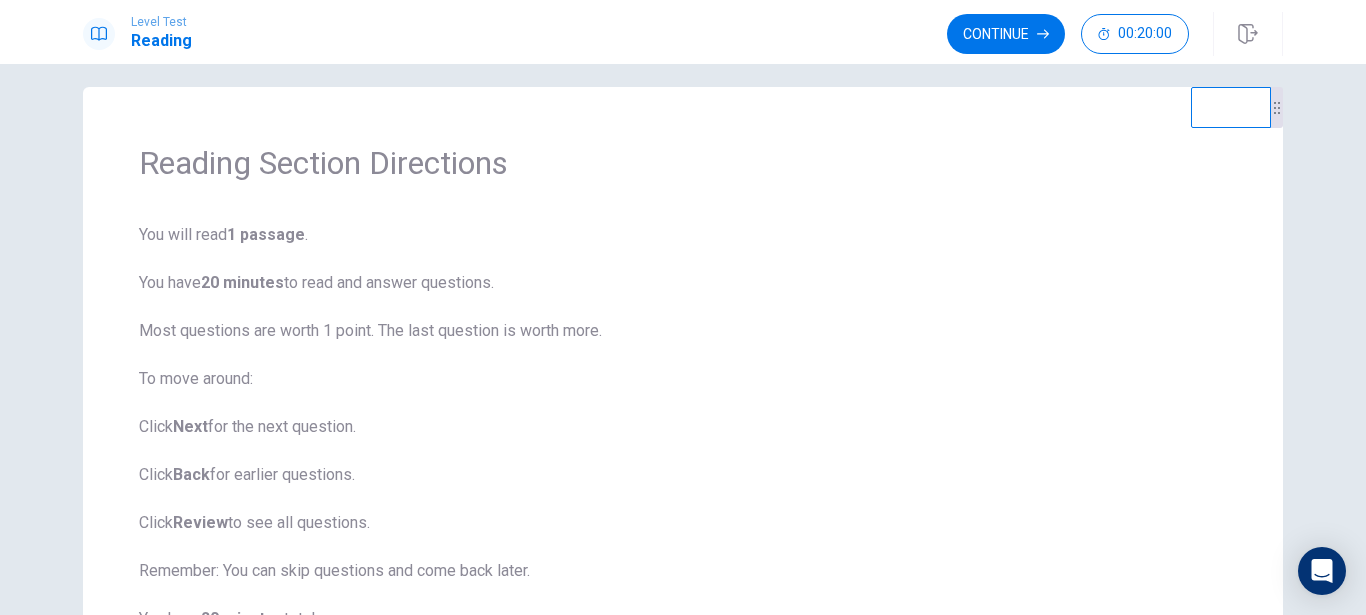 scroll, scrollTop: 13, scrollLeft: 0, axis: vertical 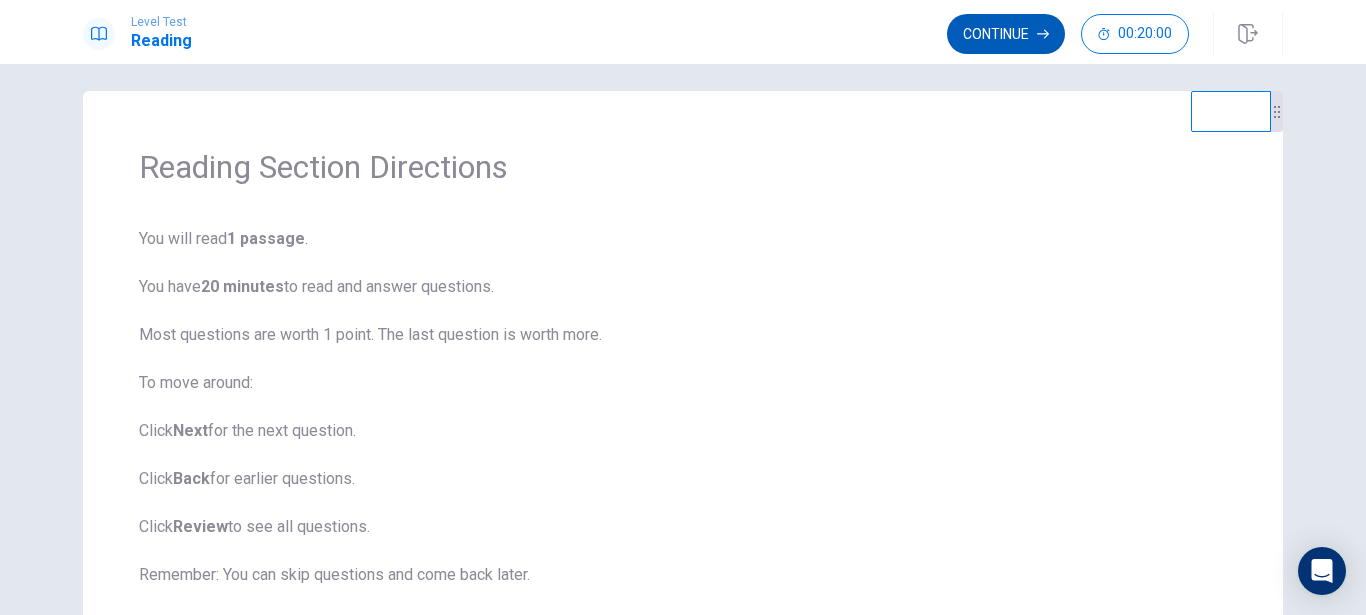 click on "Continue" at bounding box center (1006, 34) 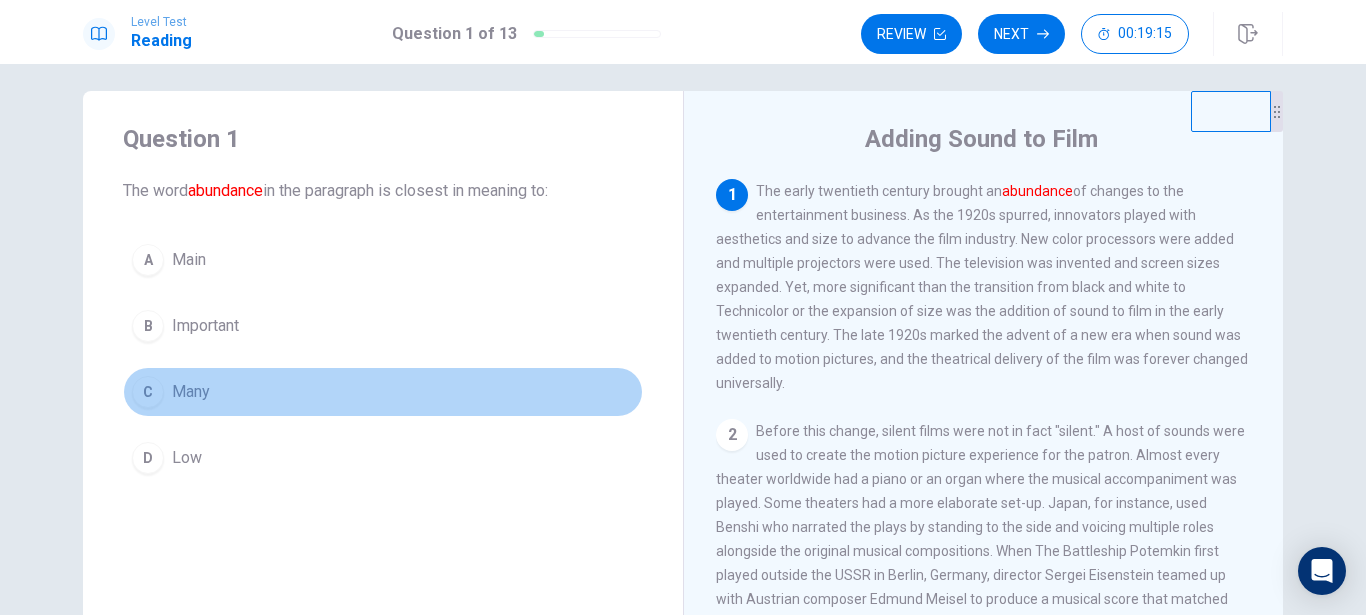 click on "C" at bounding box center (148, 392) 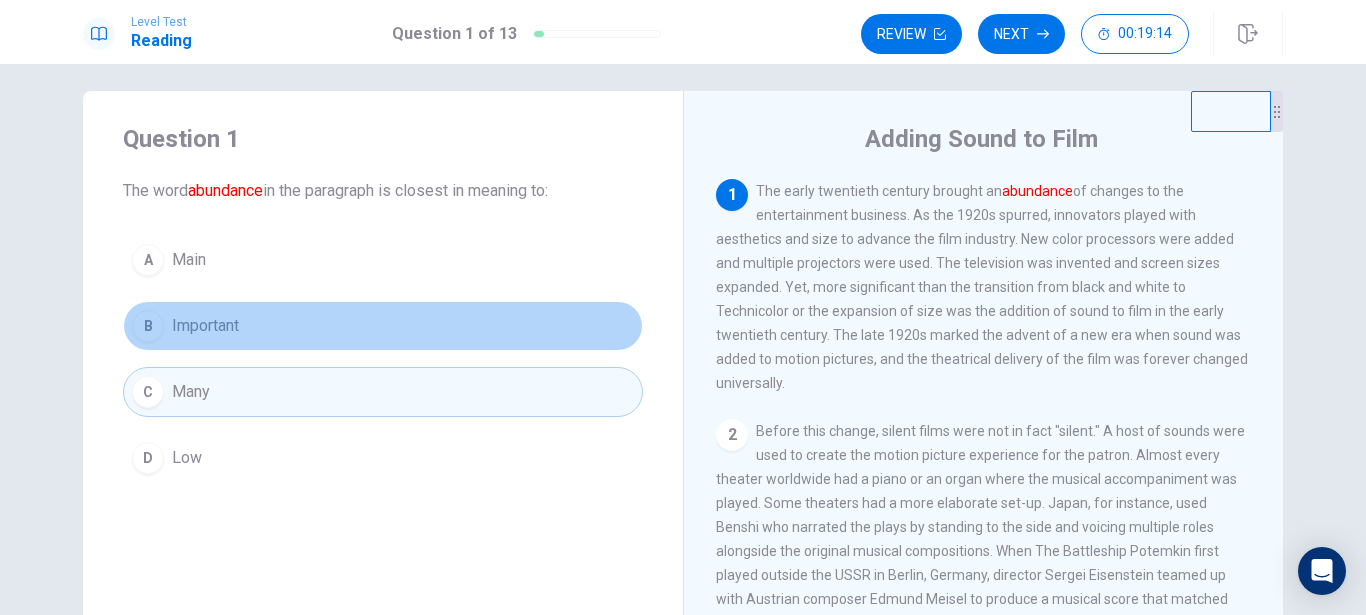 click on "B" at bounding box center (148, 326) 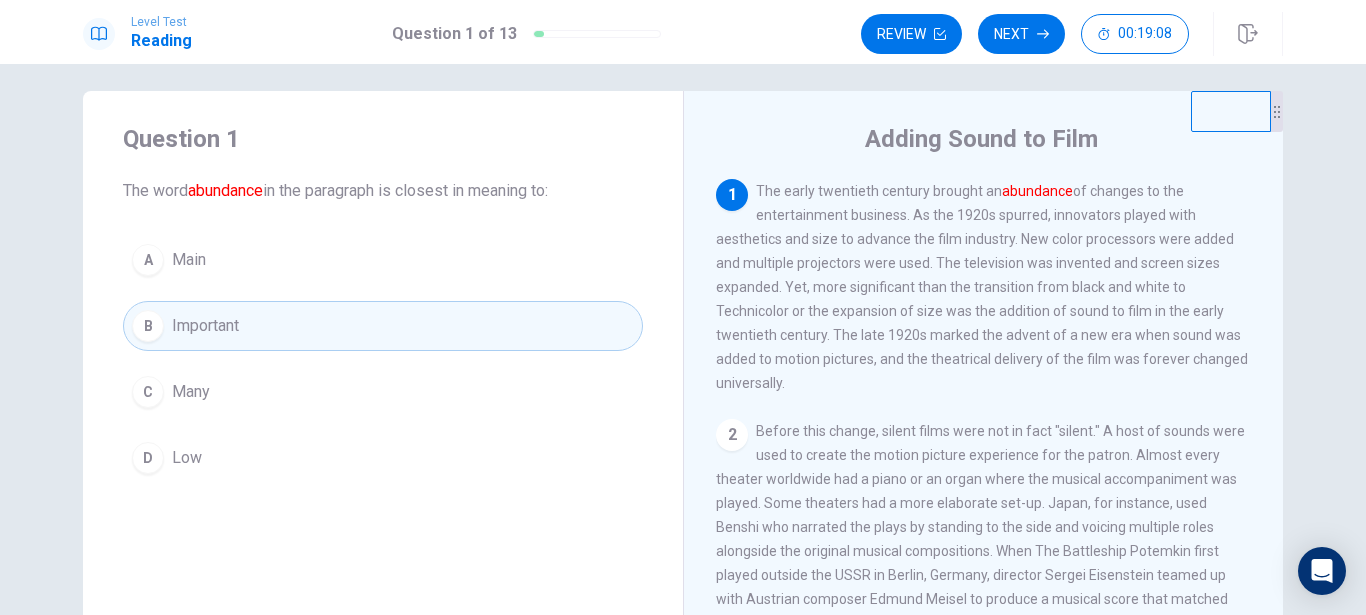 click on "C" at bounding box center (148, 392) 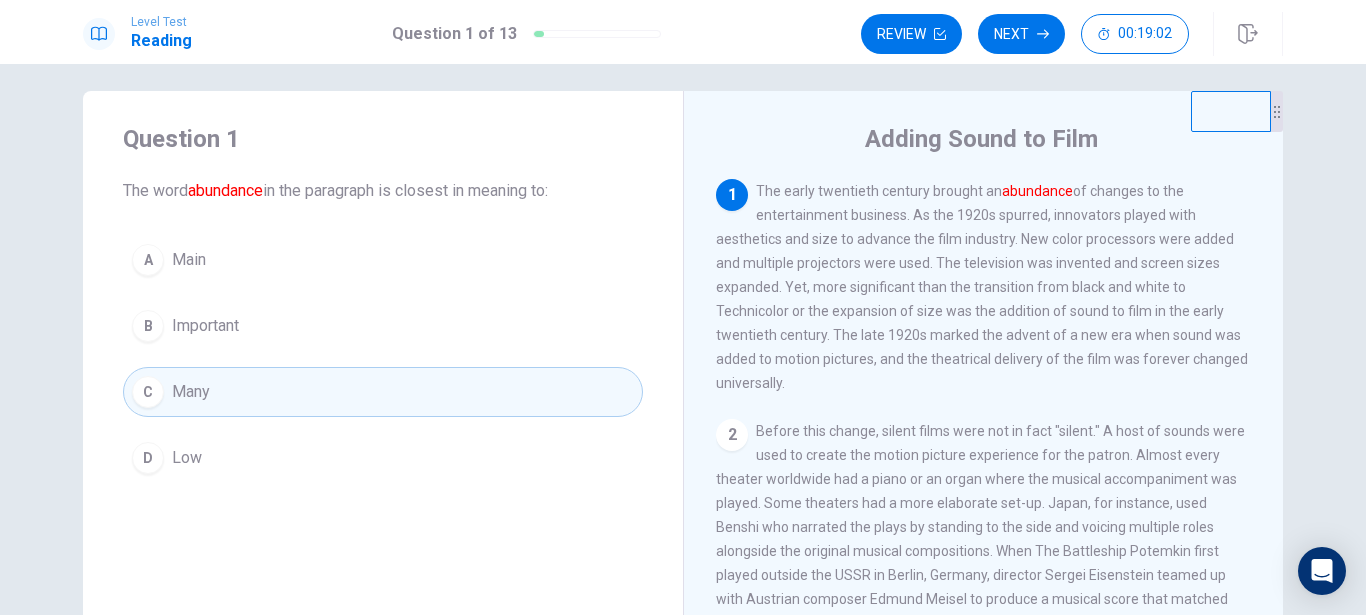 drag, startPoint x: 163, startPoint y: 326, endPoint x: 155, endPoint y: 365, distance: 39.812057 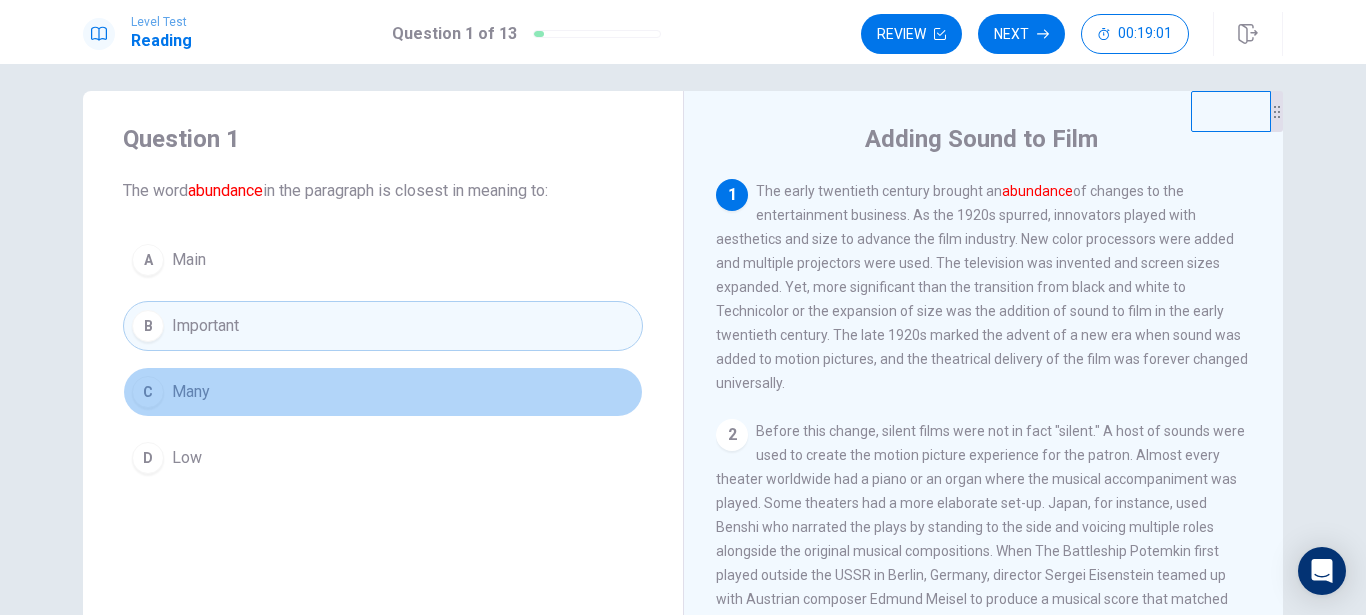 click on "C" at bounding box center [148, 392] 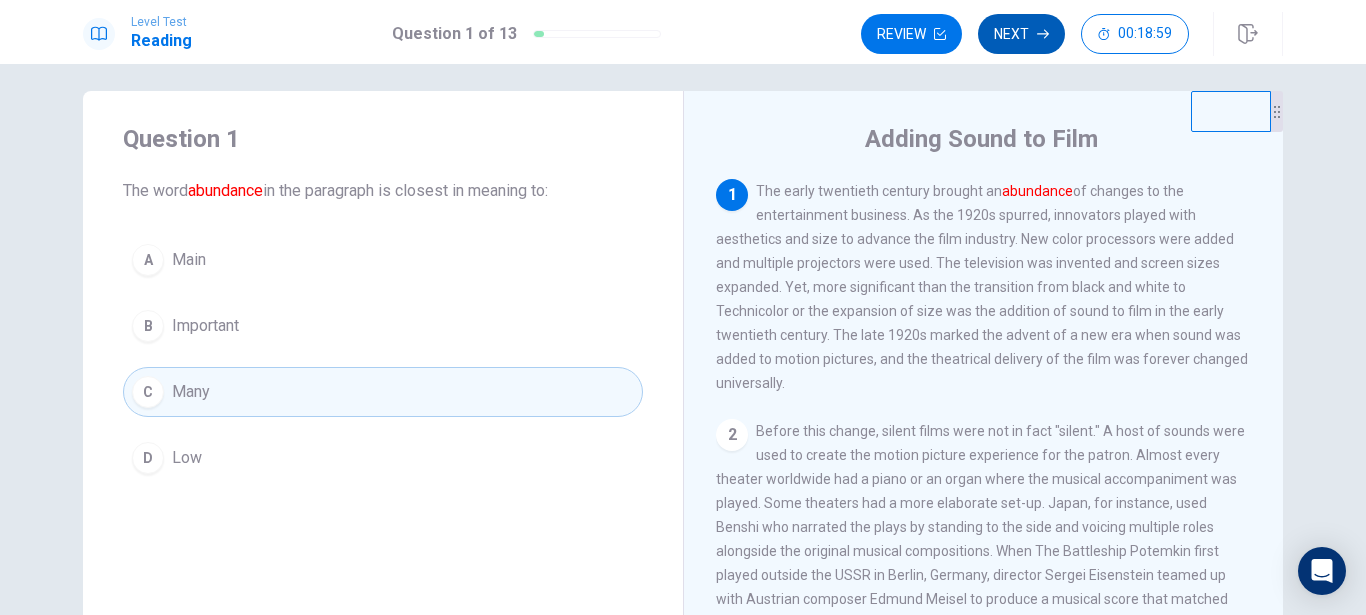 click on "Next" at bounding box center [1021, 34] 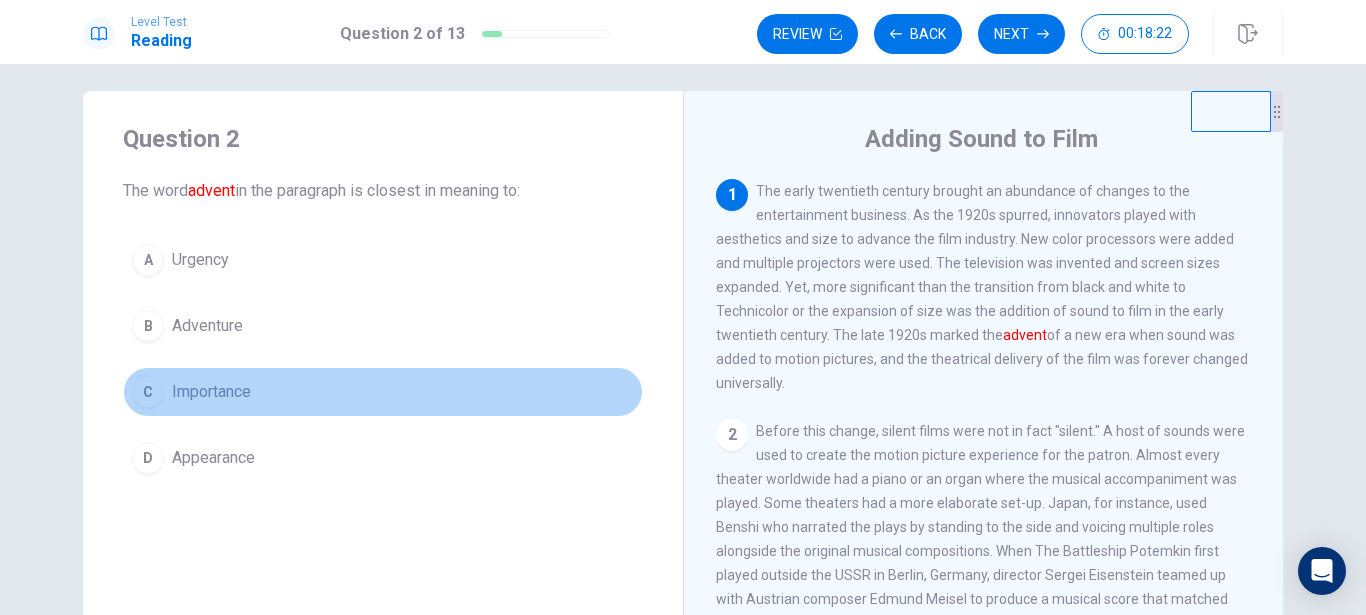 click on "C" at bounding box center (148, 392) 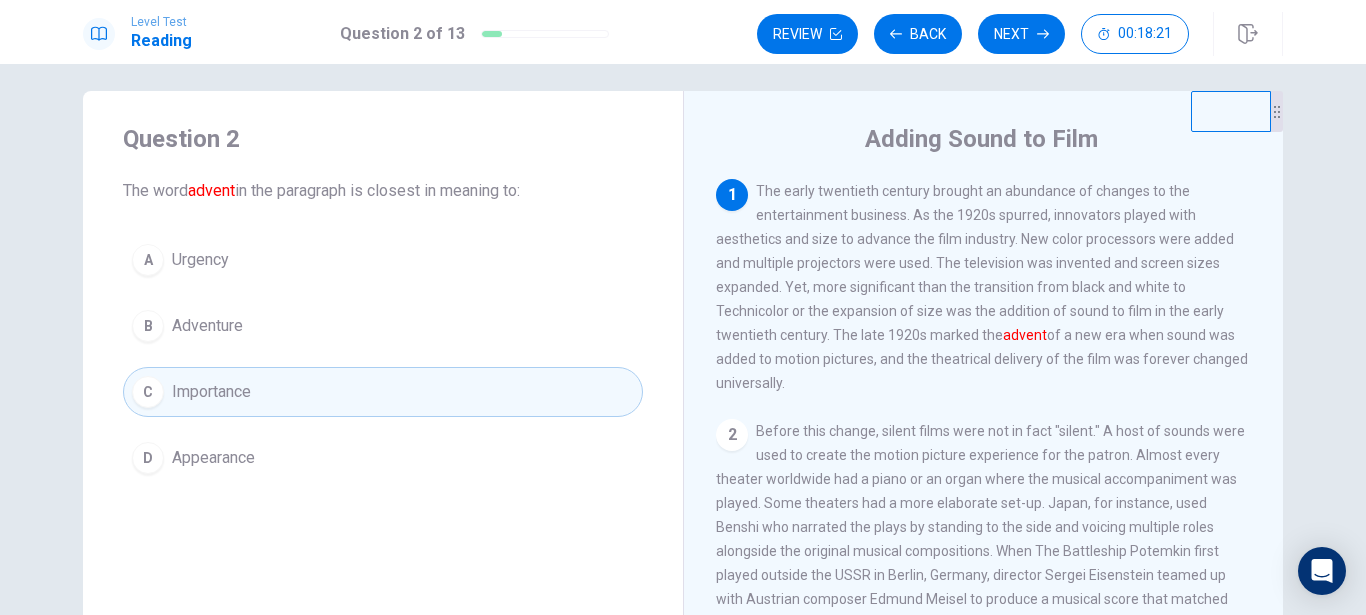 click on "D" at bounding box center (148, 458) 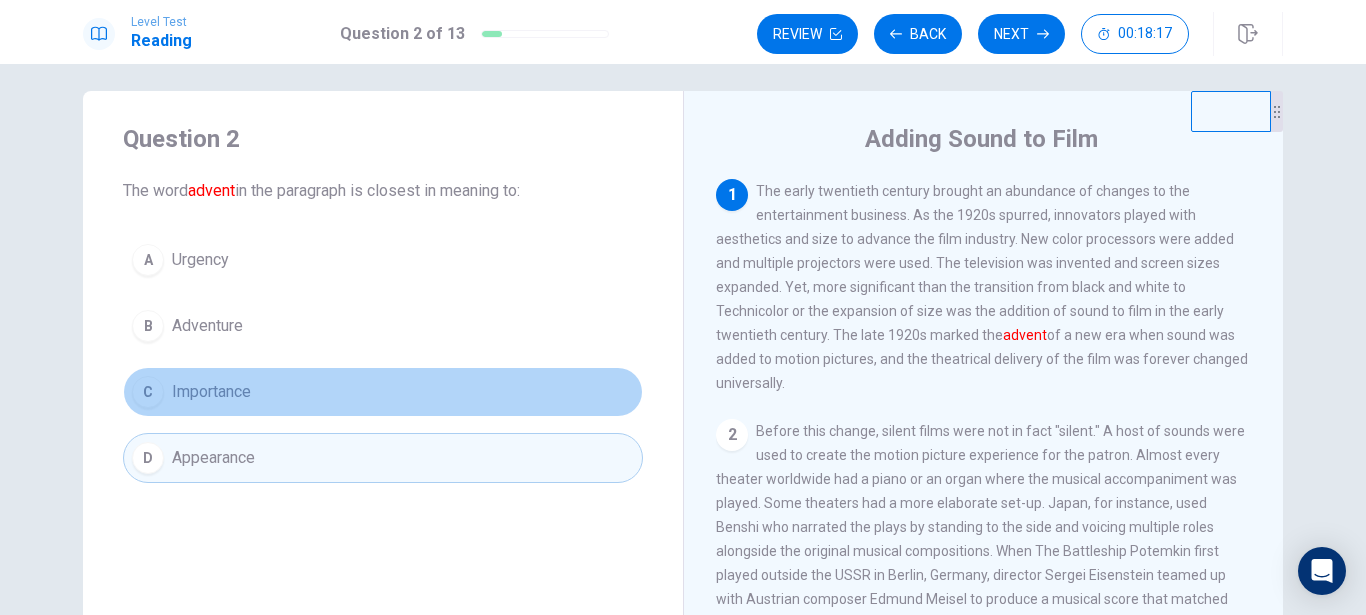 click on "C" at bounding box center (148, 392) 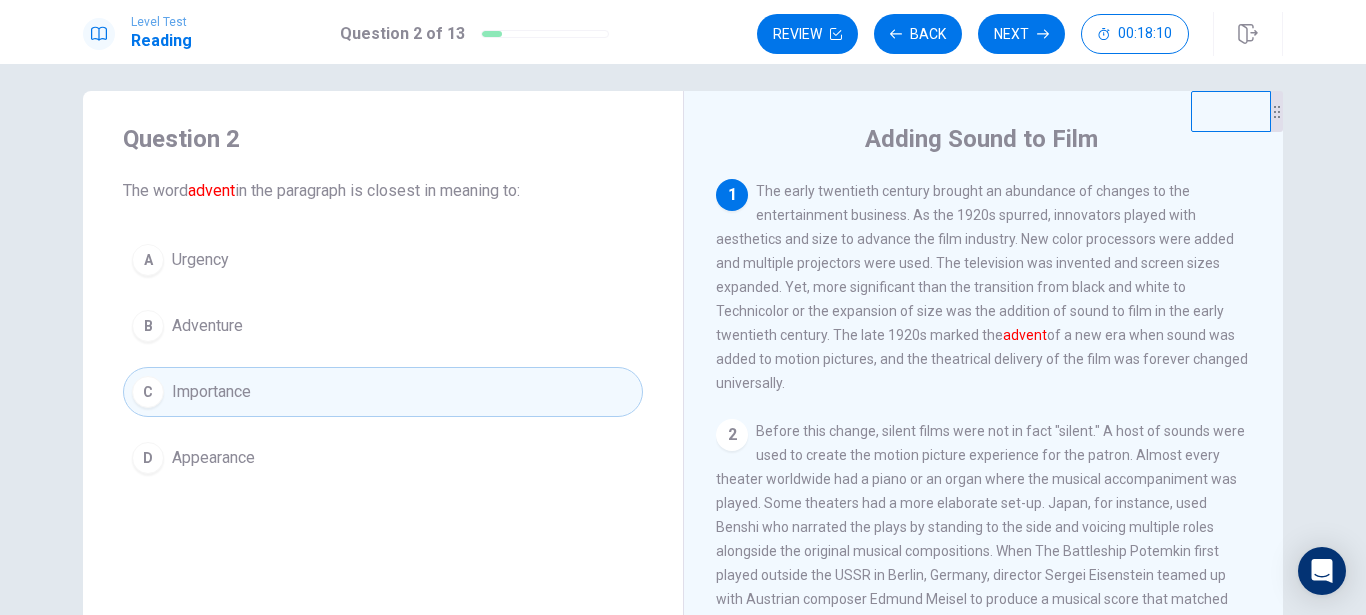 click on "B Adventure" at bounding box center (383, 326) 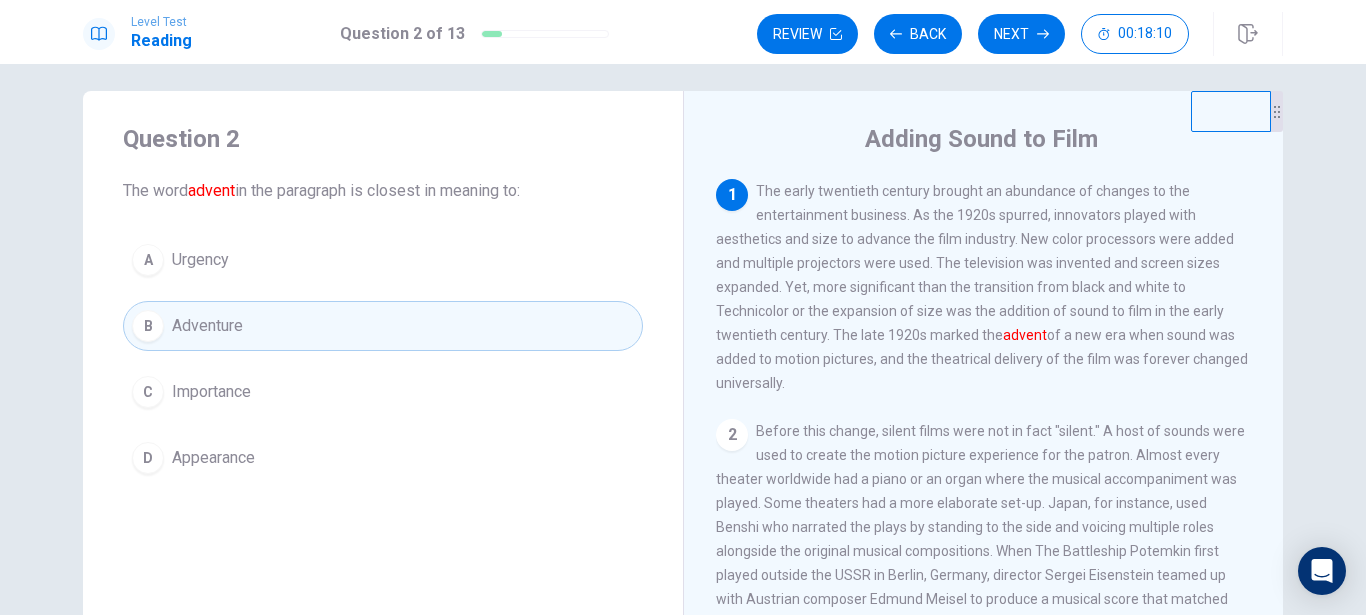 click on "C" at bounding box center (148, 392) 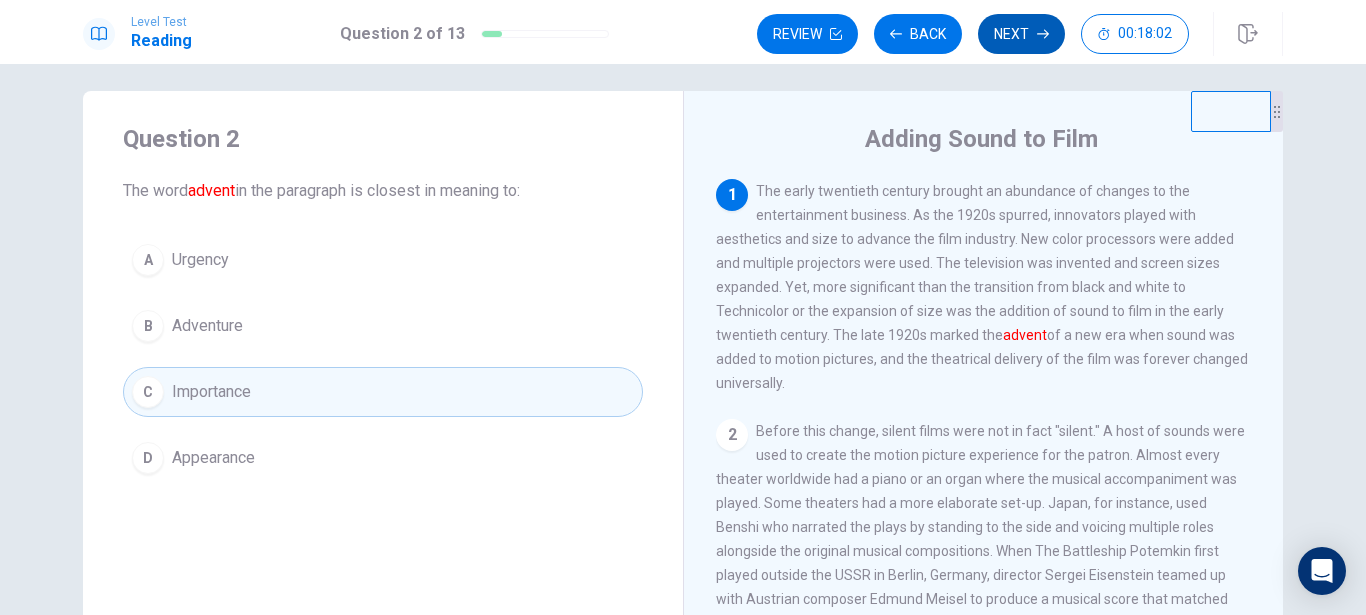 click on "Next" at bounding box center (1021, 34) 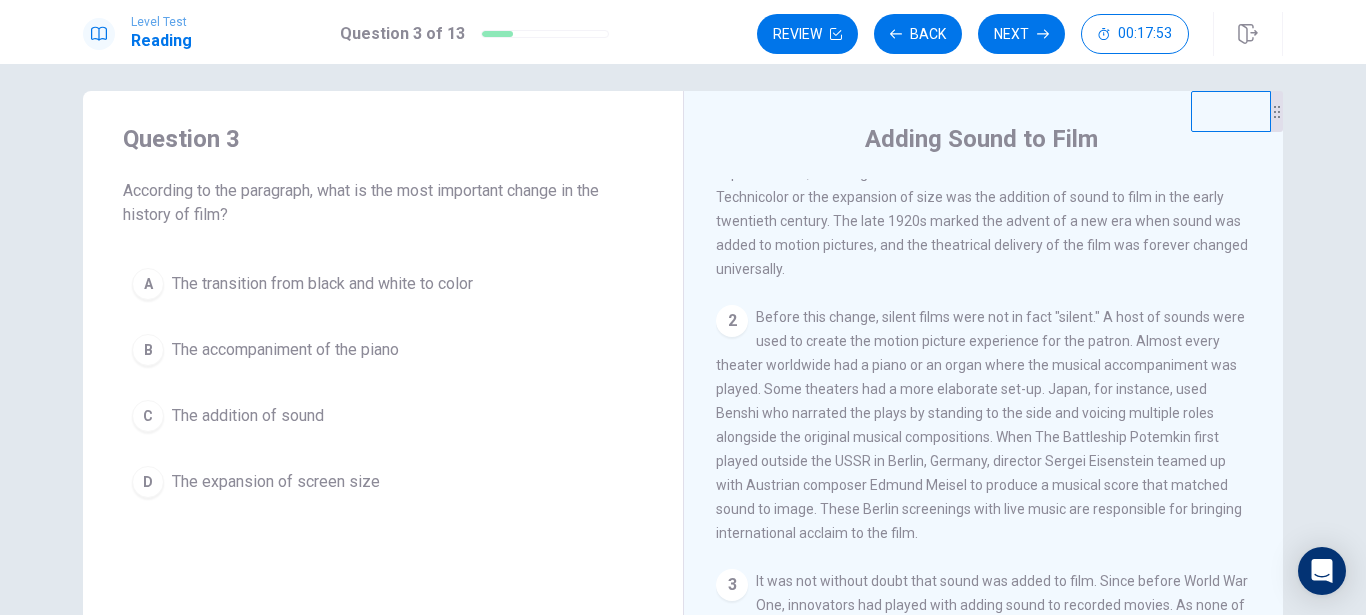 scroll, scrollTop: 0, scrollLeft: 0, axis: both 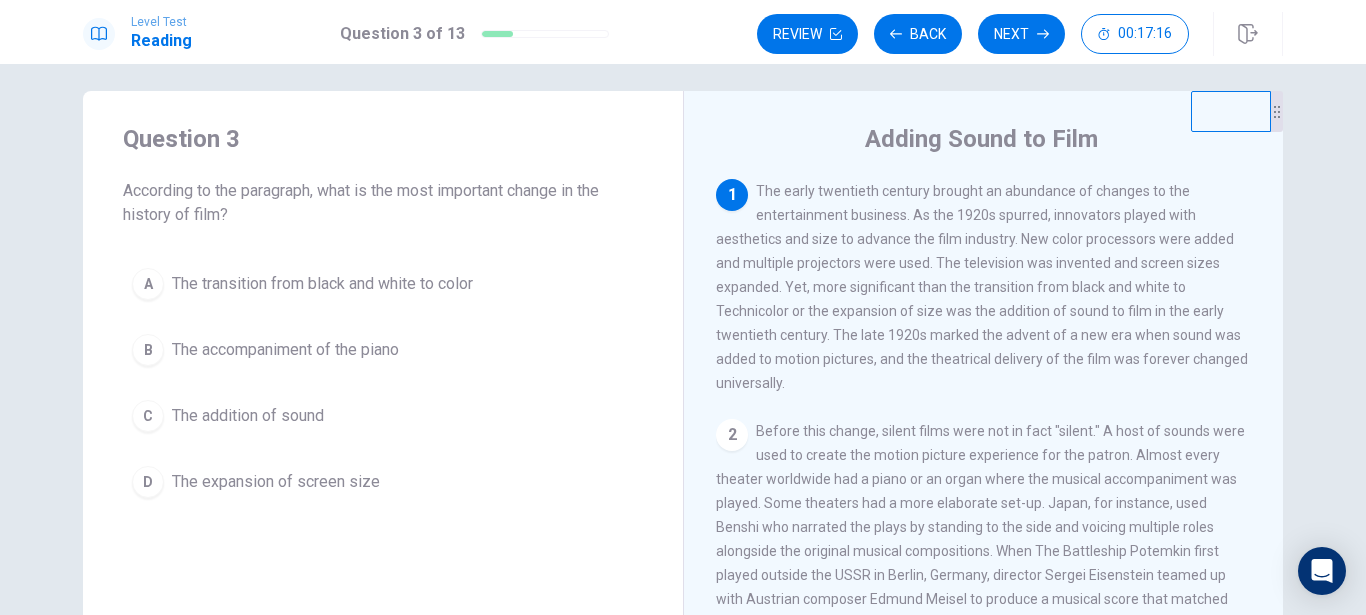 click on "C" at bounding box center [148, 416] 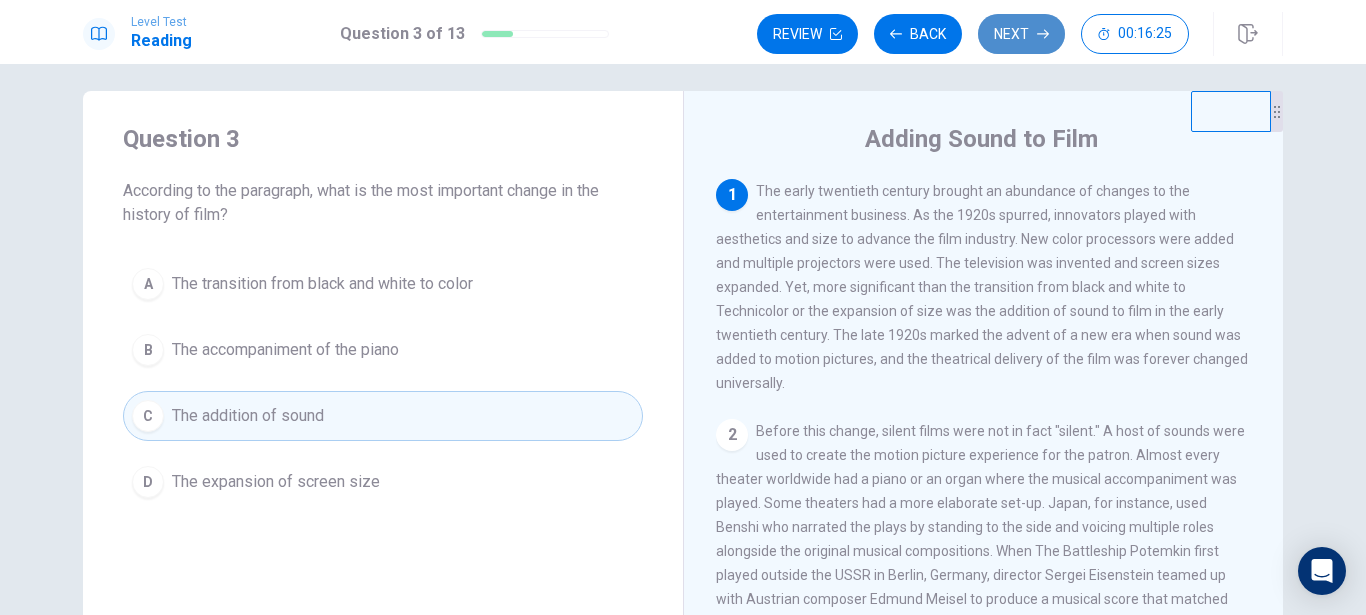 click on "Next" at bounding box center [1021, 34] 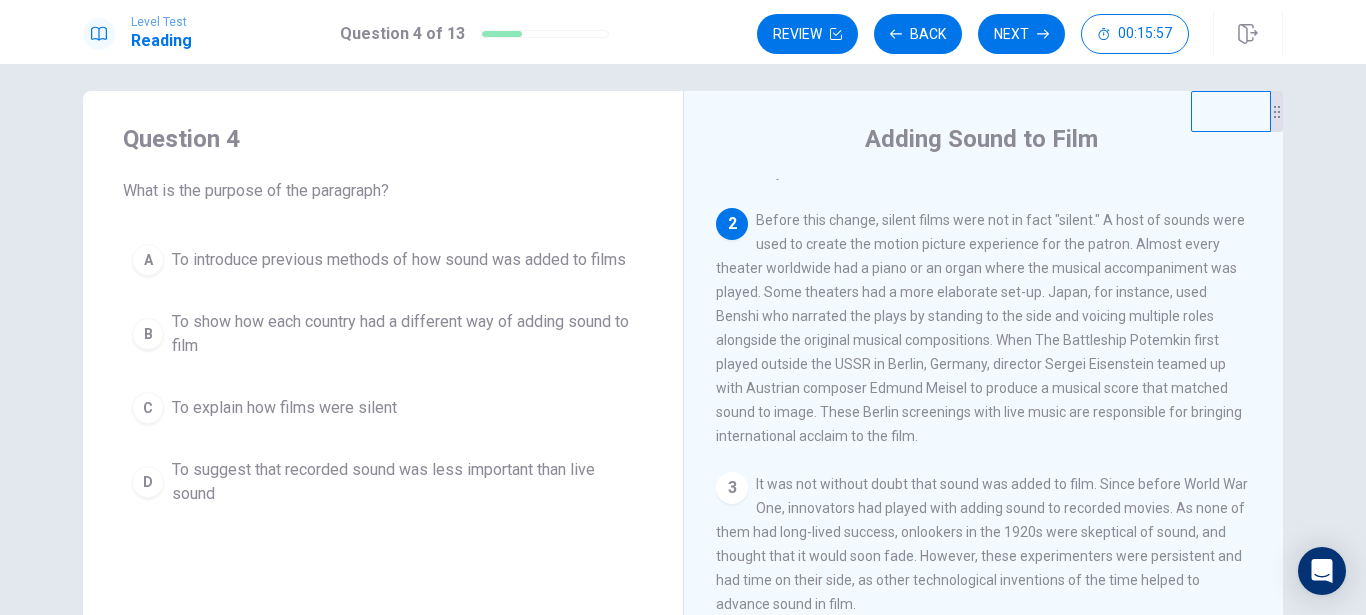 scroll, scrollTop: 238, scrollLeft: 0, axis: vertical 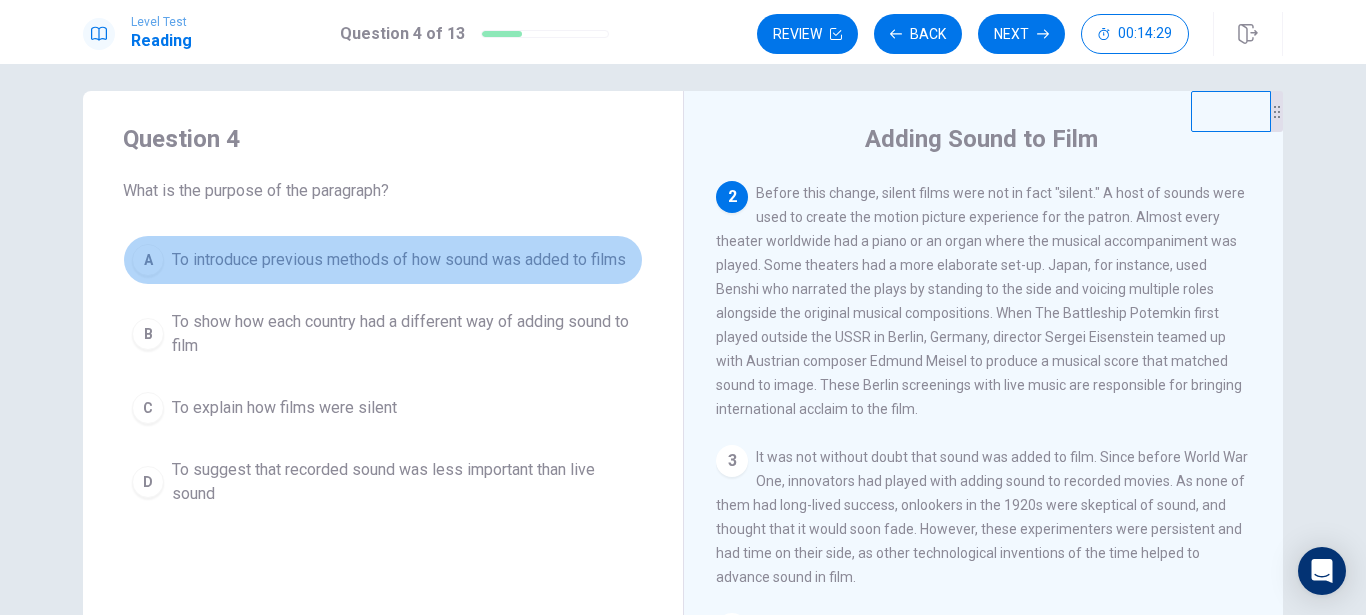 click on "A" at bounding box center [148, 260] 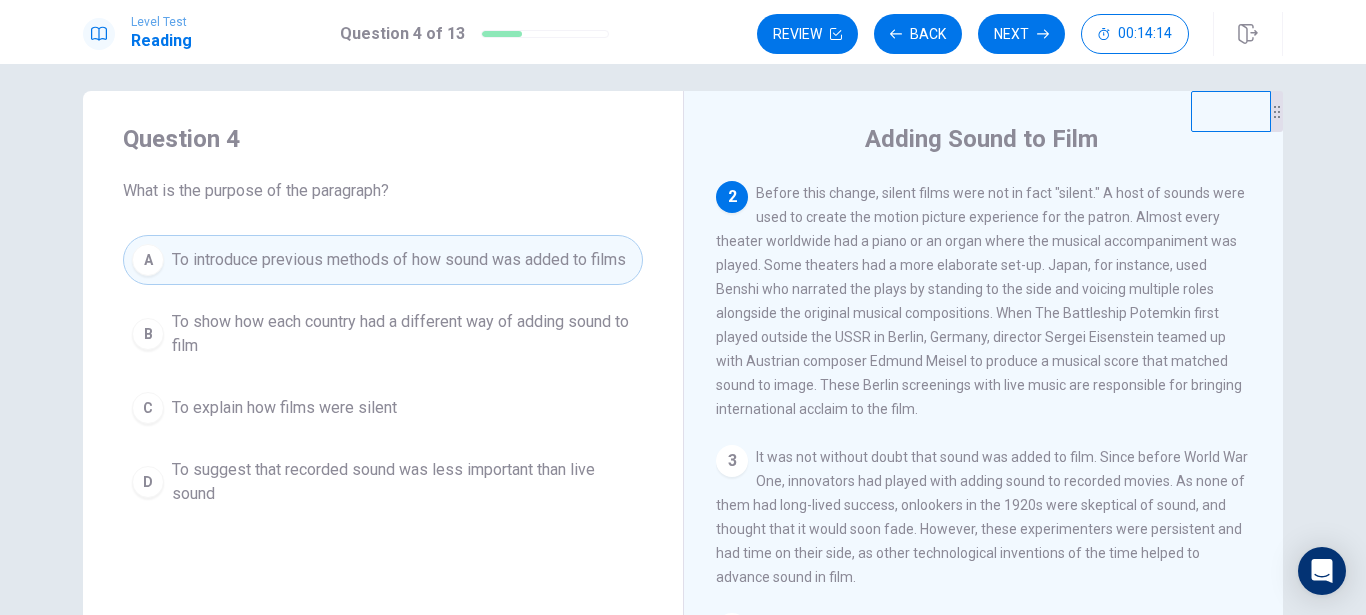 click on "B" at bounding box center (148, 334) 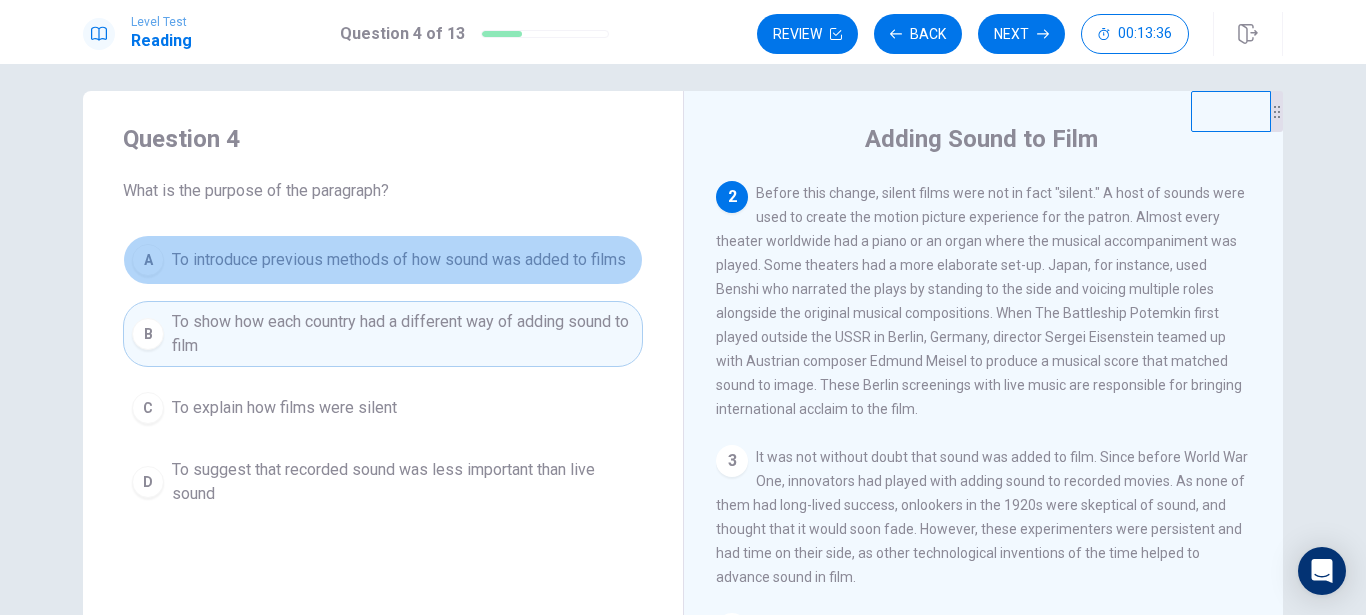 click on "A" at bounding box center [148, 260] 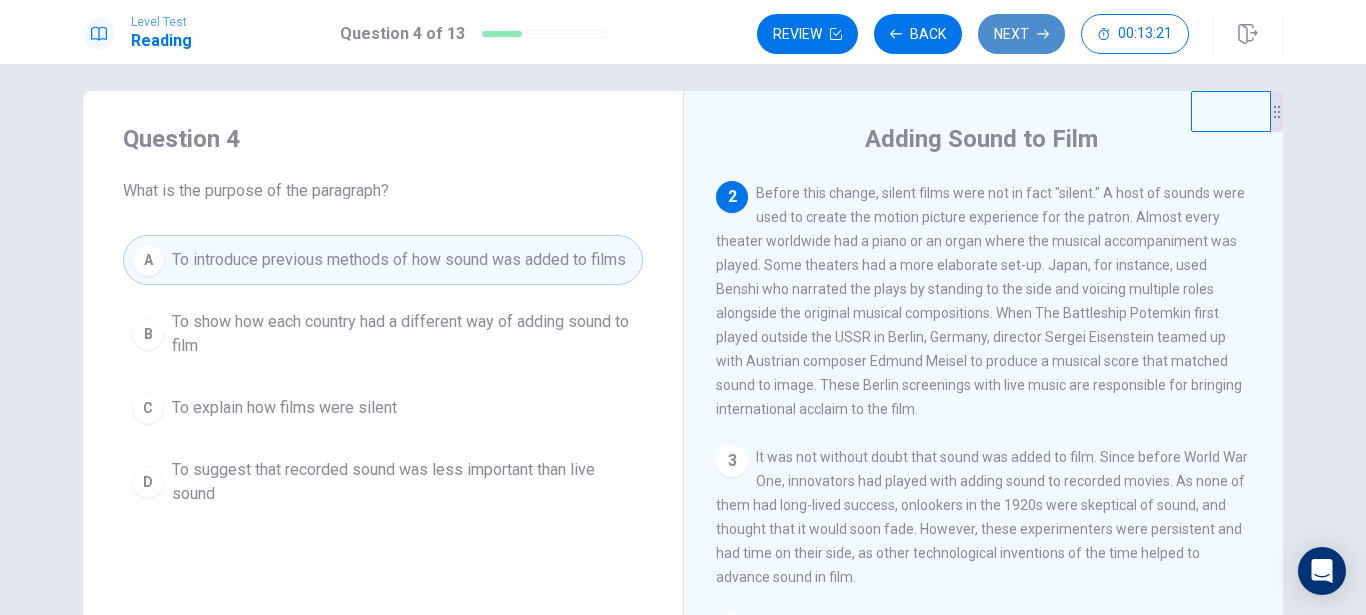 click on "Next" at bounding box center [1021, 34] 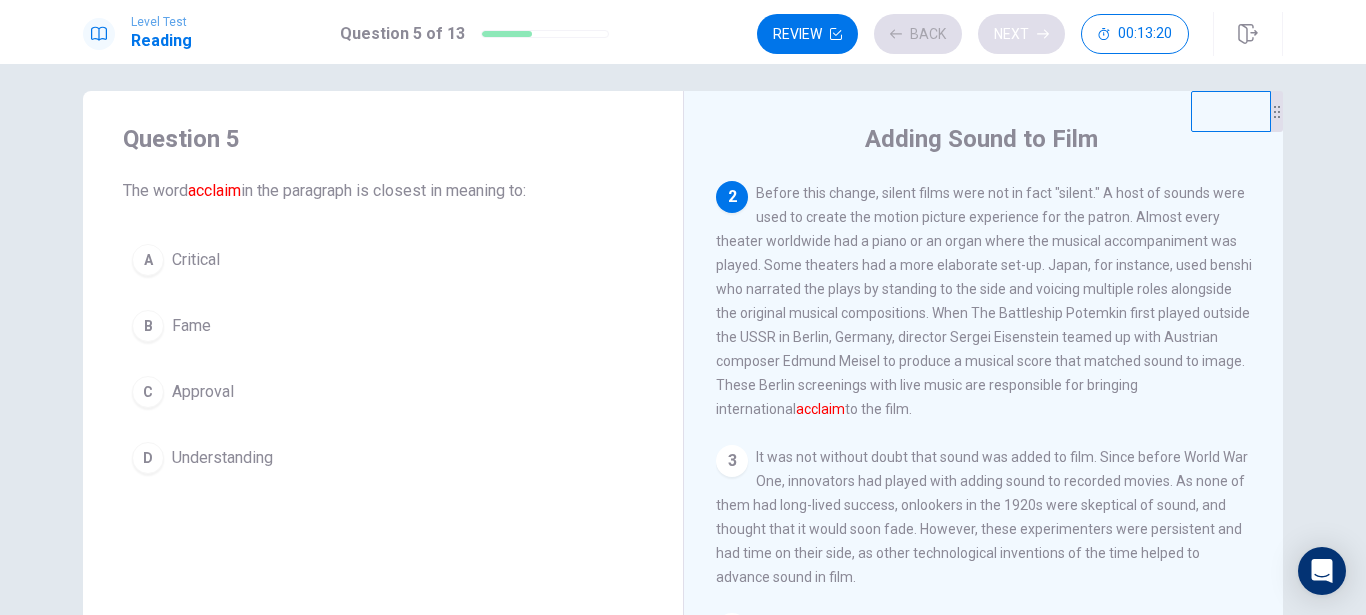 scroll, scrollTop: 249, scrollLeft: 0, axis: vertical 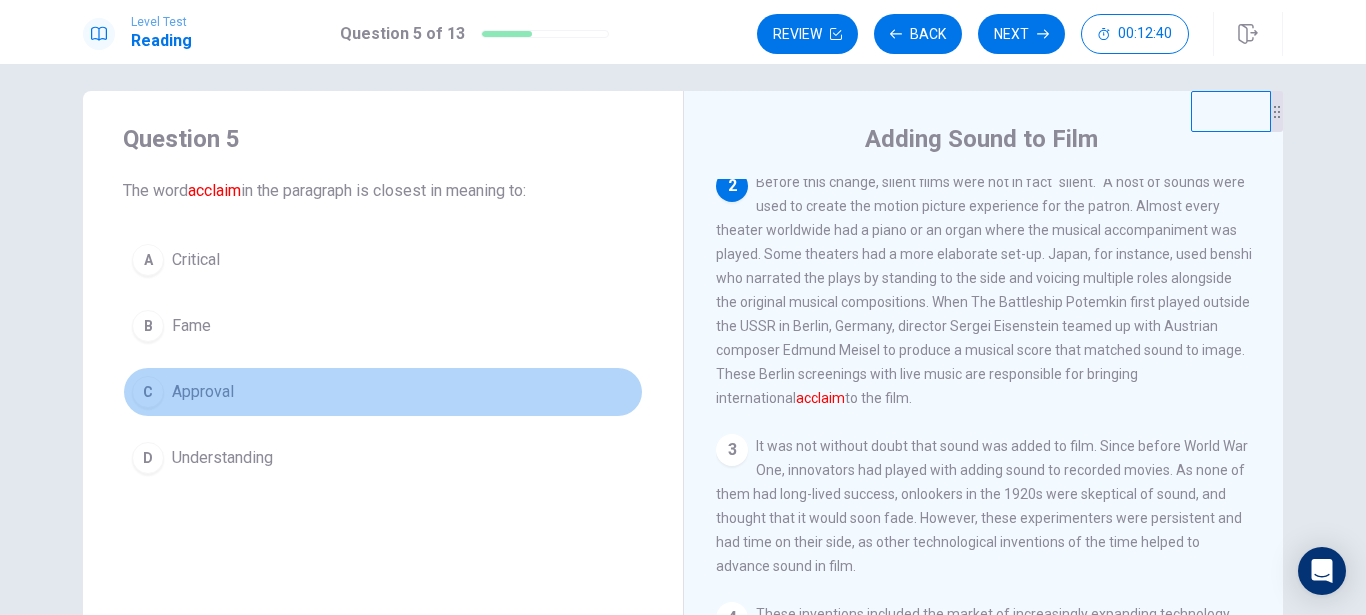 click on "C" at bounding box center [148, 392] 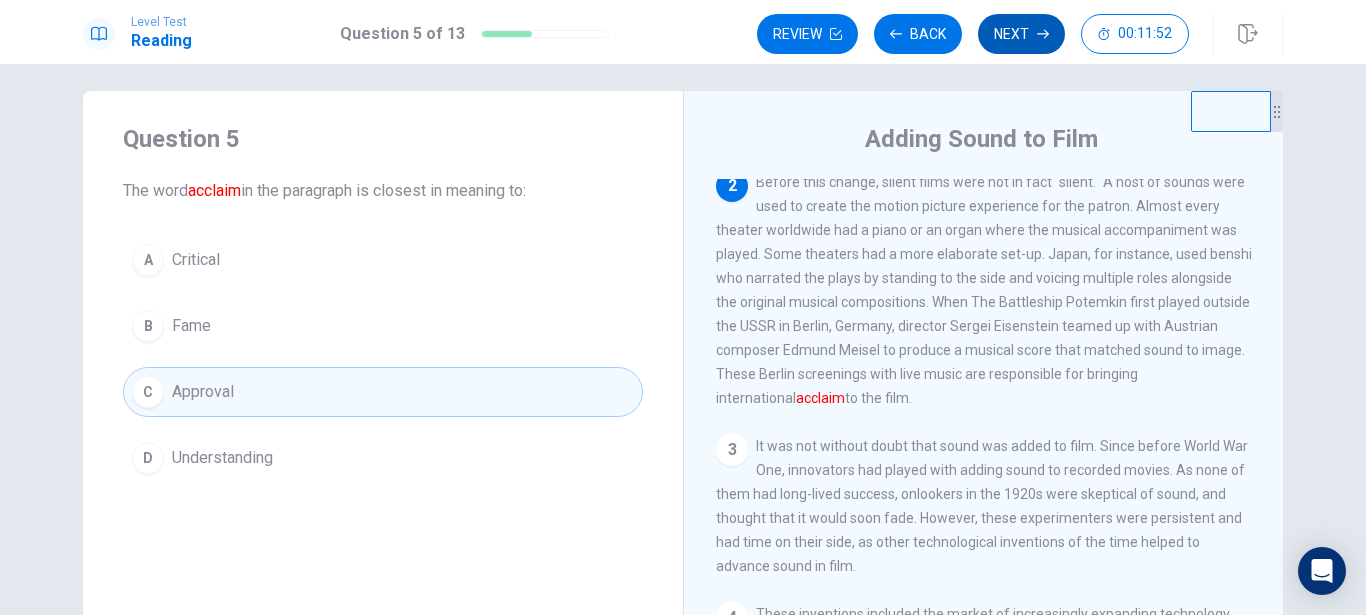click on "Next" at bounding box center (1021, 34) 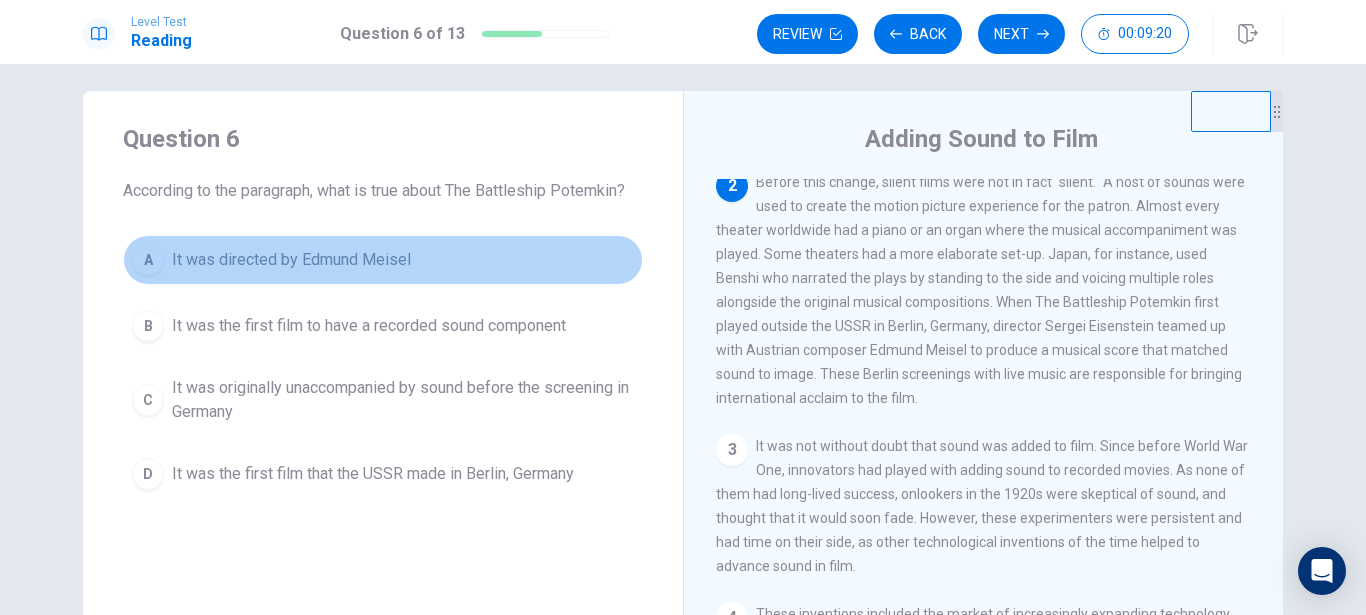 click on "A" at bounding box center [148, 260] 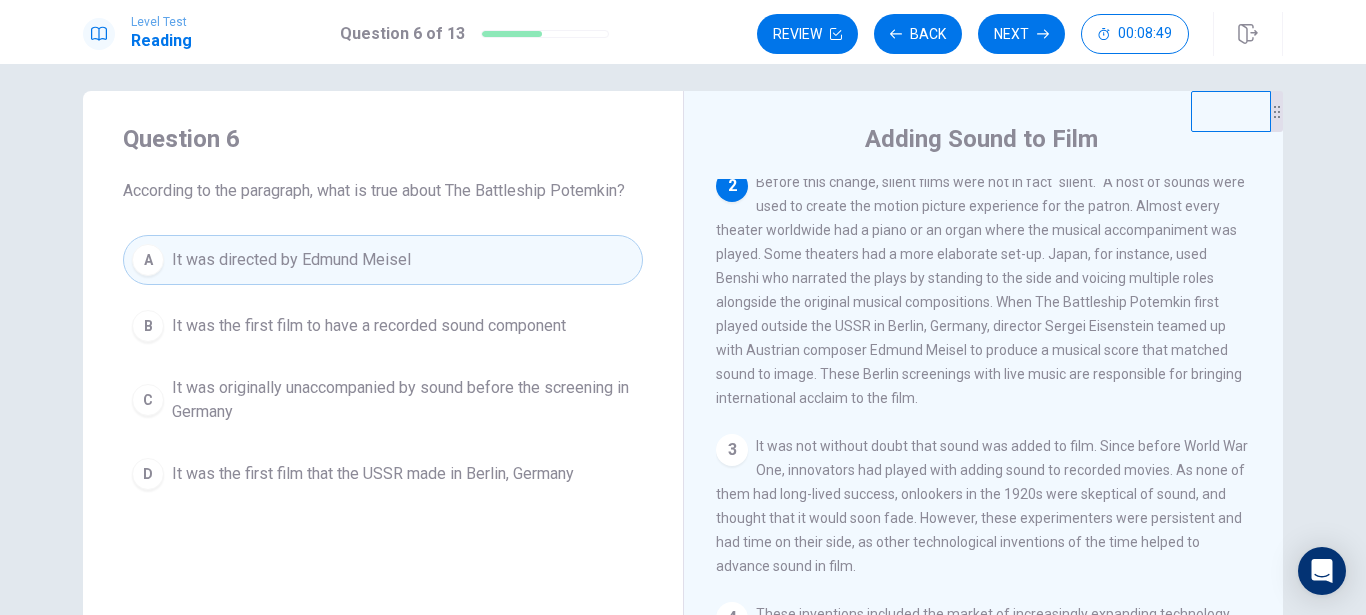 click on "C" at bounding box center [148, 400] 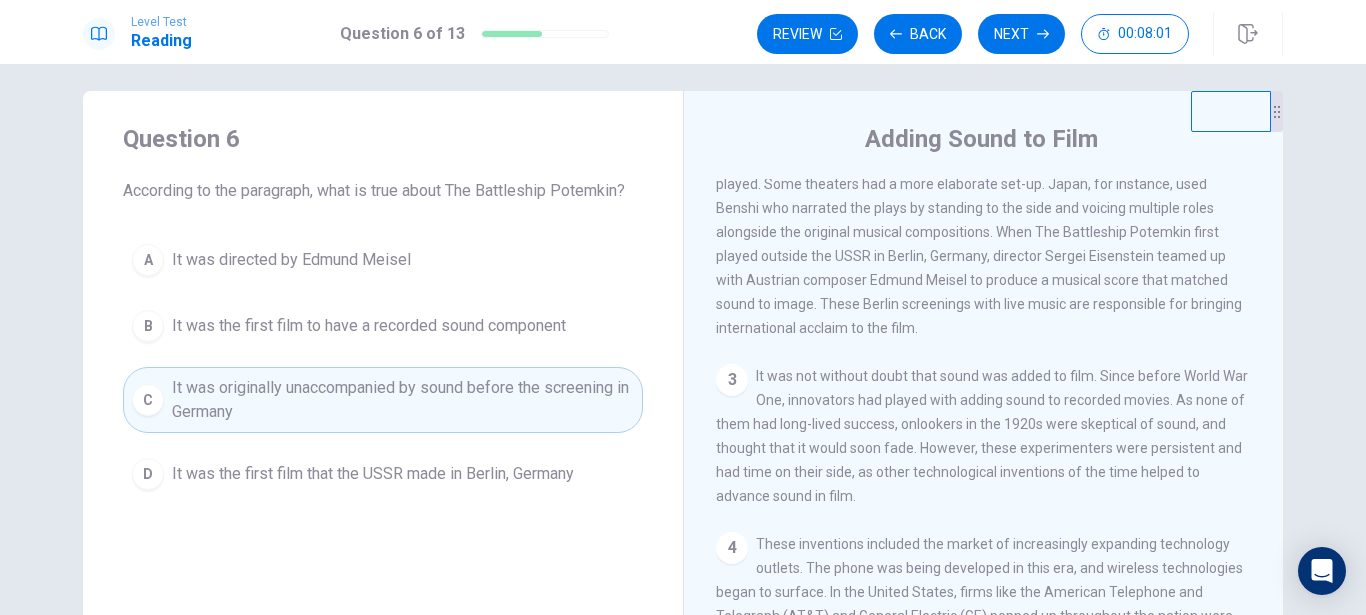 scroll, scrollTop: 363, scrollLeft: 0, axis: vertical 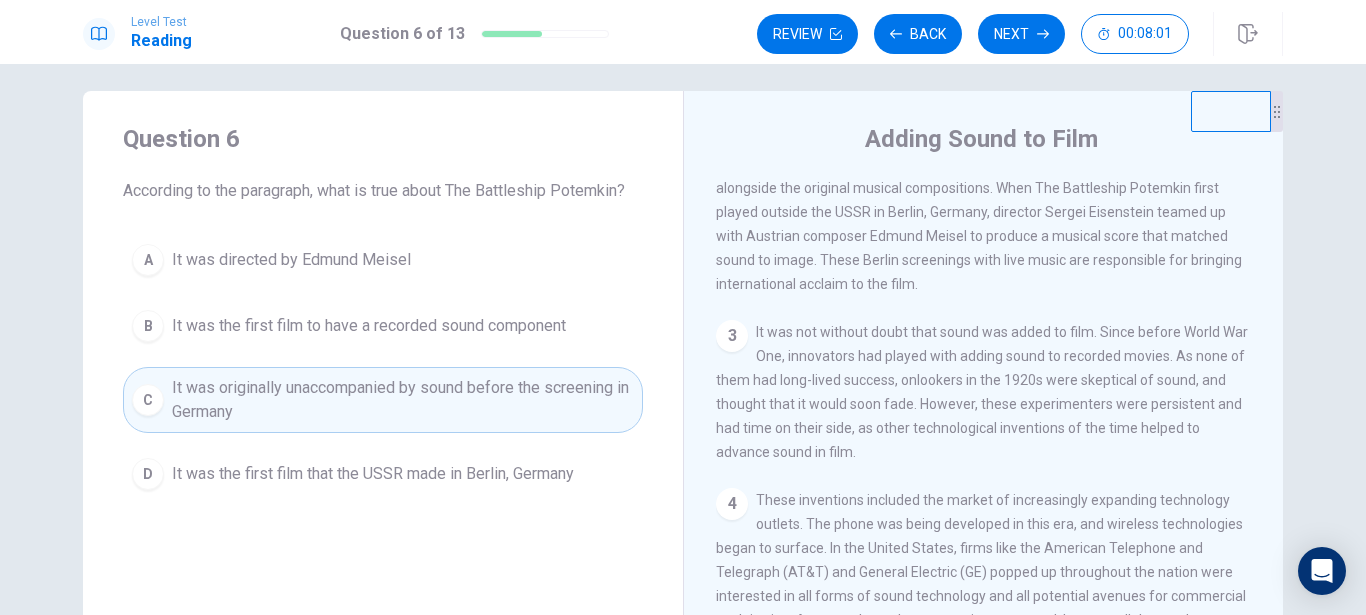 click on "A" at bounding box center [148, 260] 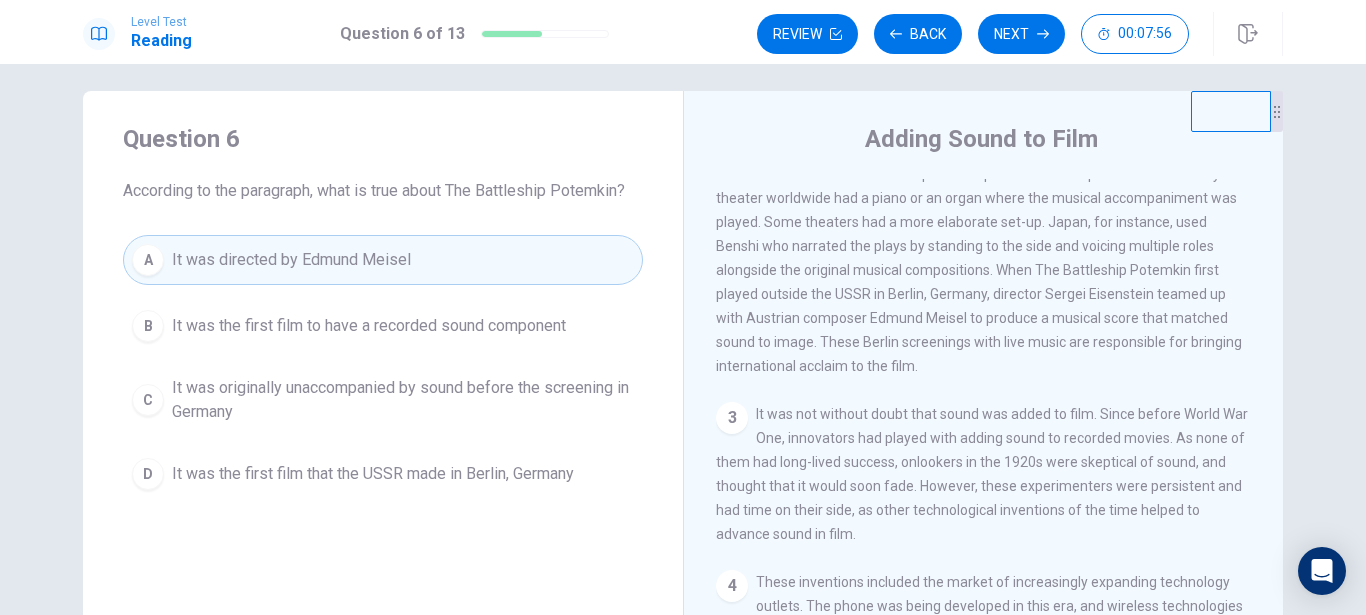 scroll, scrollTop: 249, scrollLeft: 0, axis: vertical 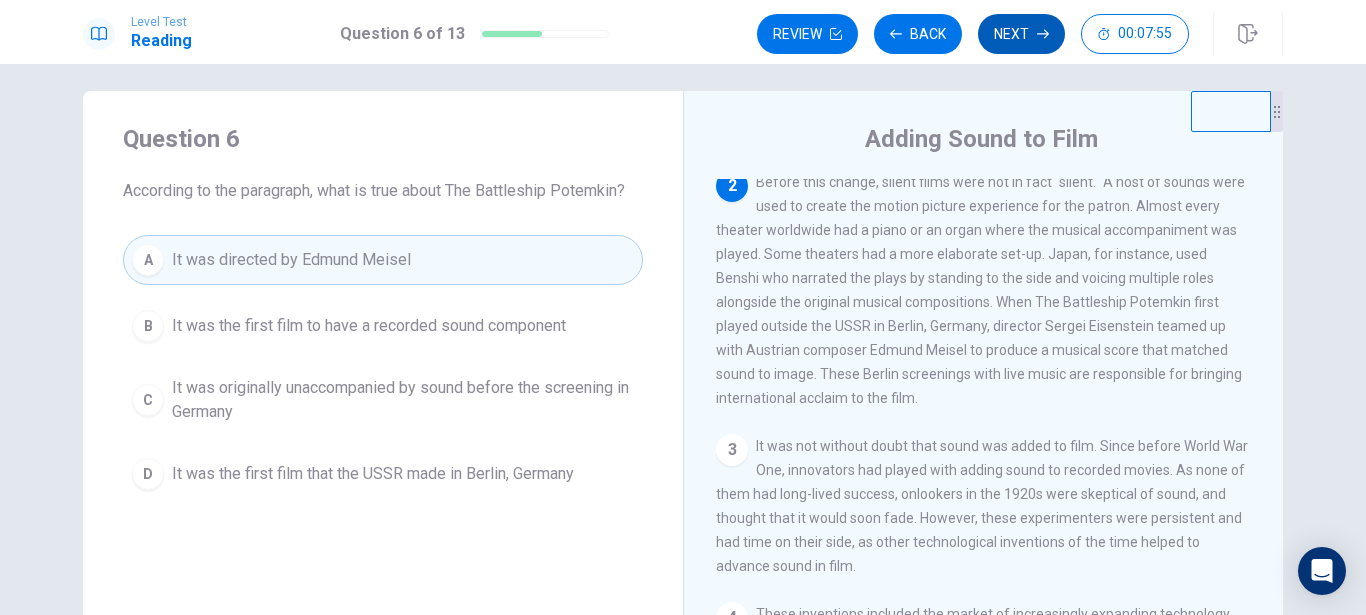 click on "Next" at bounding box center [1021, 34] 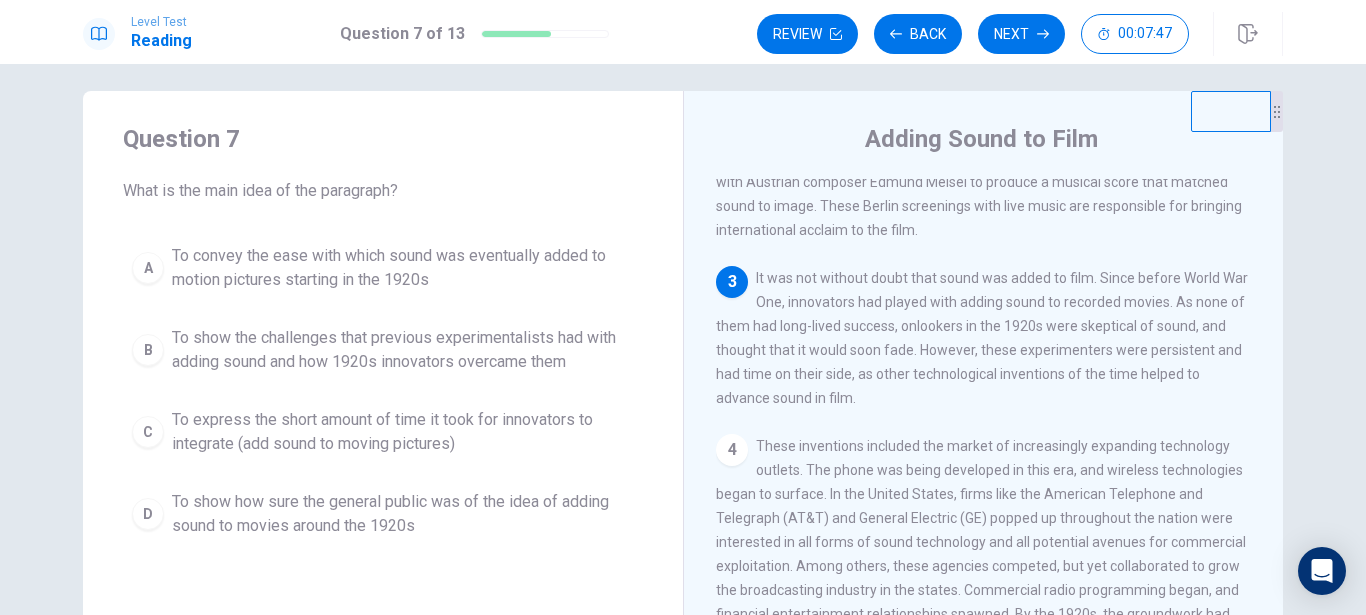 scroll, scrollTop: 431, scrollLeft: 0, axis: vertical 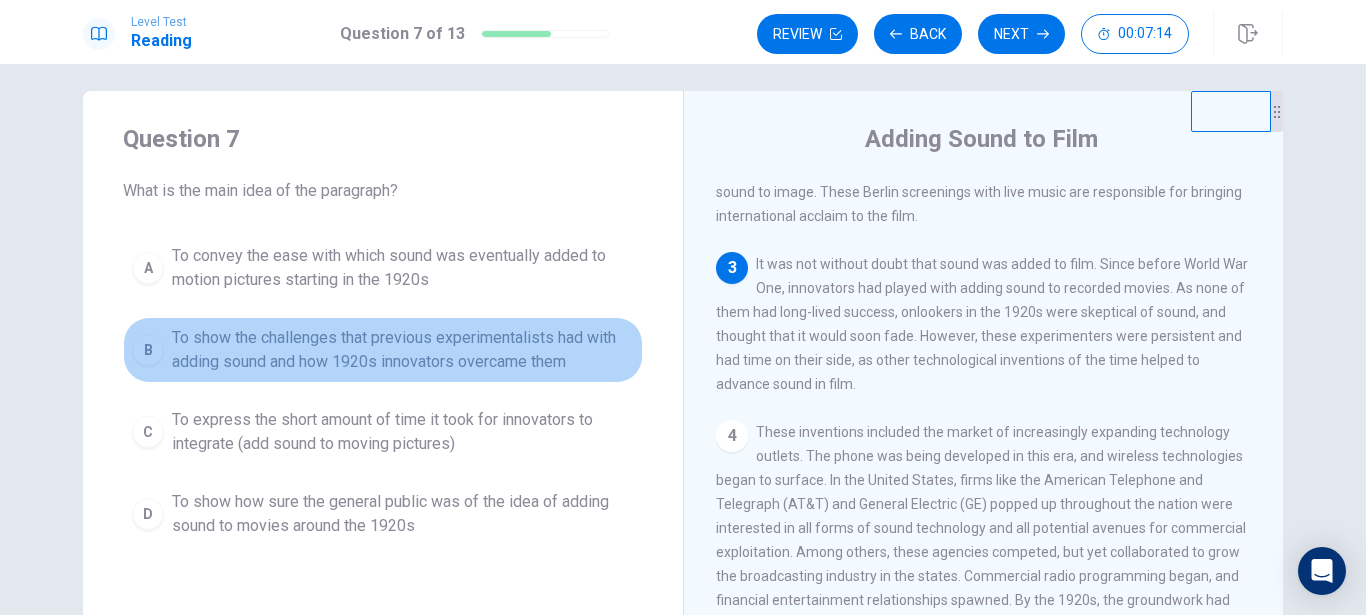 click on "B" at bounding box center (148, 350) 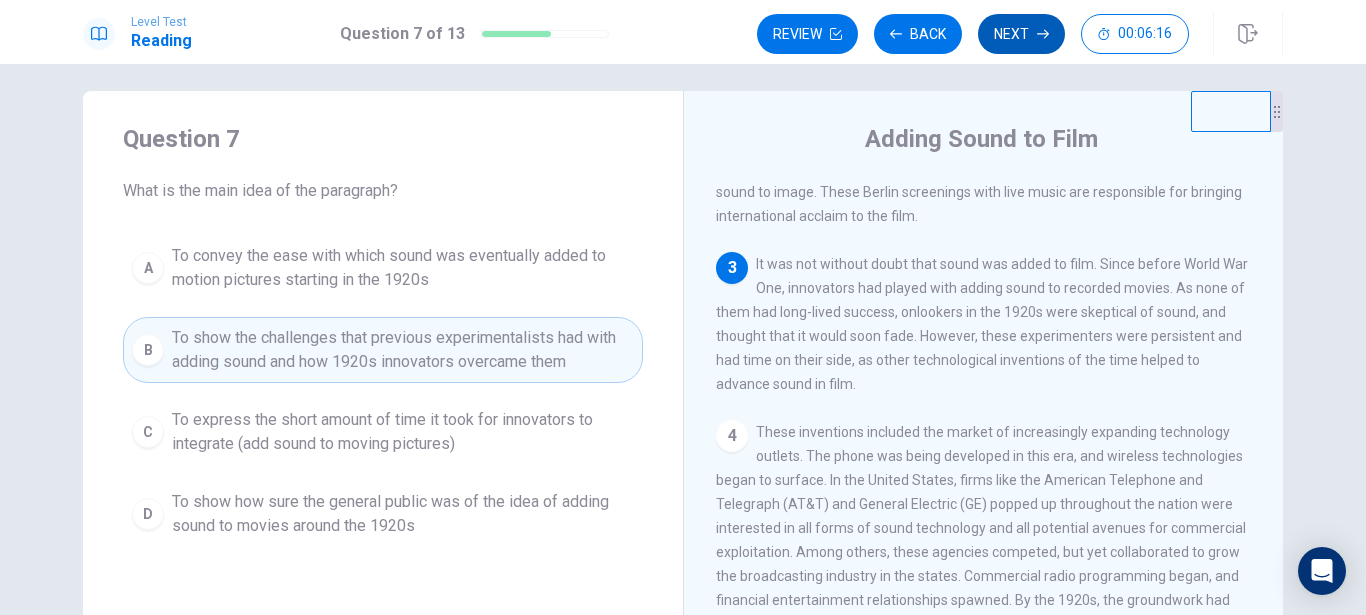 click on "Next" at bounding box center (1021, 34) 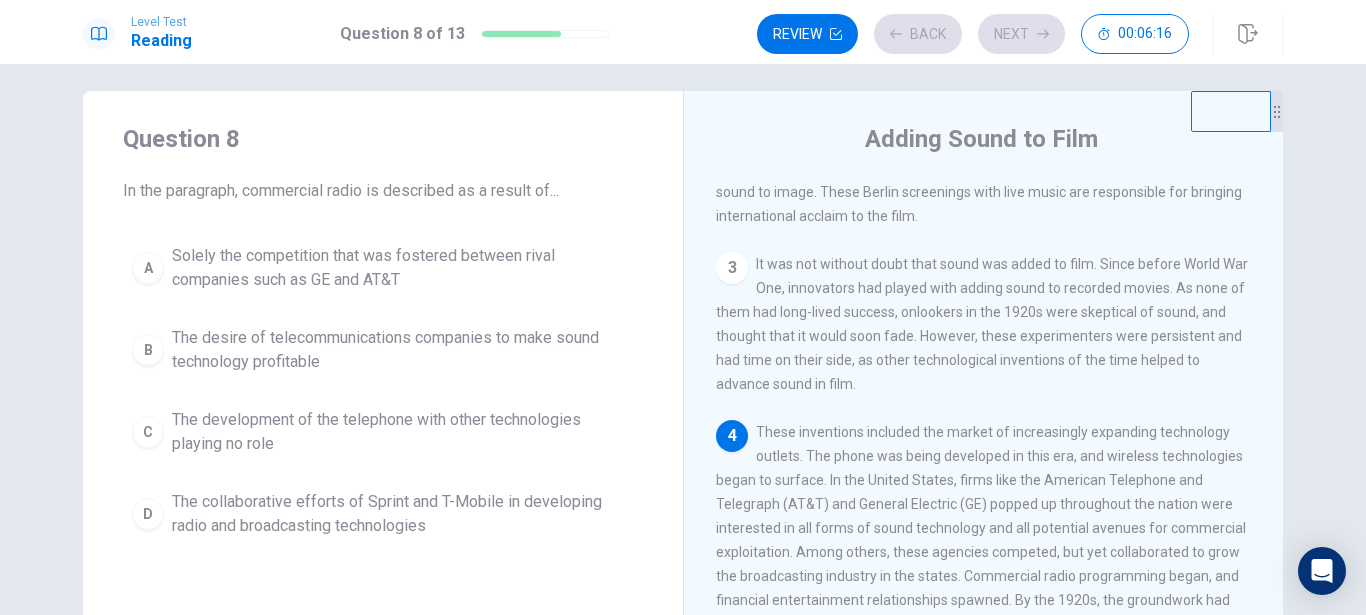 scroll, scrollTop: 545, scrollLeft: 0, axis: vertical 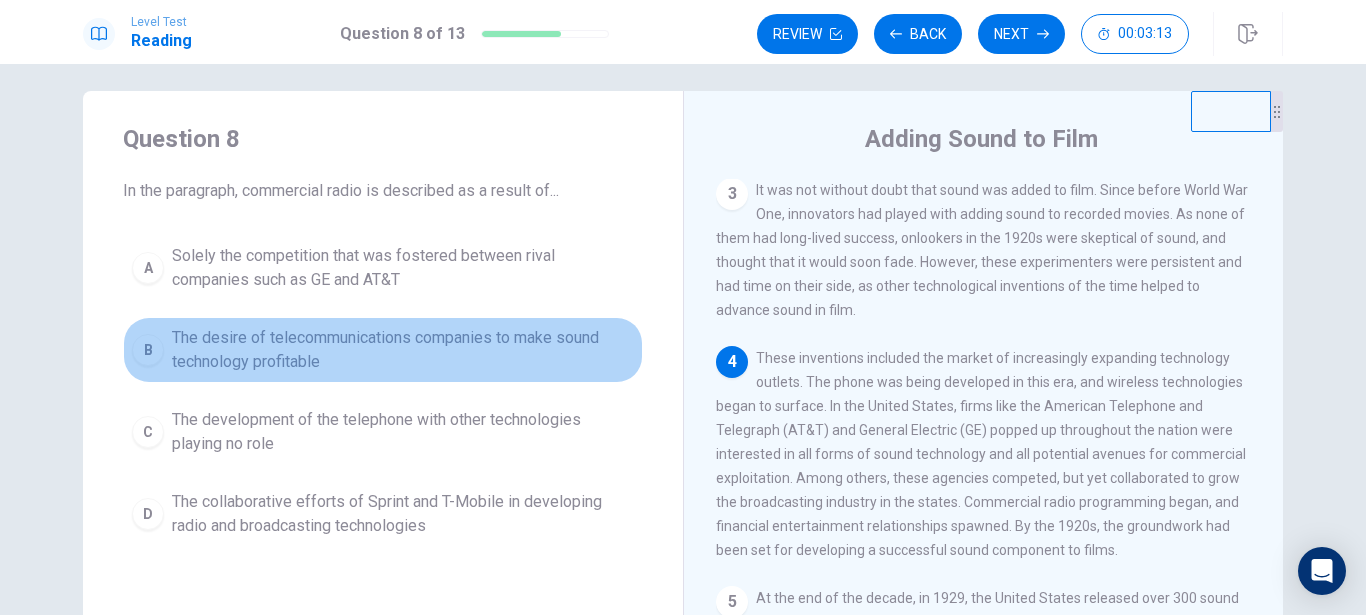 click on "B" at bounding box center (148, 350) 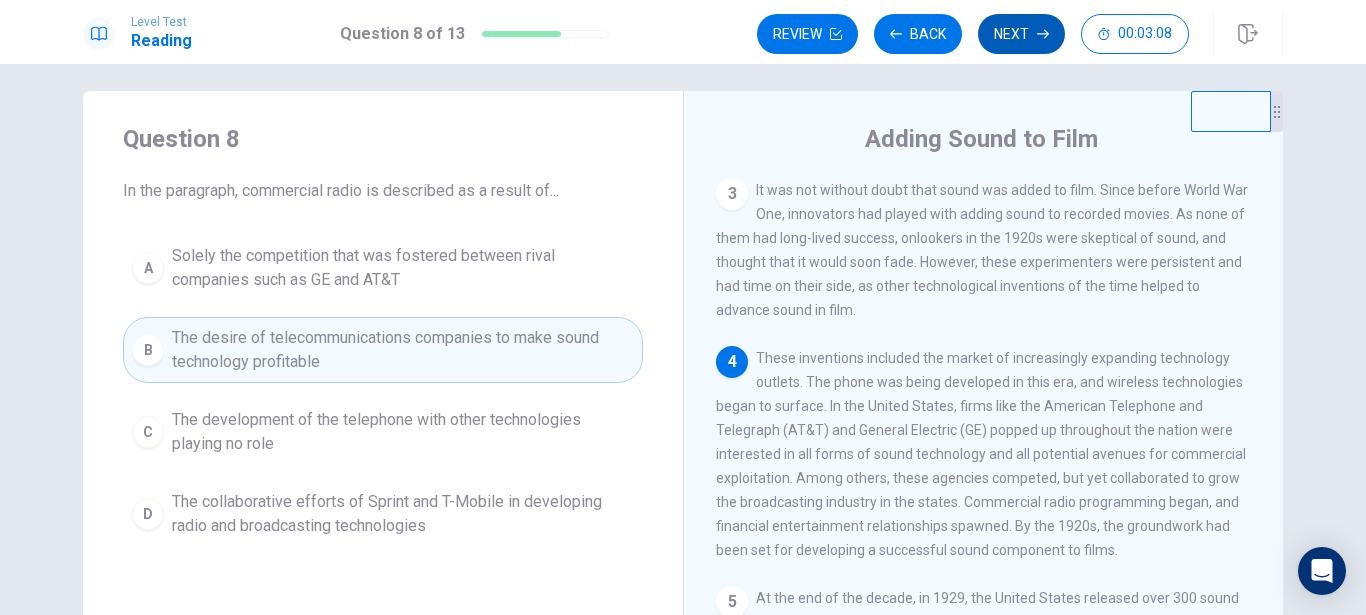 click on "Next" at bounding box center (1021, 34) 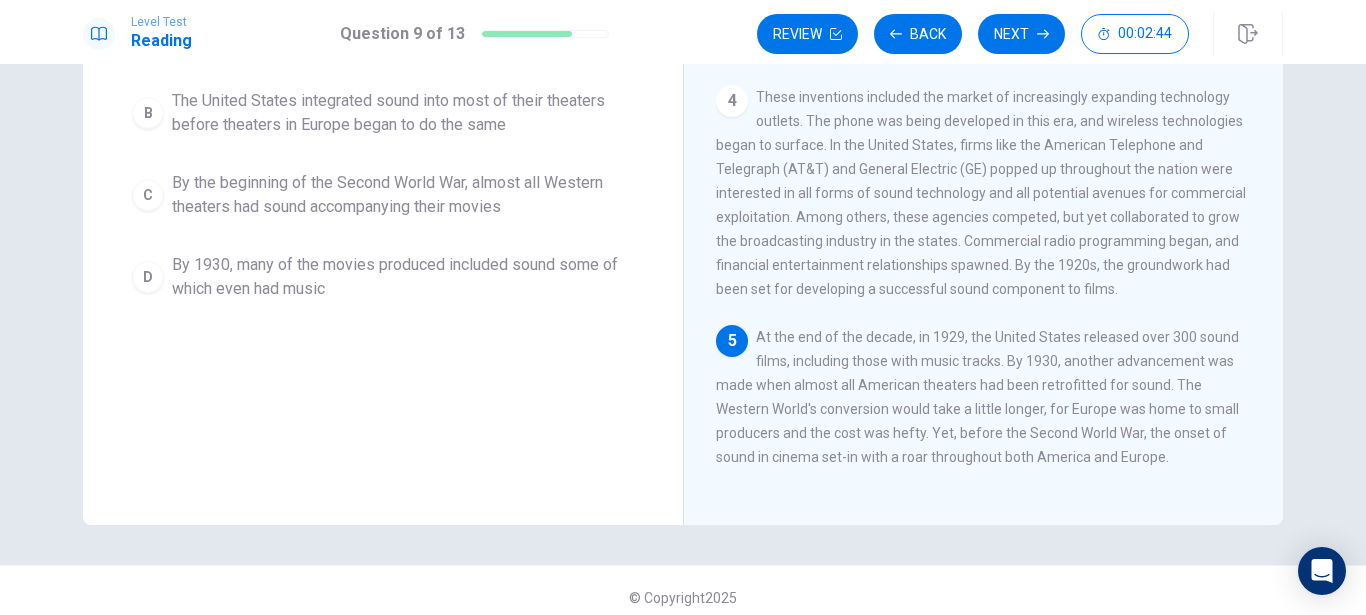 scroll, scrollTop: 288, scrollLeft: 0, axis: vertical 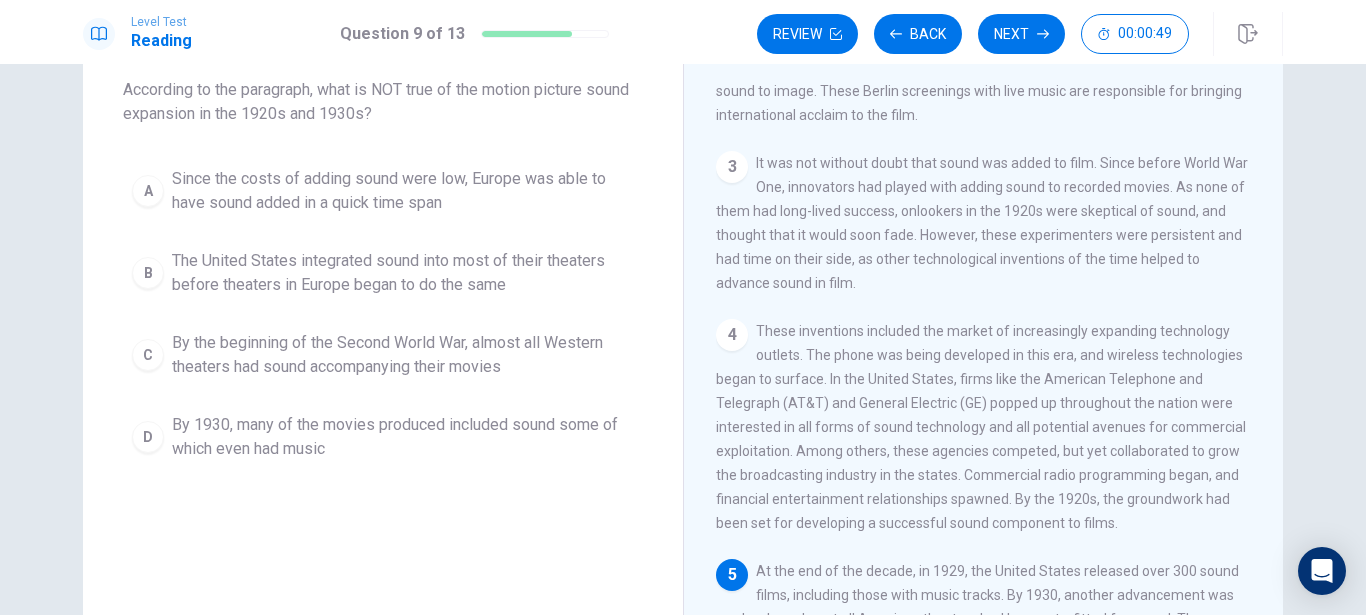 click on "C" at bounding box center [148, 355] 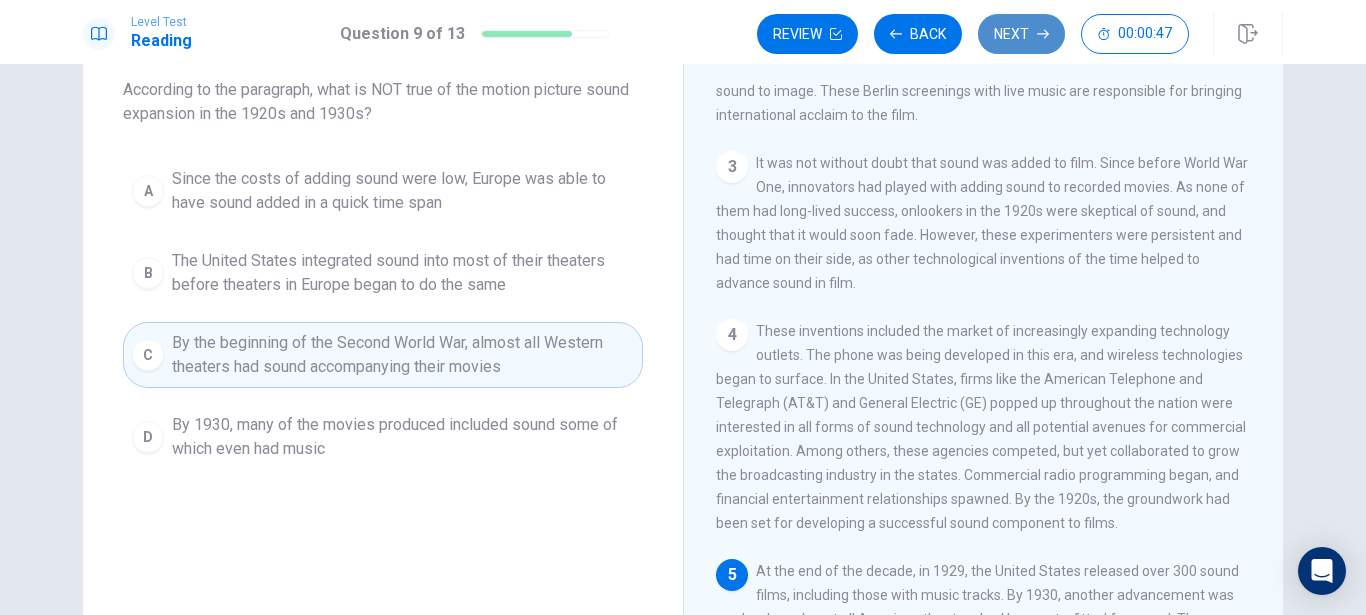 click on "Next" at bounding box center (1021, 34) 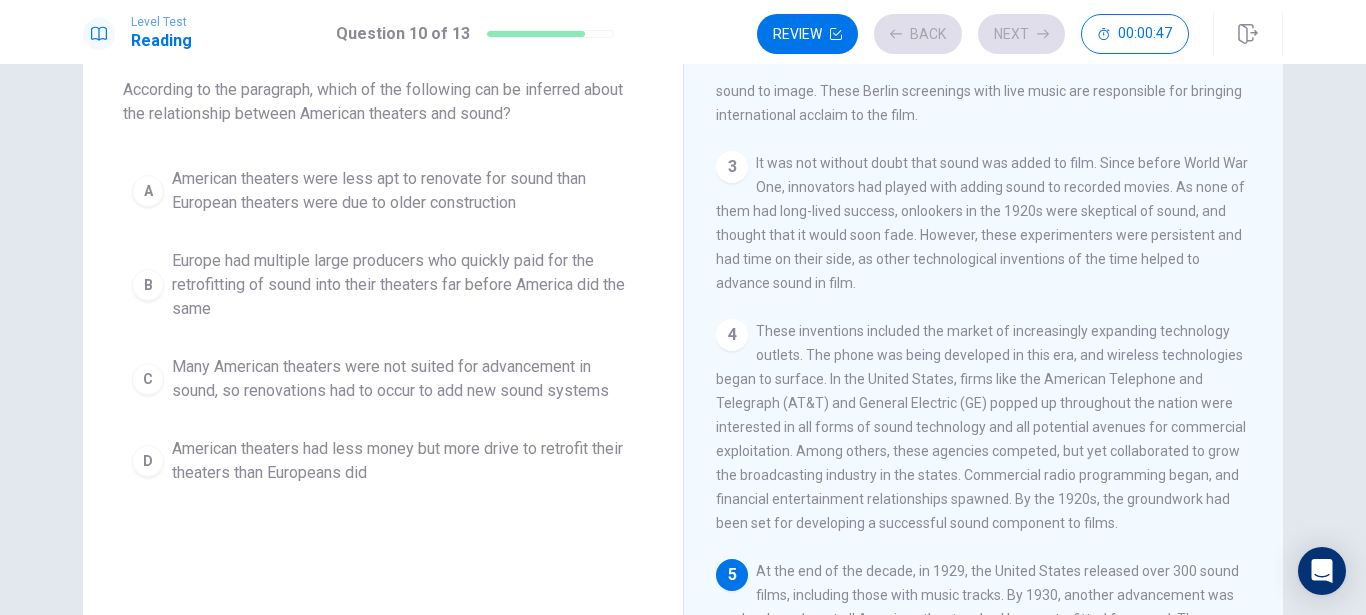 scroll, scrollTop: 545, scrollLeft: 0, axis: vertical 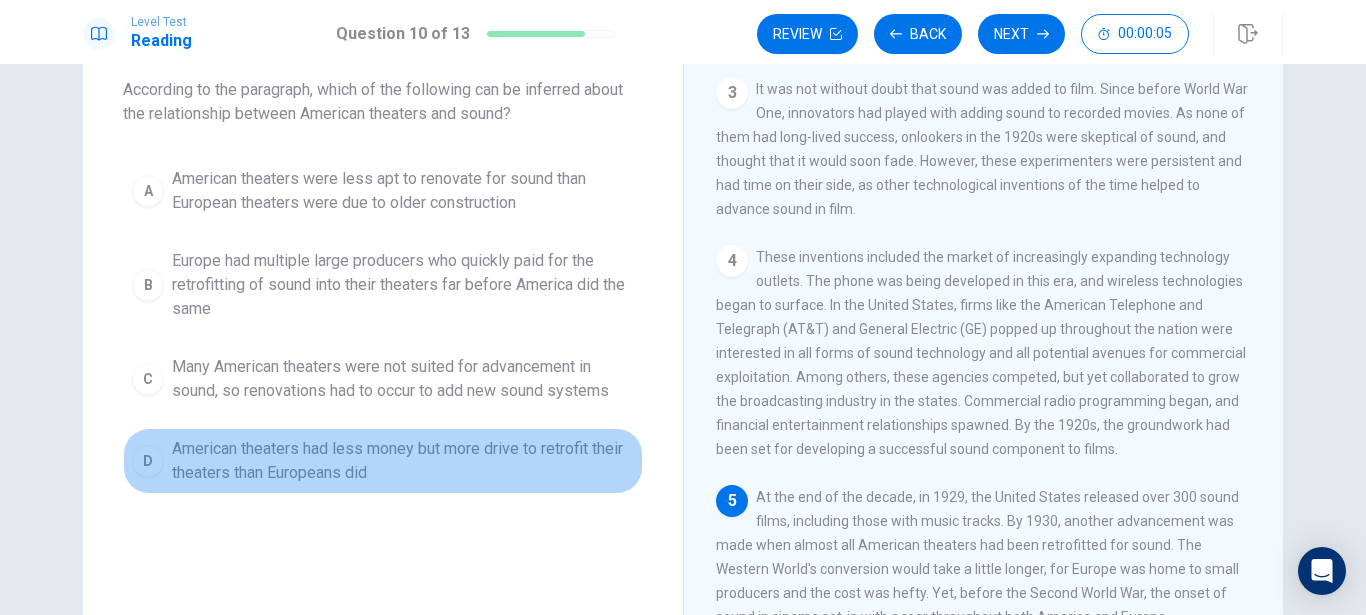 click on "D" at bounding box center (148, 461) 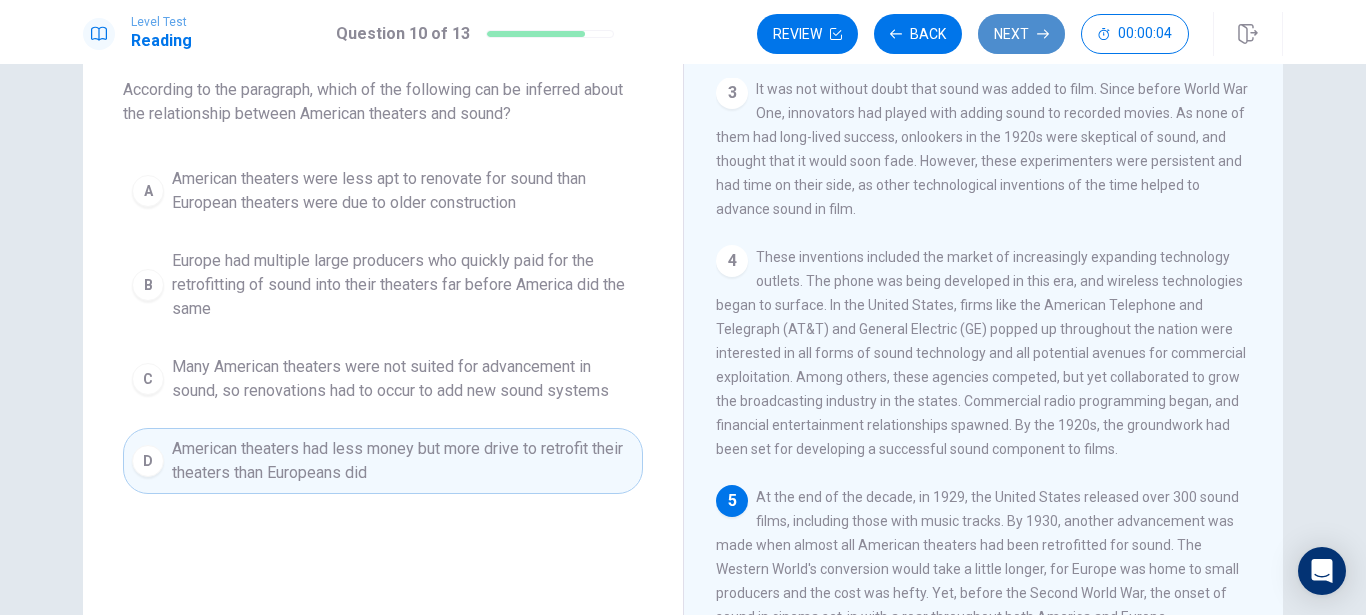 click on "Next" at bounding box center [1021, 34] 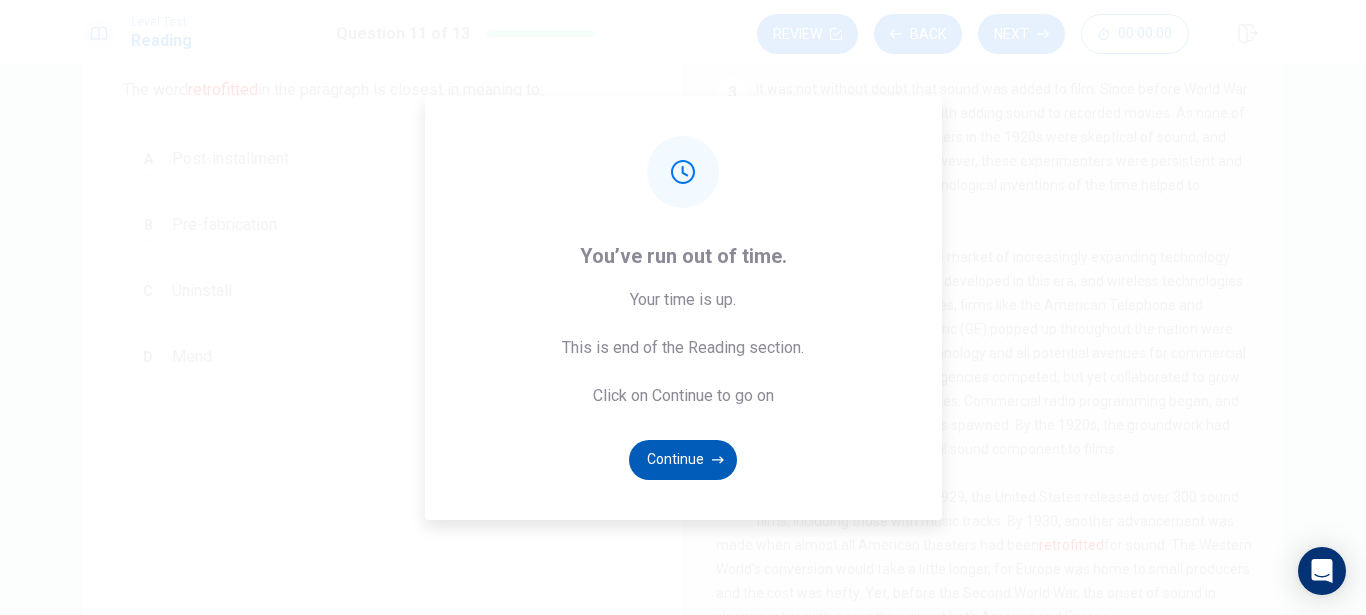 click on "Continue" at bounding box center [683, 460] 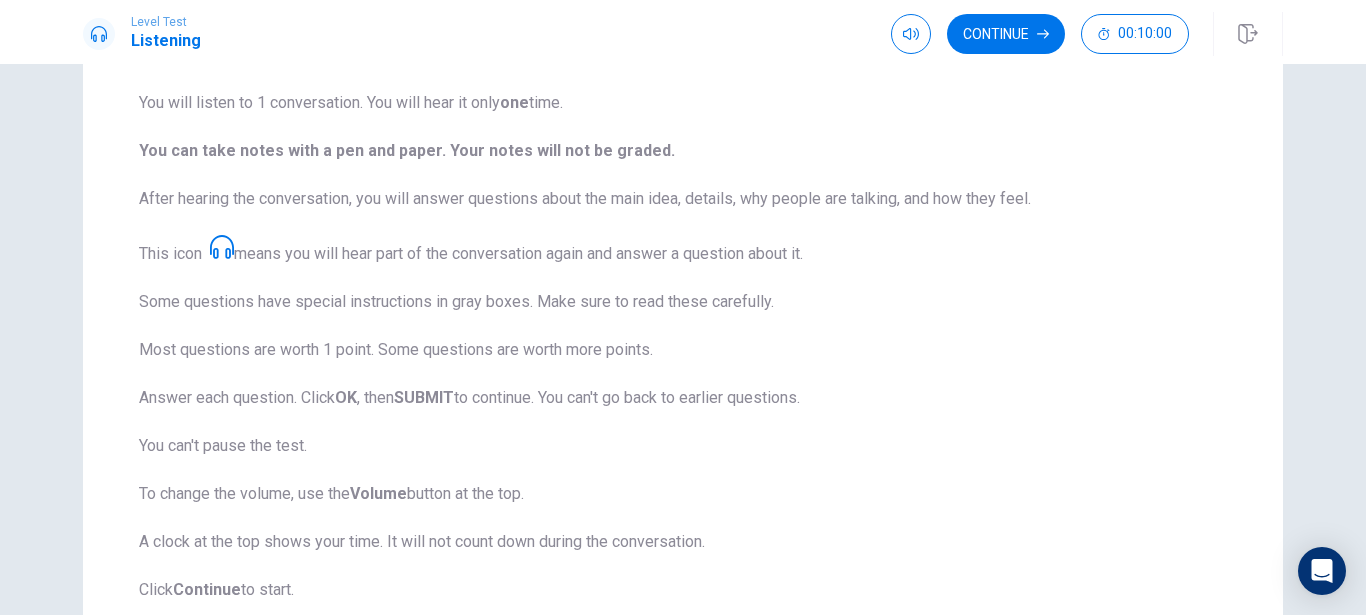 scroll, scrollTop: 228, scrollLeft: 0, axis: vertical 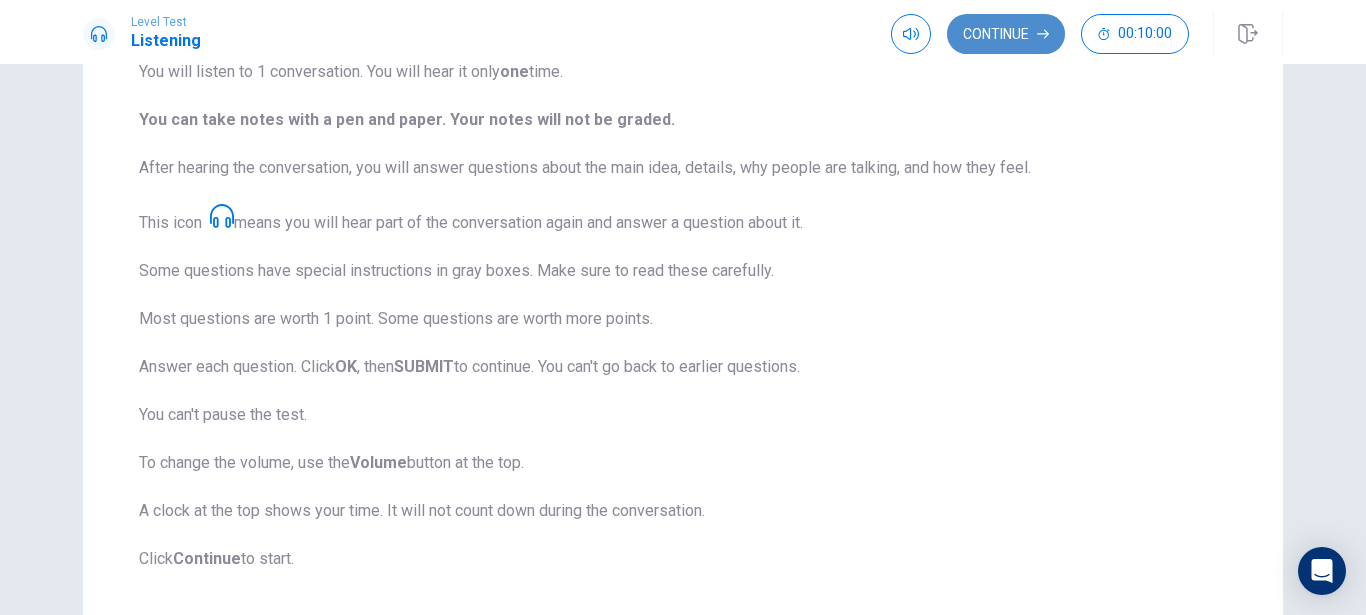 click on "Continue" at bounding box center (1006, 34) 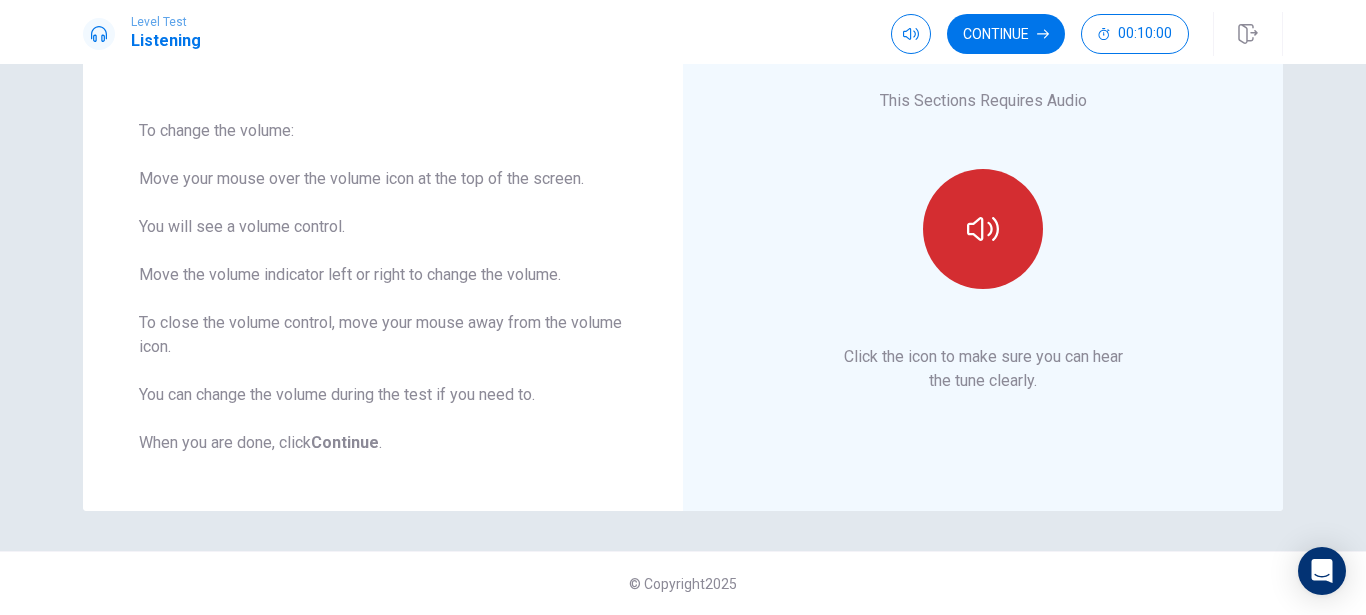 click 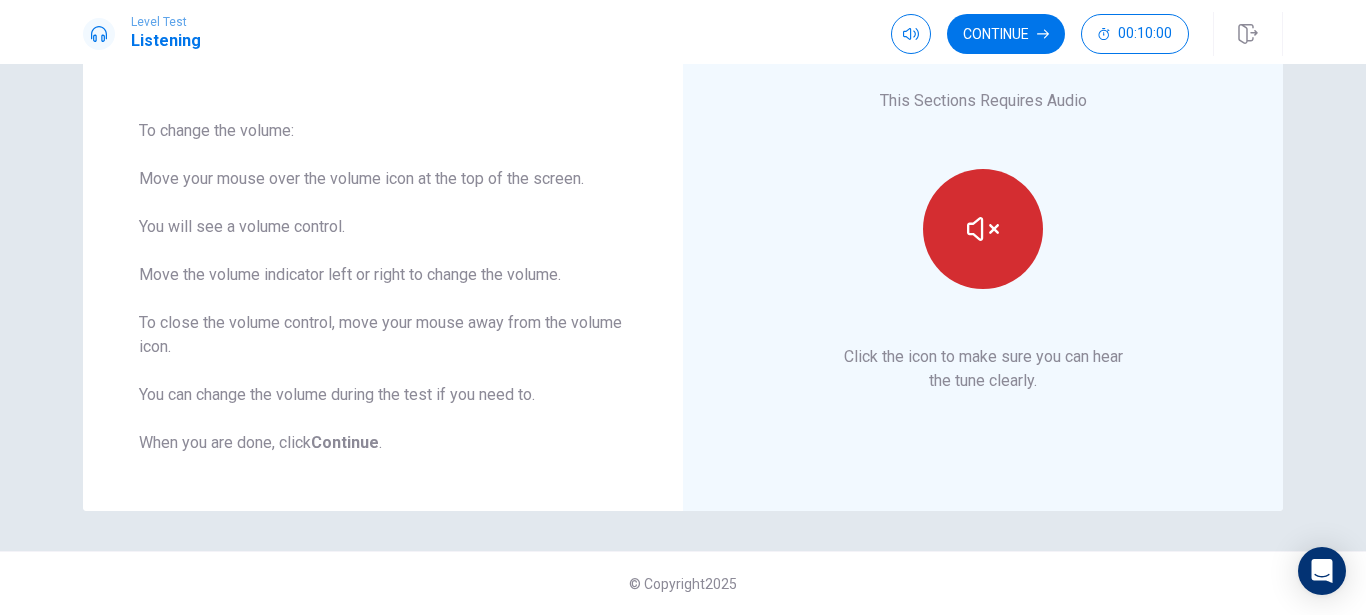 click 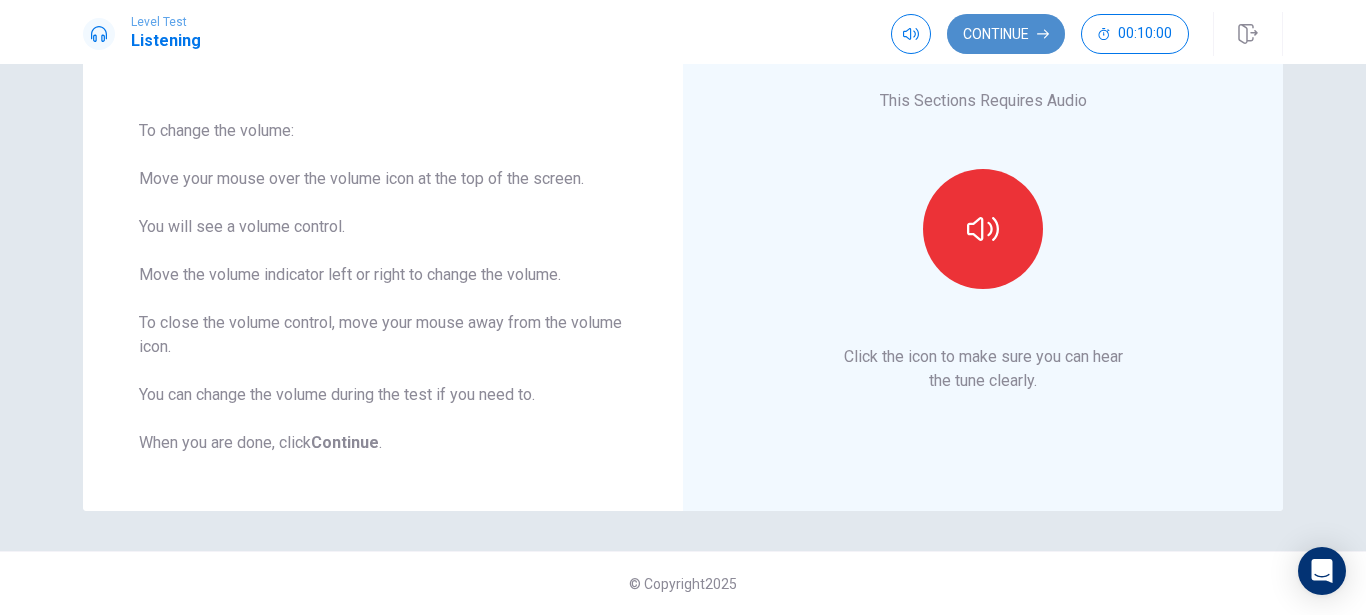 click on "Continue" at bounding box center (1006, 34) 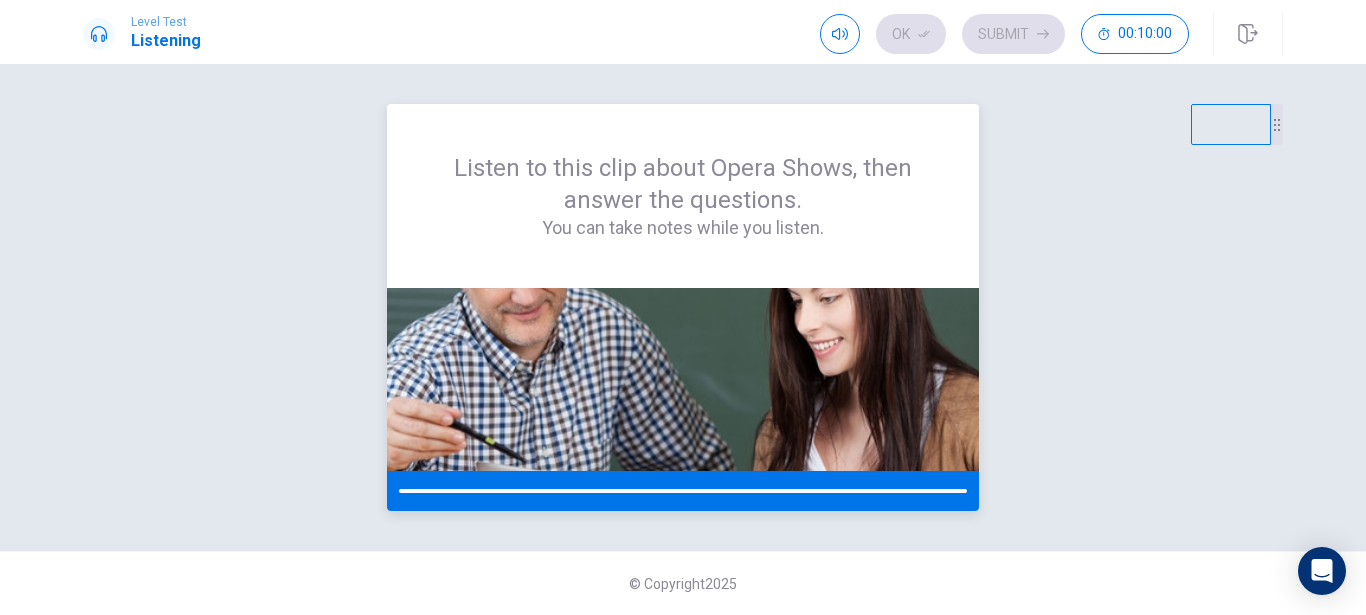 scroll, scrollTop: 0, scrollLeft: 0, axis: both 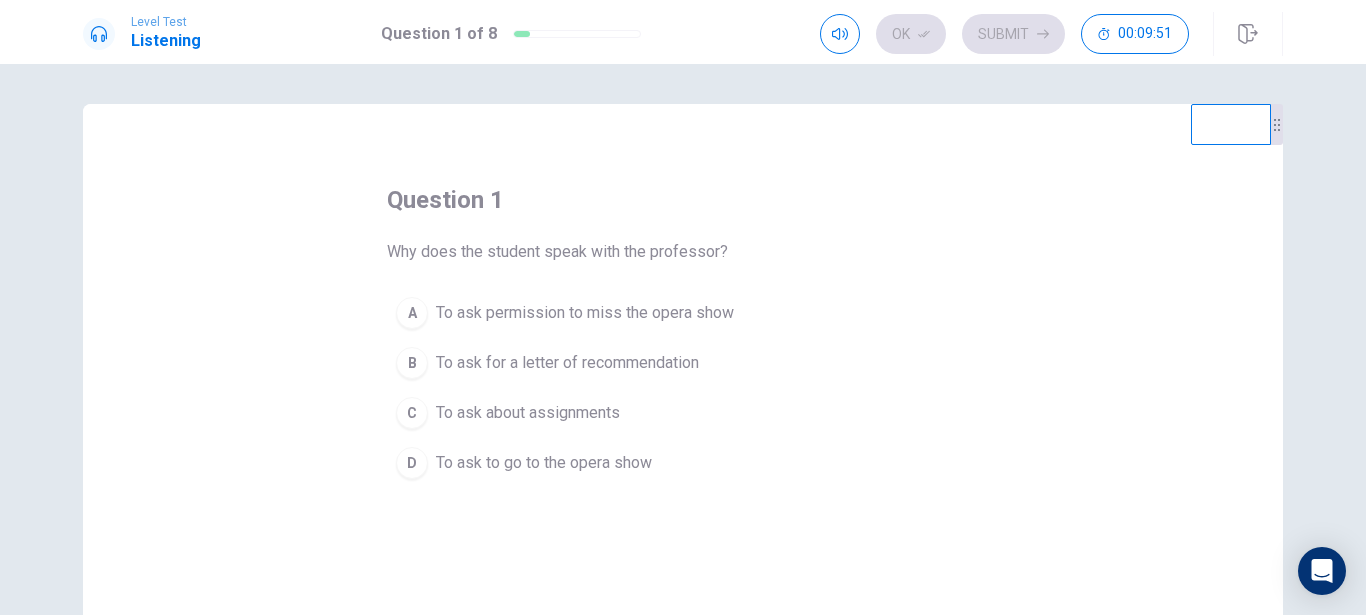 click on "D" at bounding box center (412, 463) 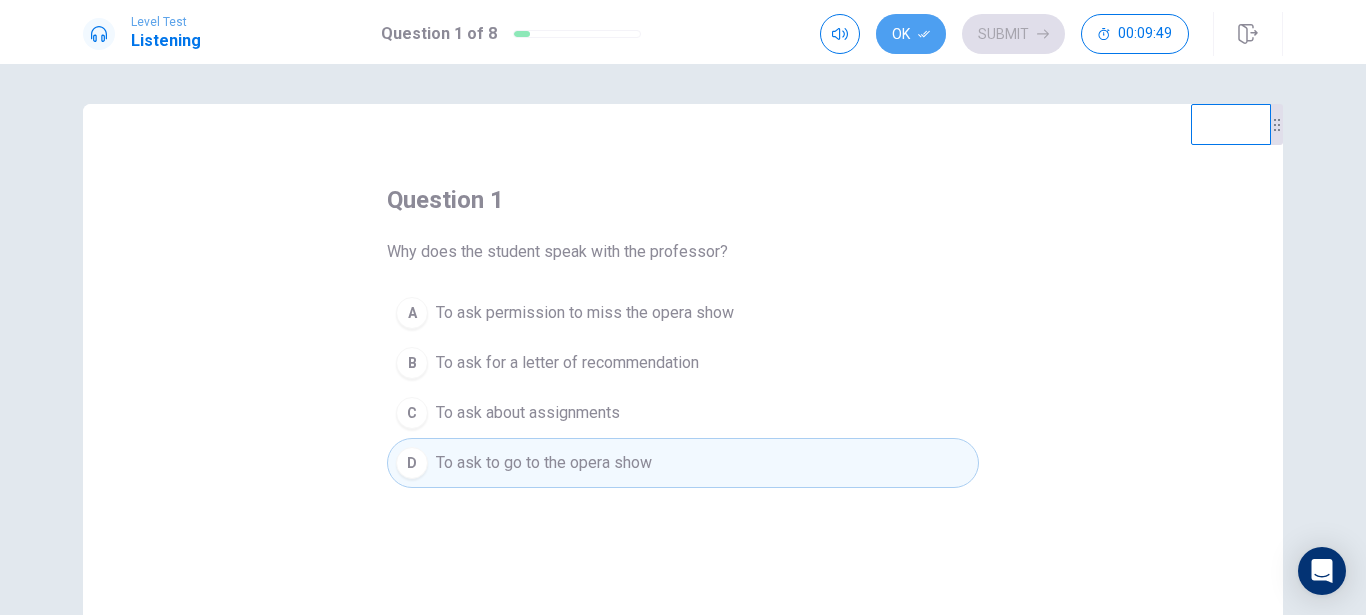 drag, startPoint x: 898, startPoint y: 39, endPoint x: 916, endPoint y: 45, distance: 18.973665 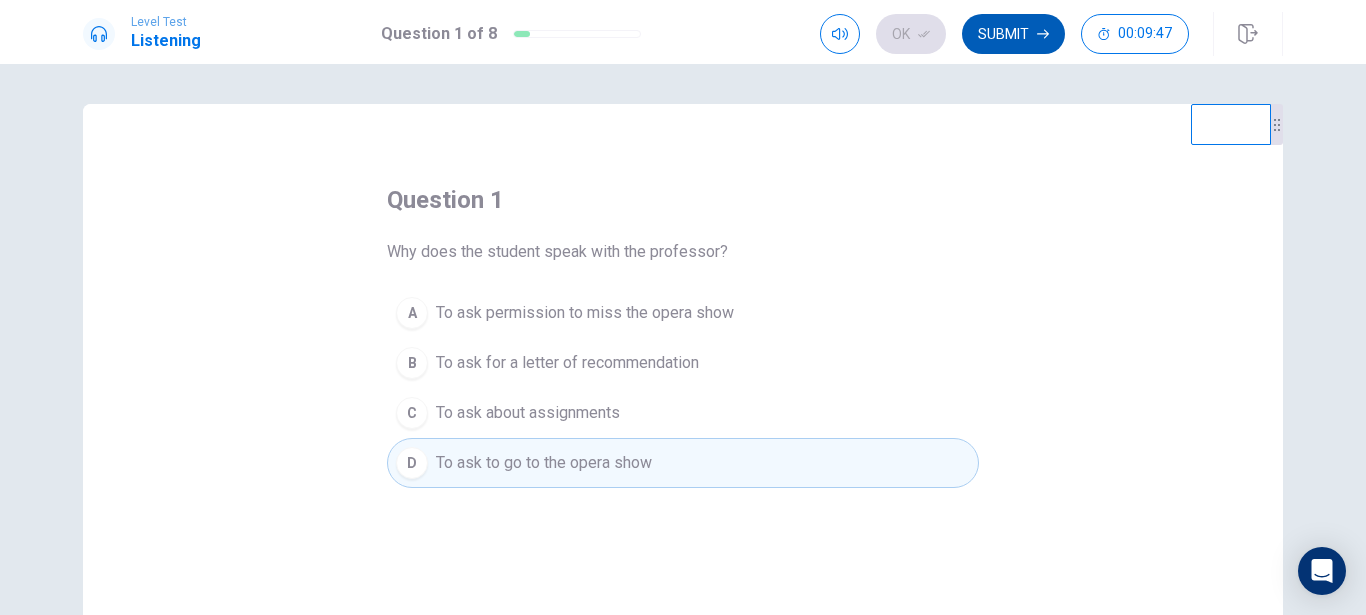 click on "Submit" at bounding box center [1013, 34] 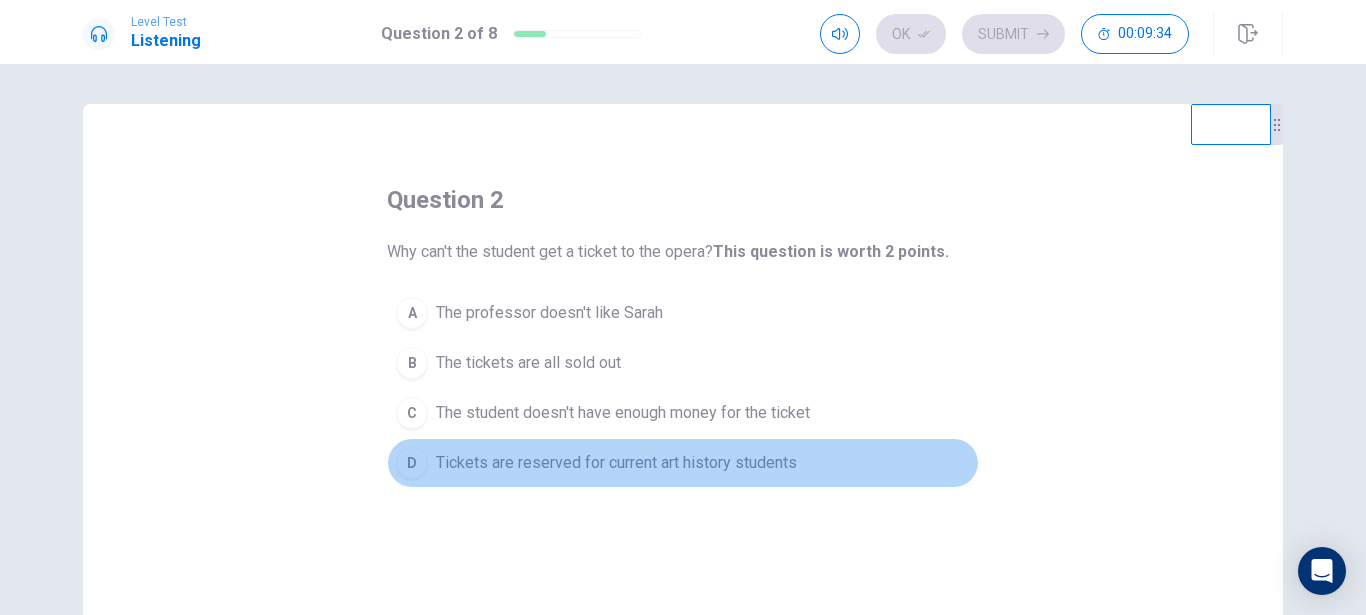 click on "D" at bounding box center (412, 463) 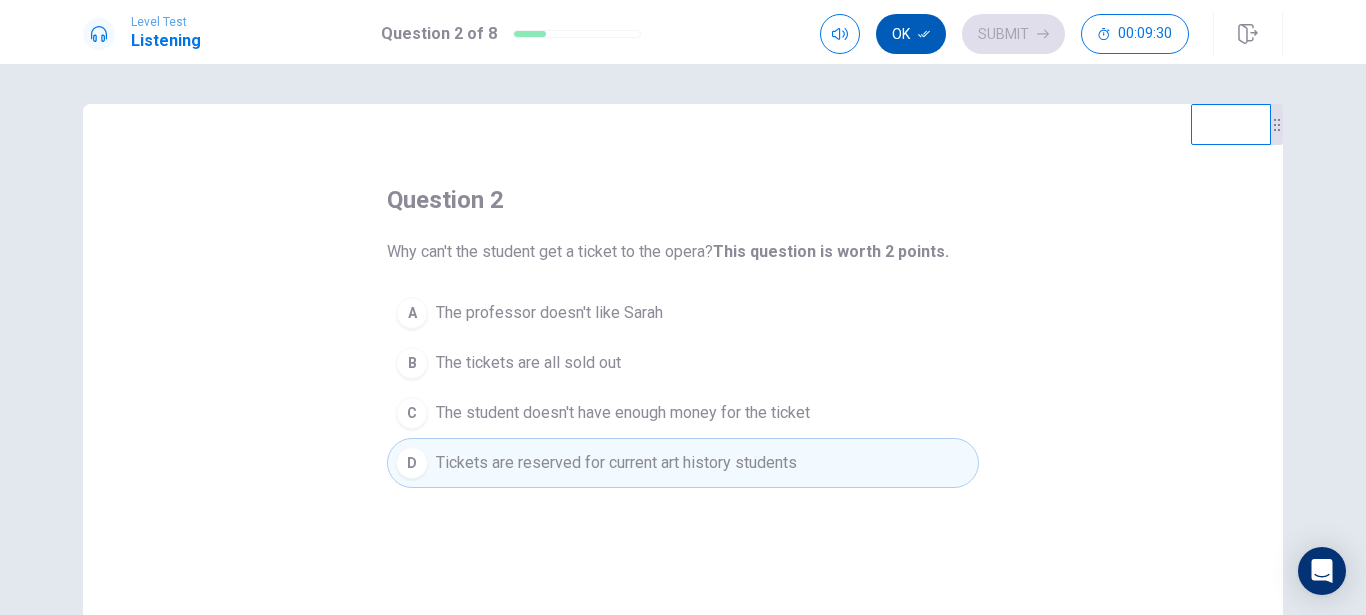 click on "Ok" at bounding box center [911, 34] 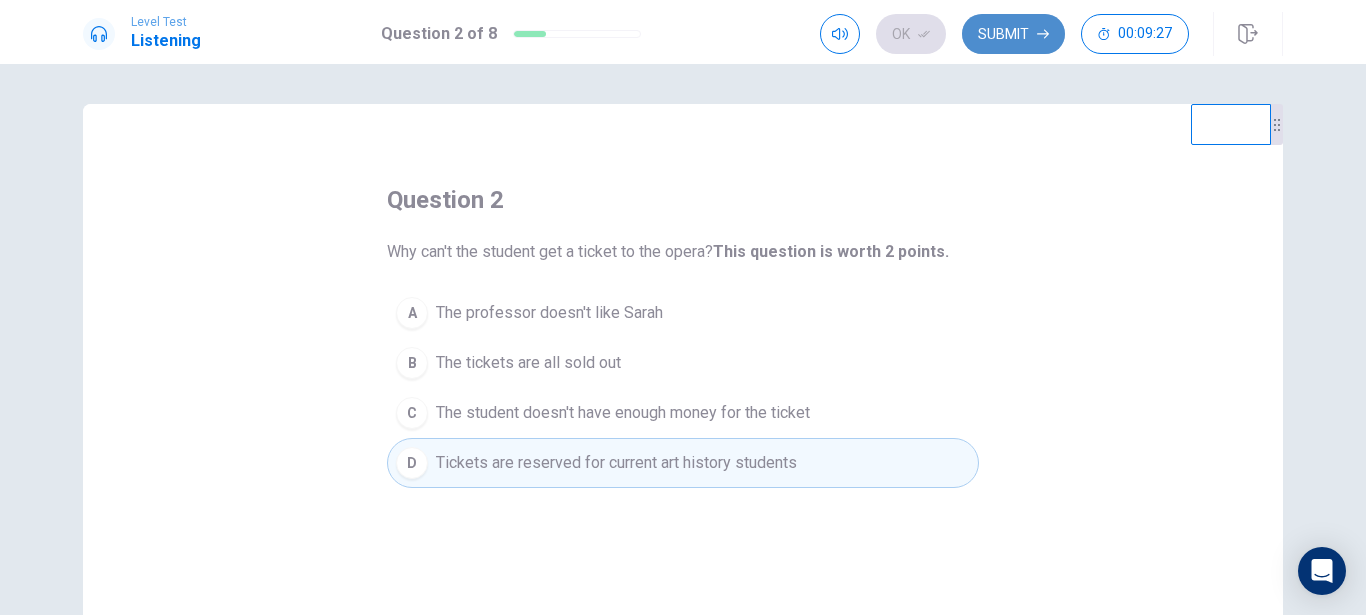 click on "Submit" at bounding box center [1013, 34] 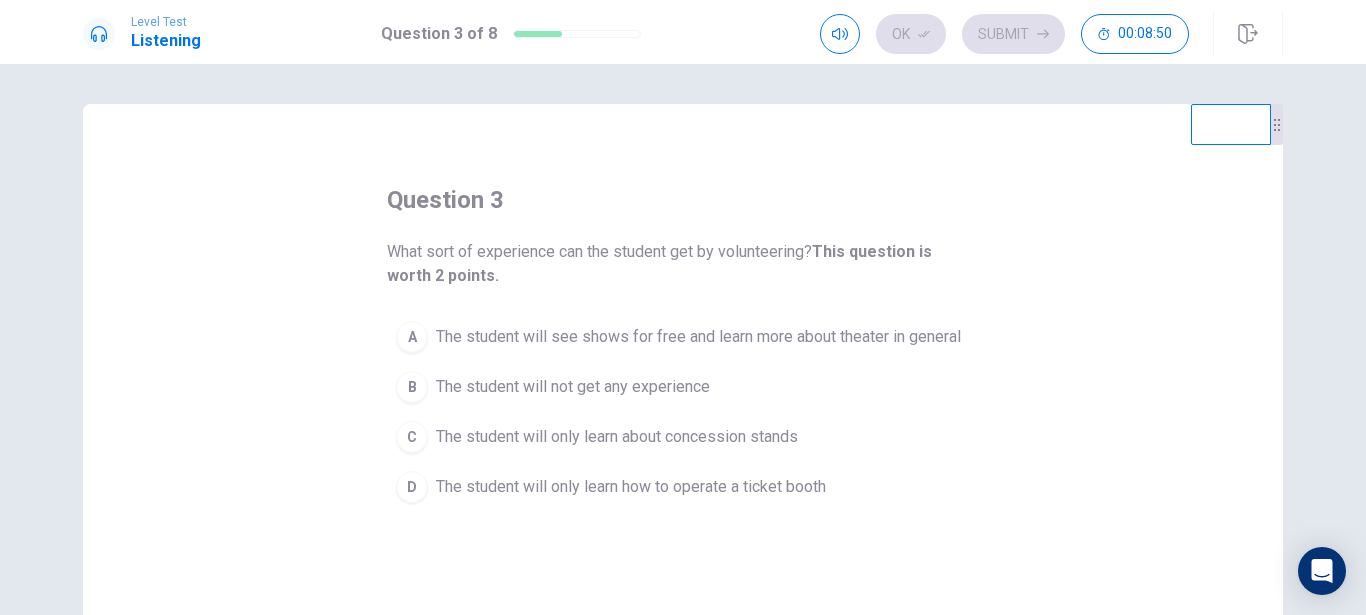 click on "A" at bounding box center [412, 337] 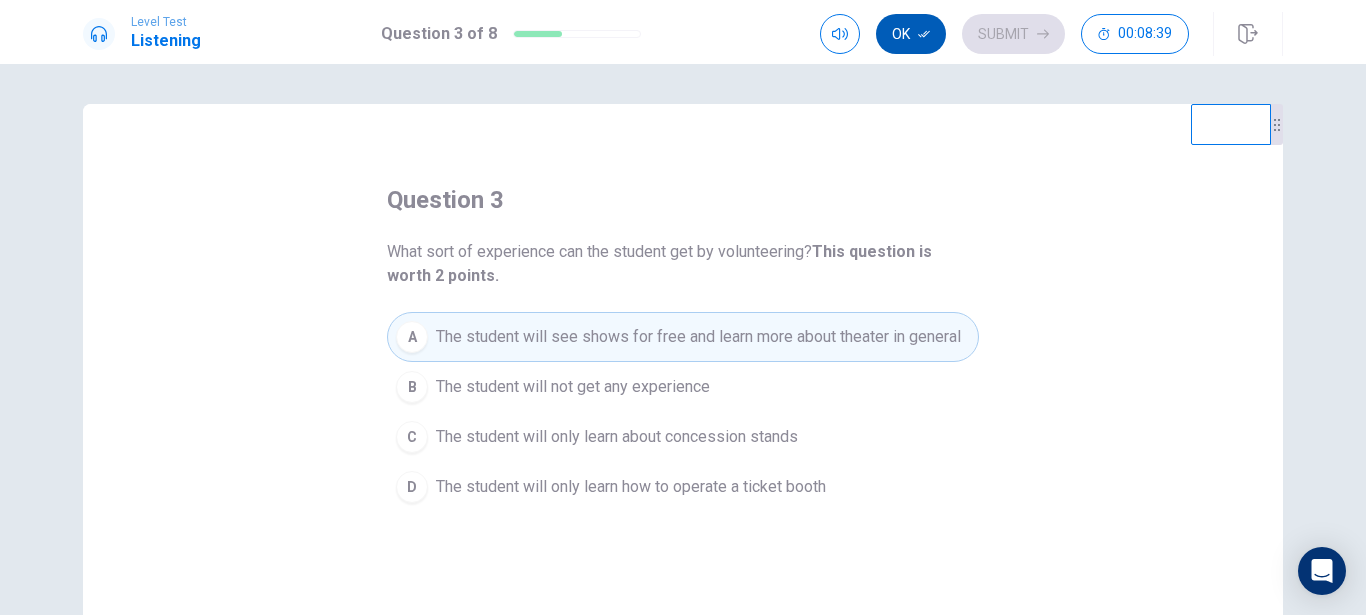 click on "Ok" at bounding box center (911, 34) 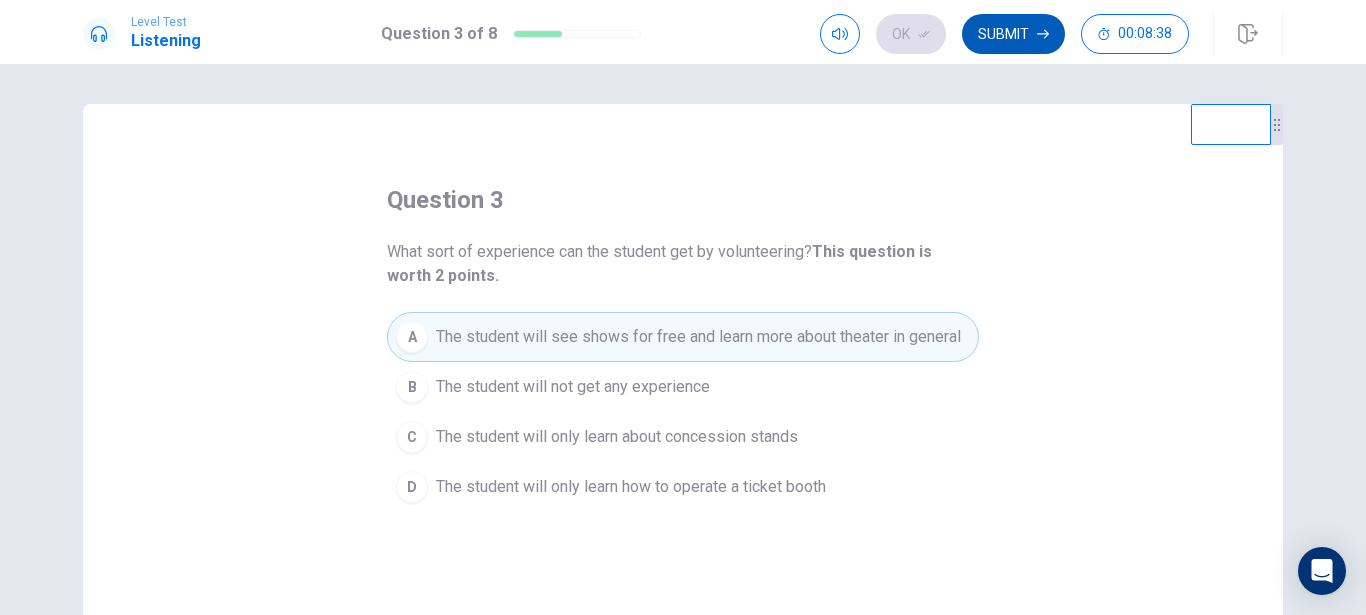 click on "Submit" at bounding box center (1013, 34) 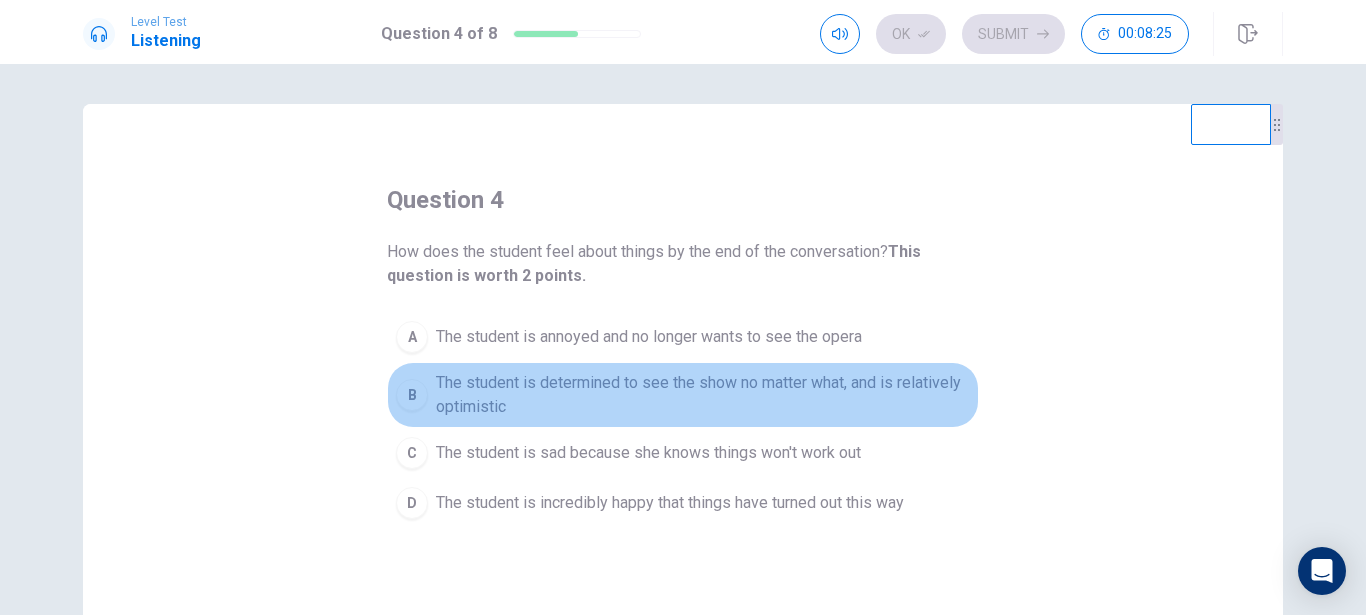 click on "B" at bounding box center (412, 395) 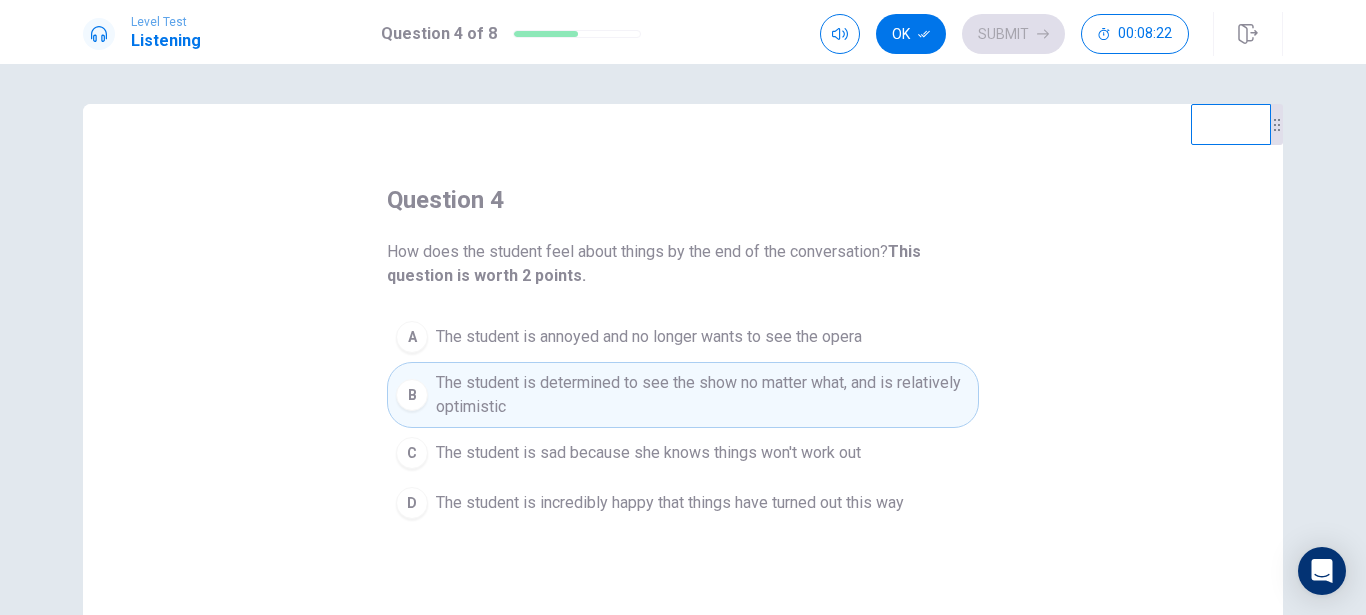 click on "C" at bounding box center [412, 453] 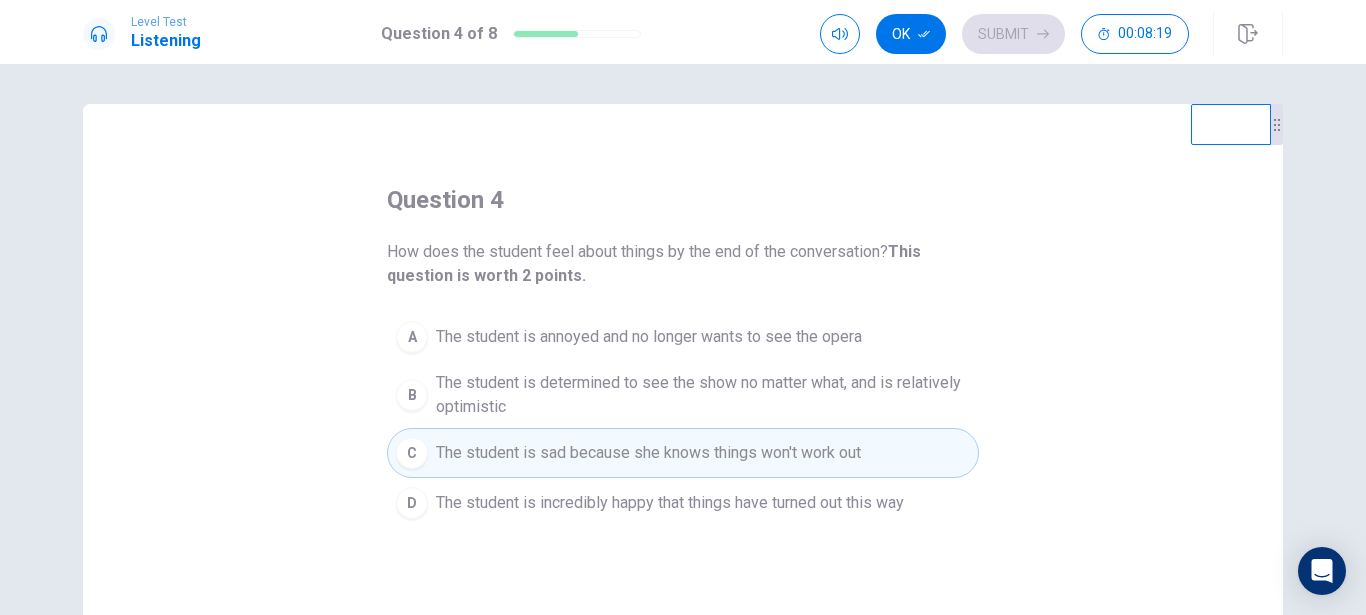 click on "B The student is determined to see the show no matter what, and is relatively optimistic" at bounding box center [683, 395] 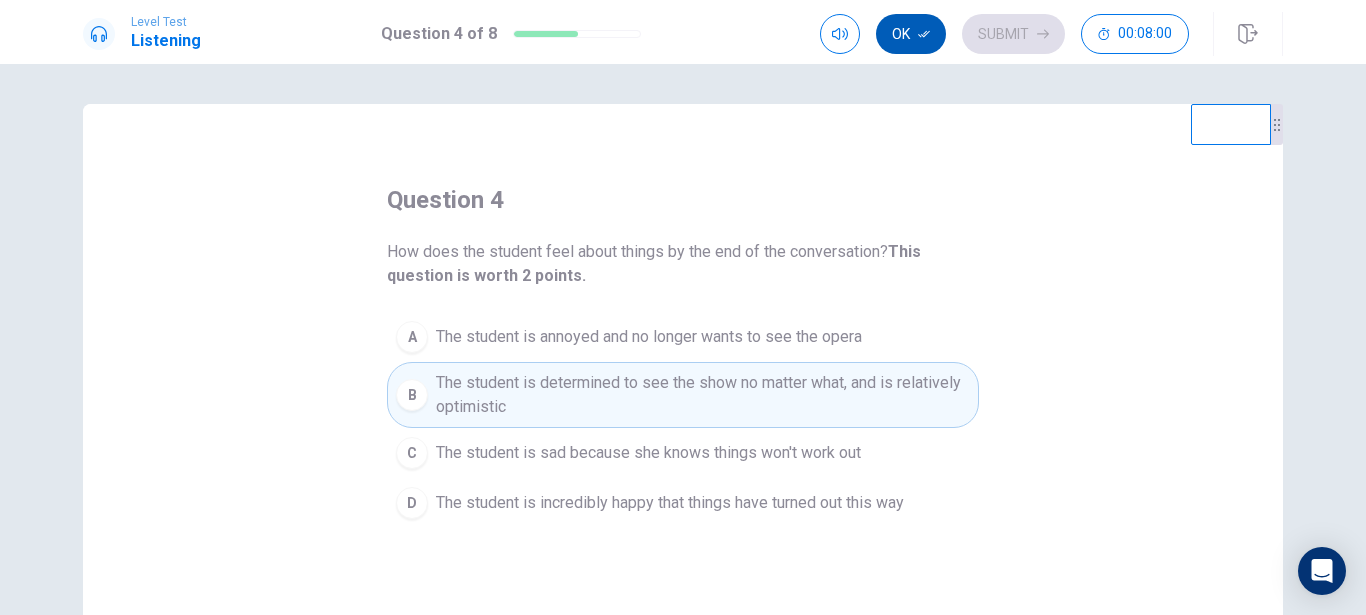 click 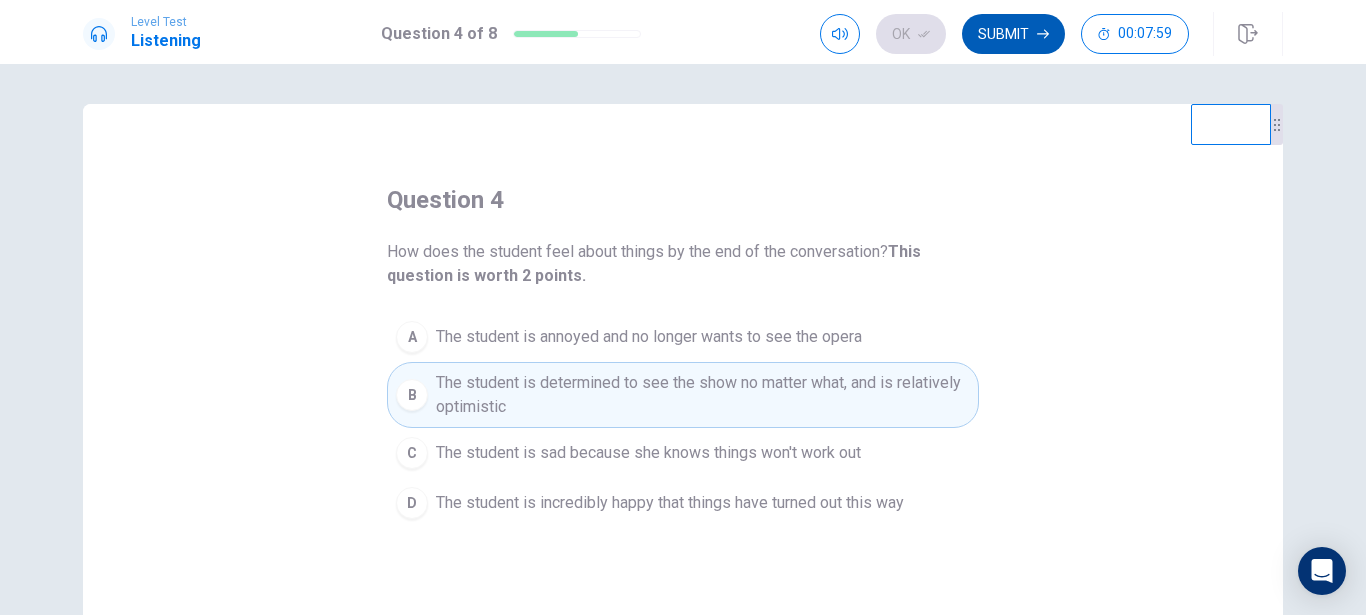 click on "Submit" at bounding box center [1013, 34] 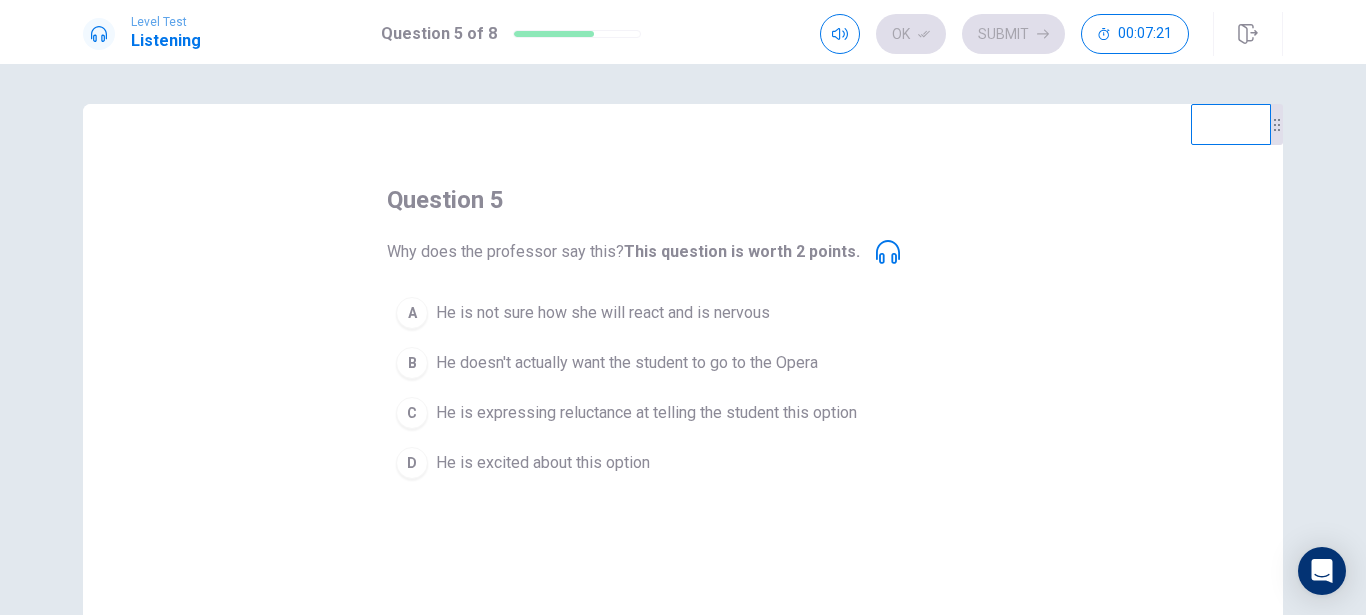 click on "D" at bounding box center (412, 463) 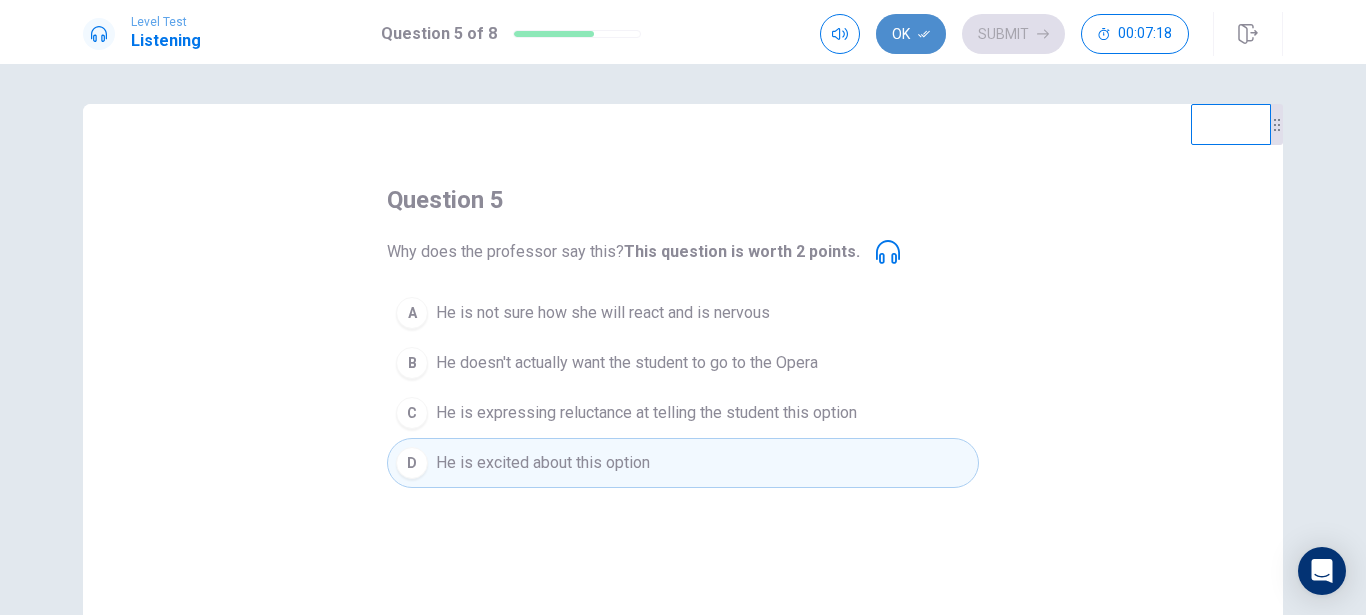 click on "Ok" at bounding box center (911, 34) 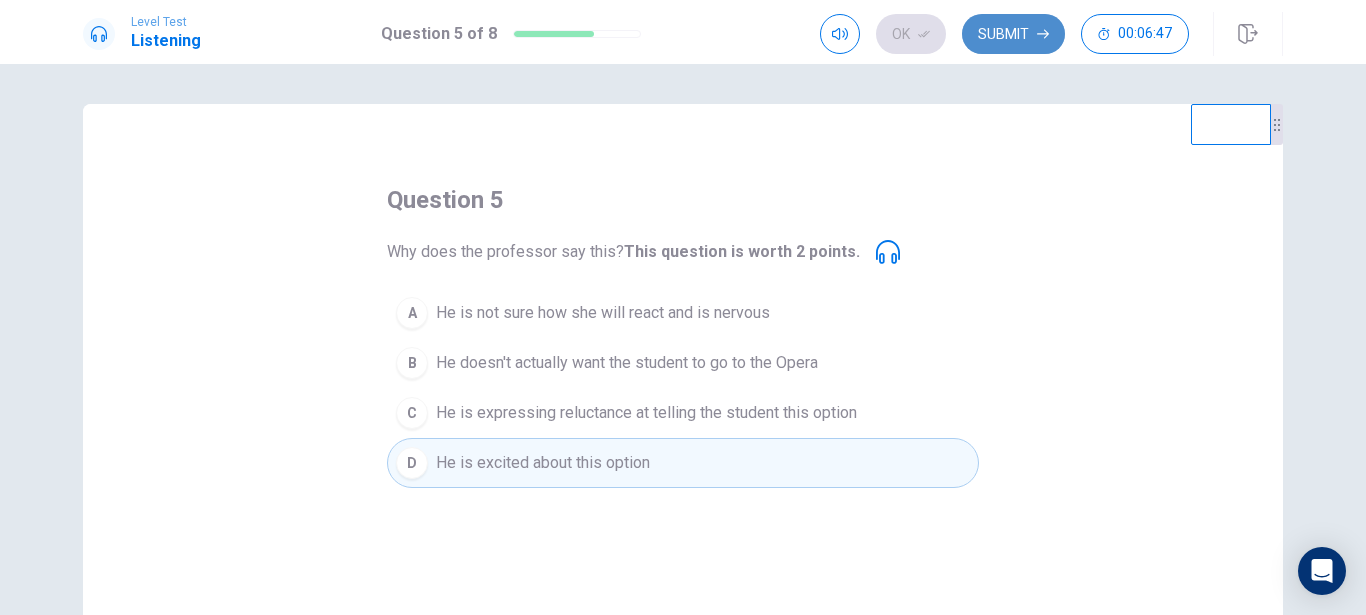 click on "Submit" at bounding box center [1013, 34] 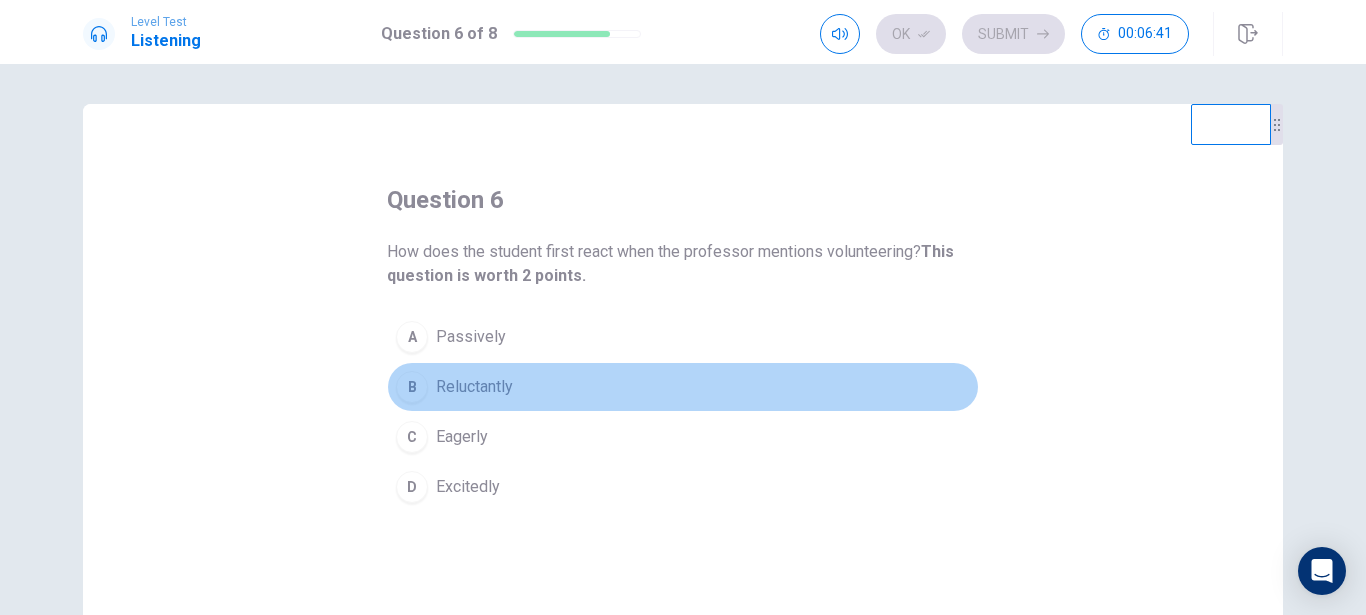 click on "B" at bounding box center (412, 387) 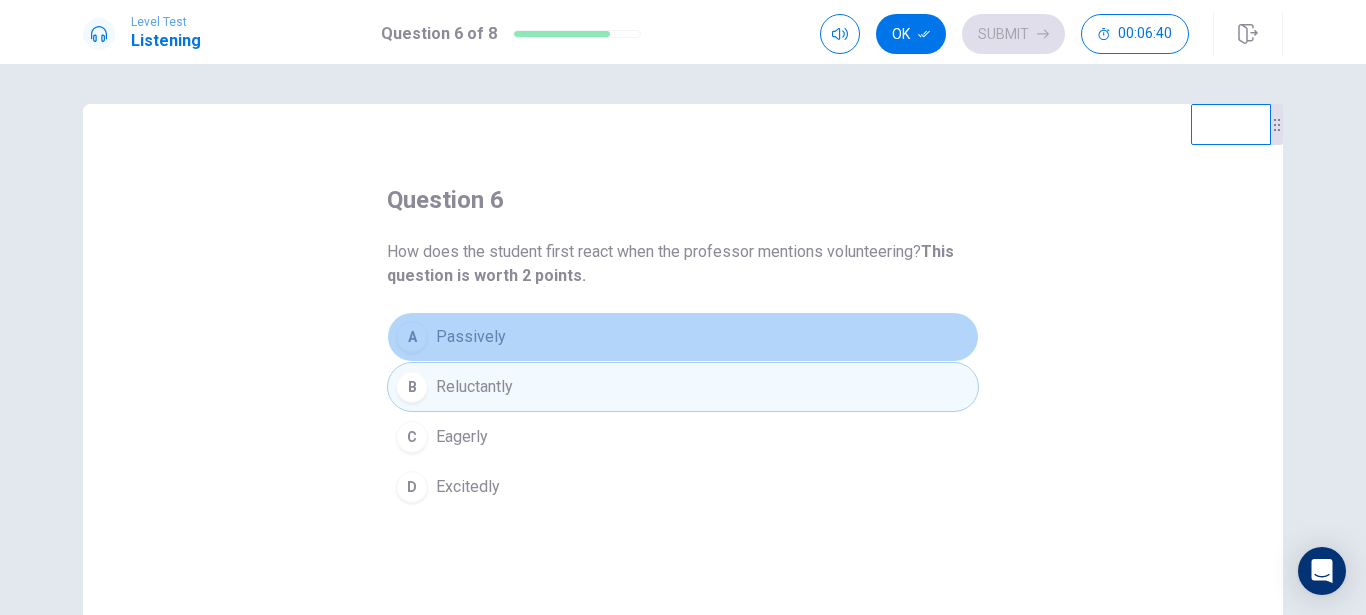 click on "A" at bounding box center (412, 337) 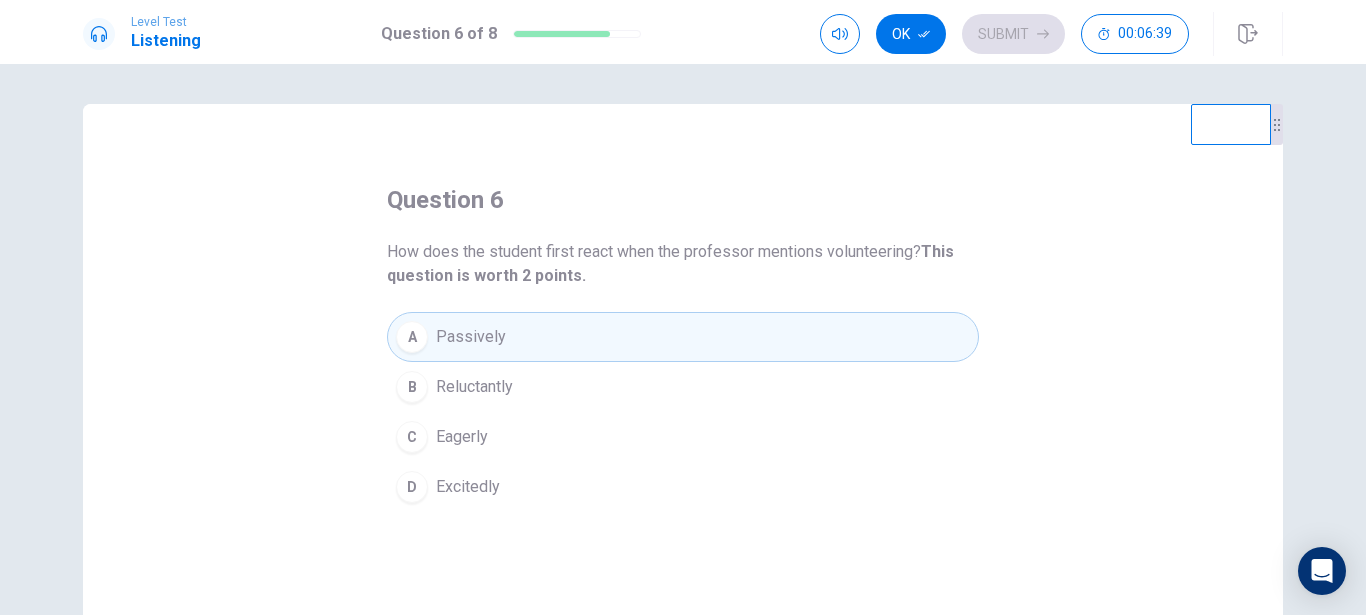 click on "B" at bounding box center (412, 387) 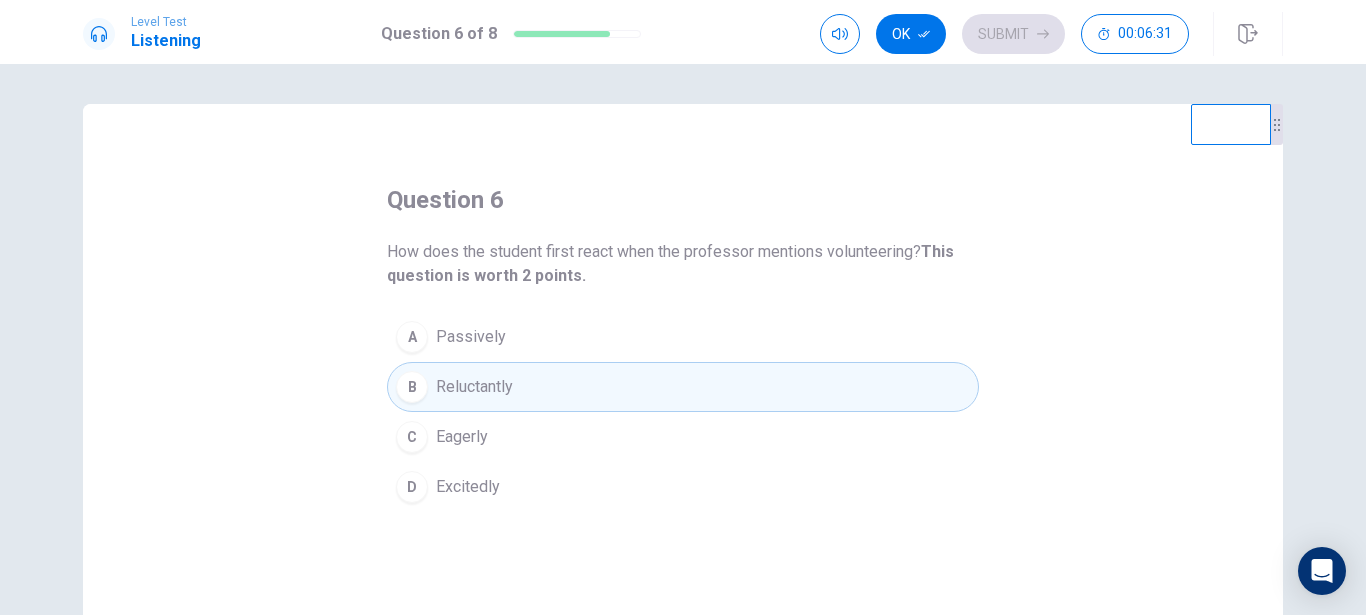 drag, startPoint x: 880, startPoint y: 36, endPoint x: 884, endPoint y: 48, distance: 12.649111 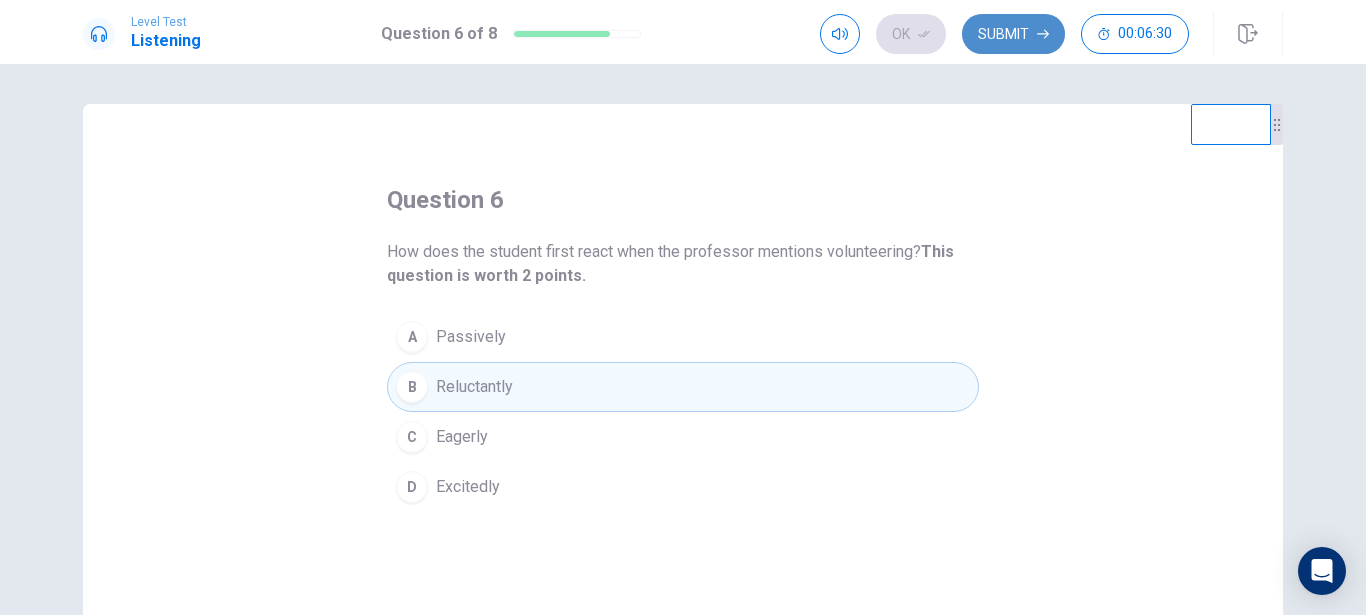 click on "Submit" at bounding box center (1013, 34) 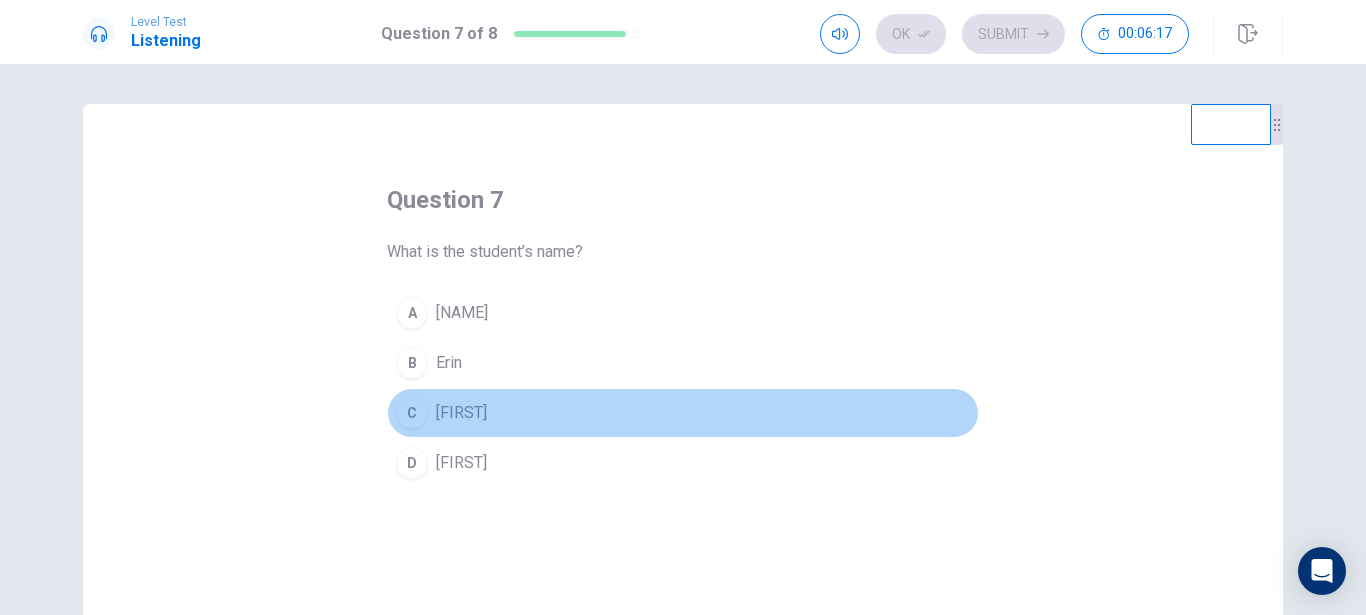 click on "C" at bounding box center (412, 413) 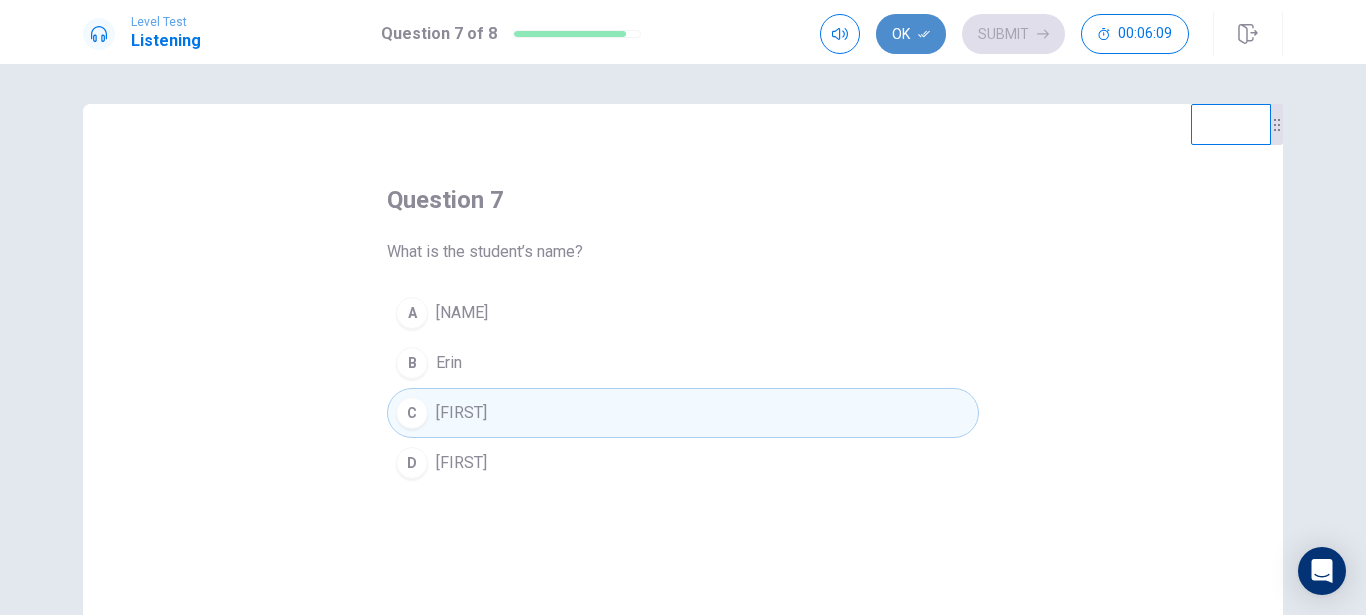 click on "Ok" at bounding box center (911, 34) 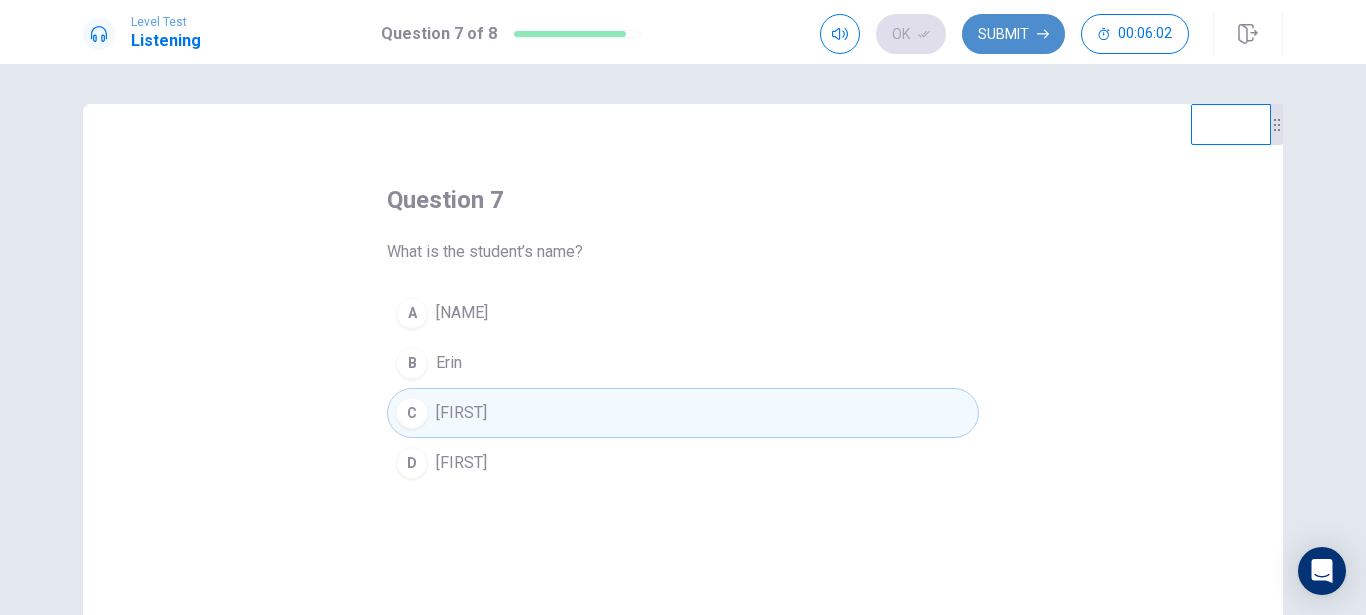 click on "Submit" at bounding box center [1013, 34] 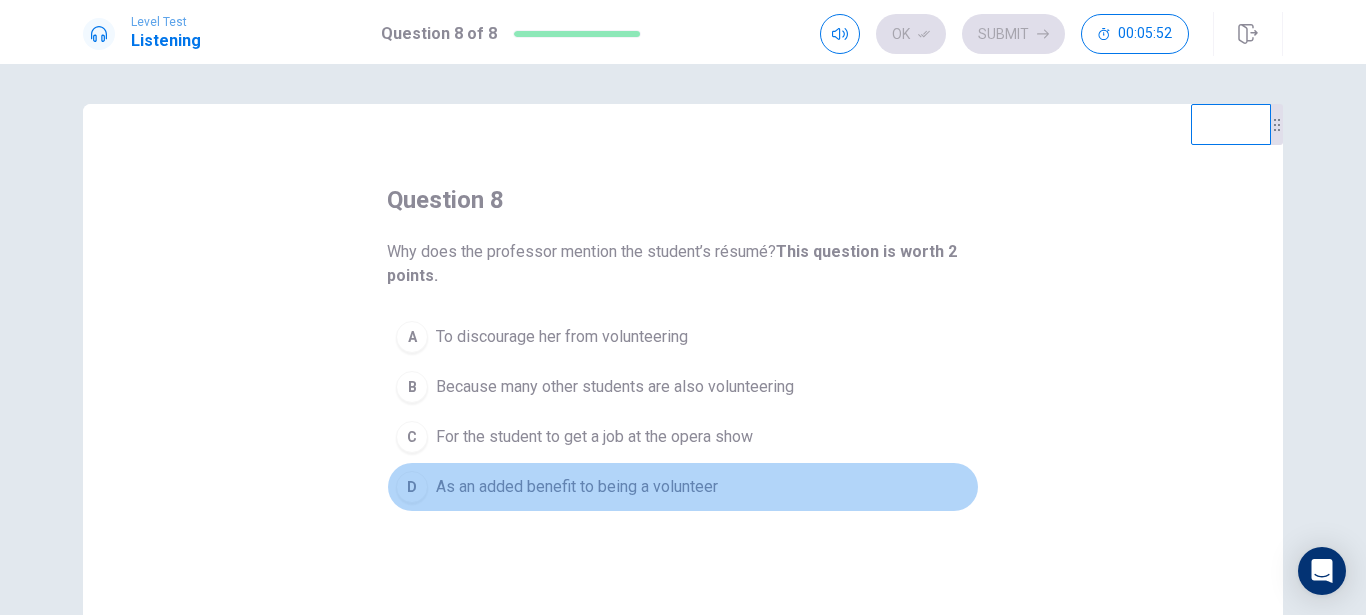 click on "D" at bounding box center [412, 487] 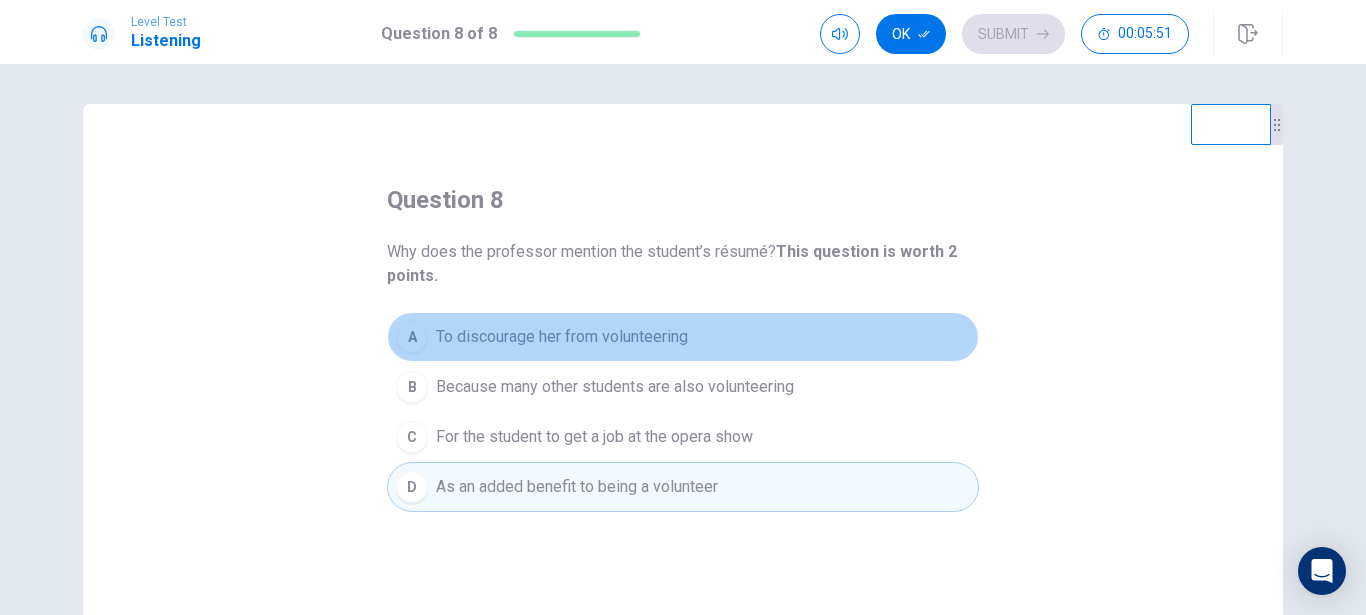 click on "A" at bounding box center (412, 337) 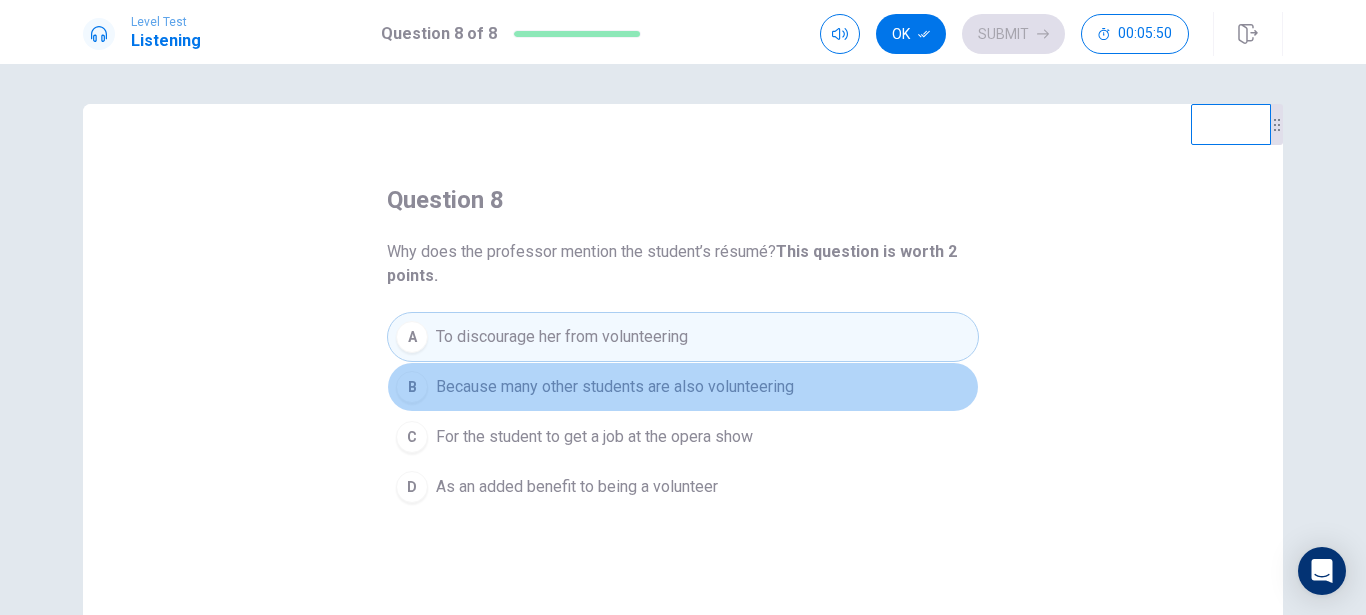 click on "B" at bounding box center [412, 387] 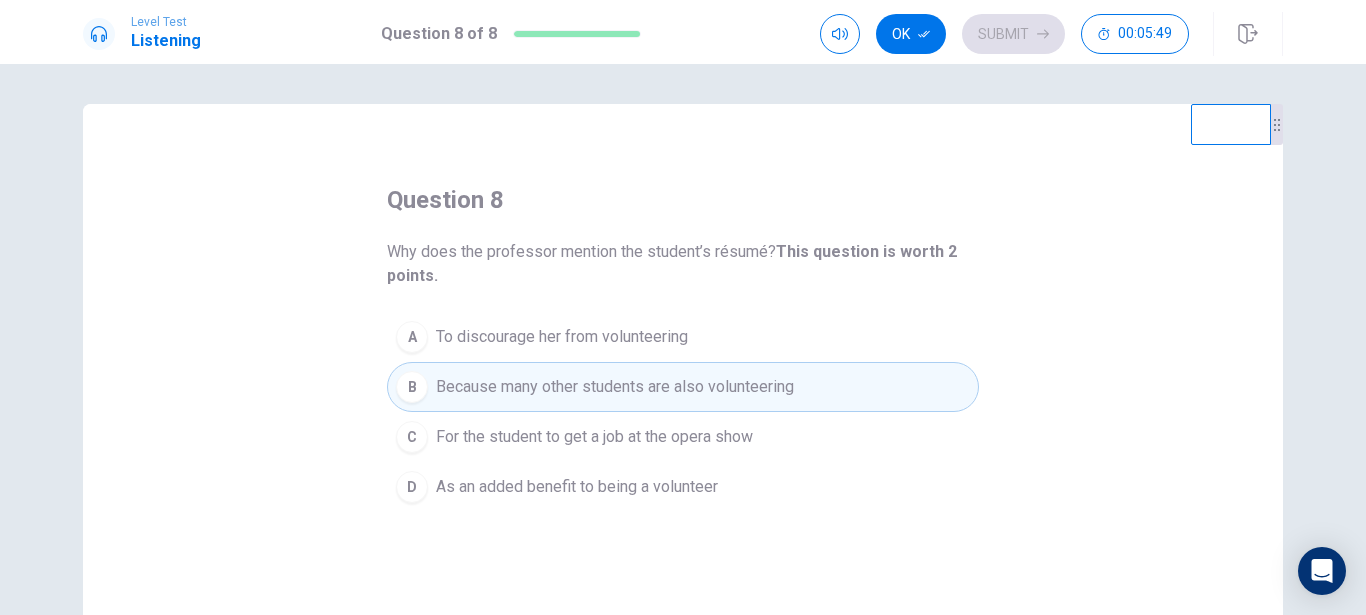 click on "D" at bounding box center [412, 487] 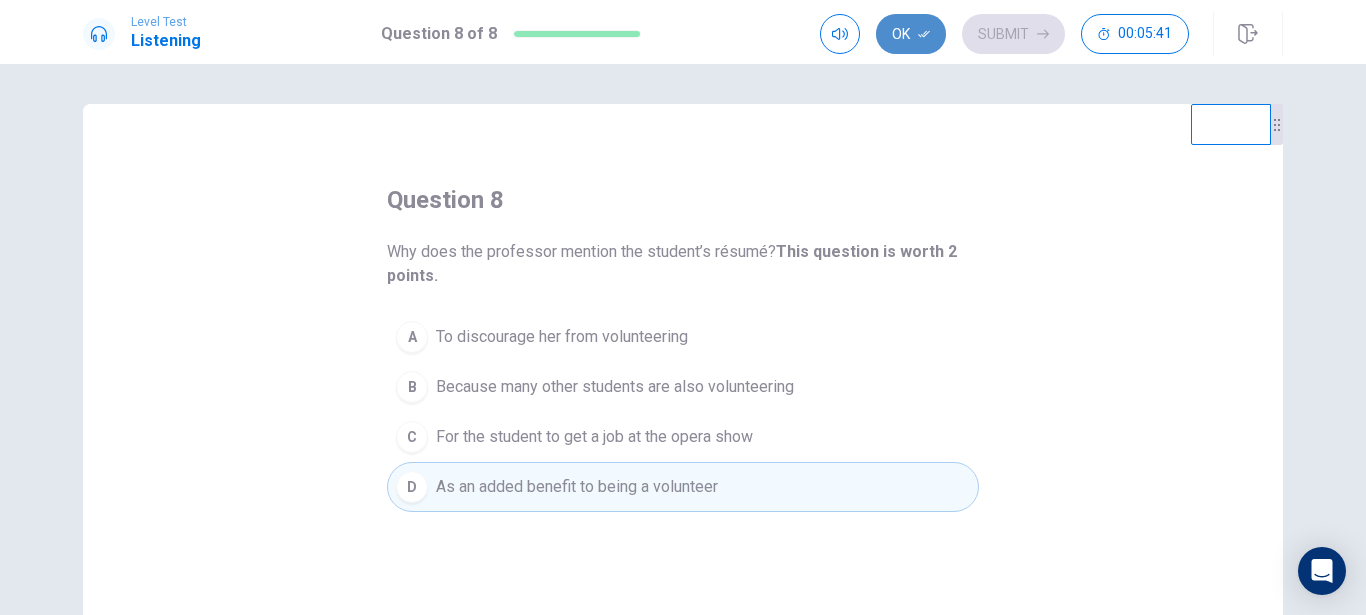 click on "Ok" at bounding box center [911, 34] 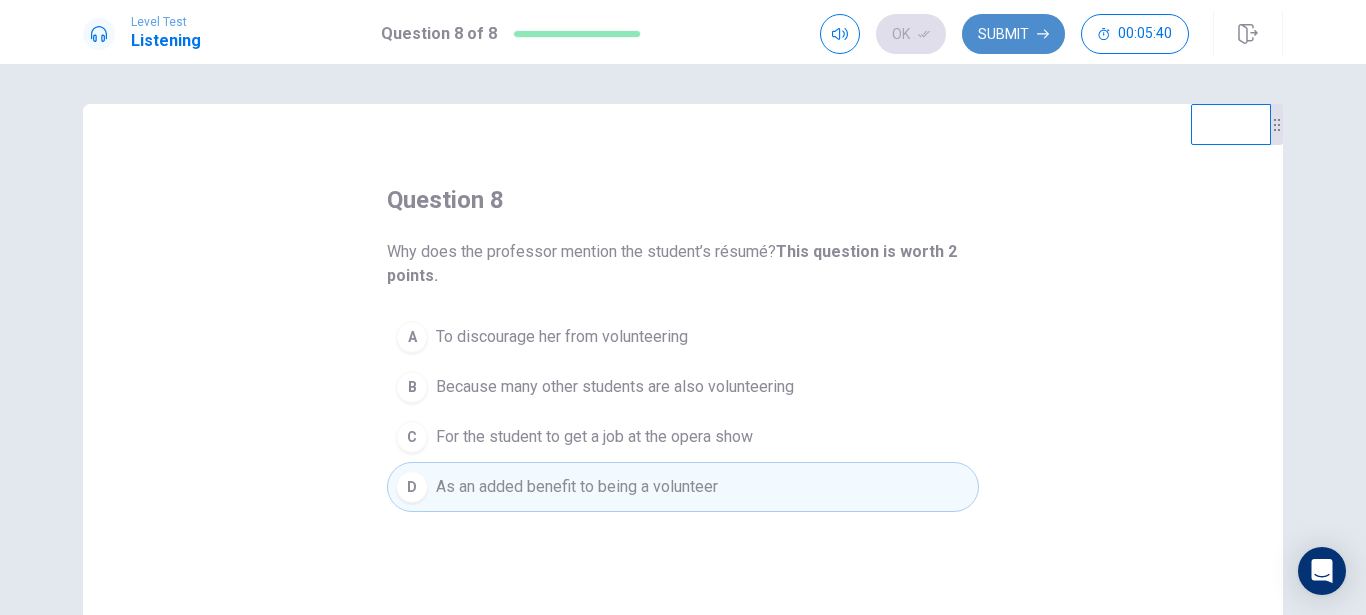 click on "Submit" at bounding box center [1013, 34] 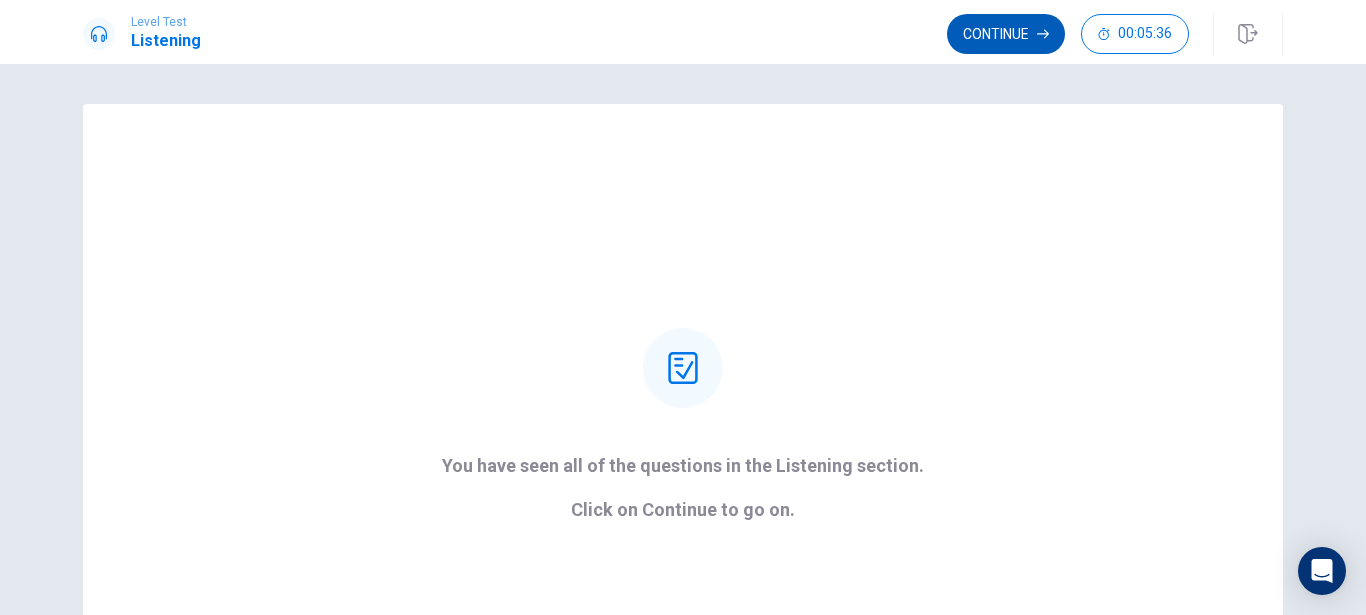 click on "Continue" at bounding box center [1006, 34] 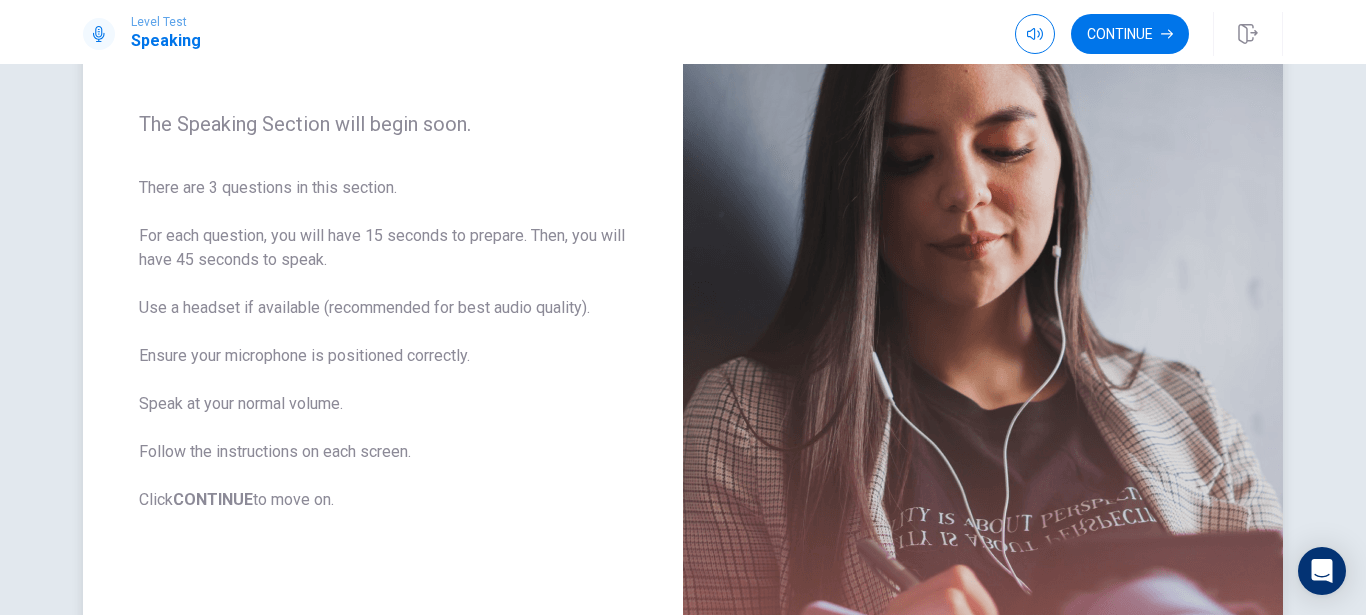 scroll, scrollTop: 342, scrollLeft: 0, axis: vertical 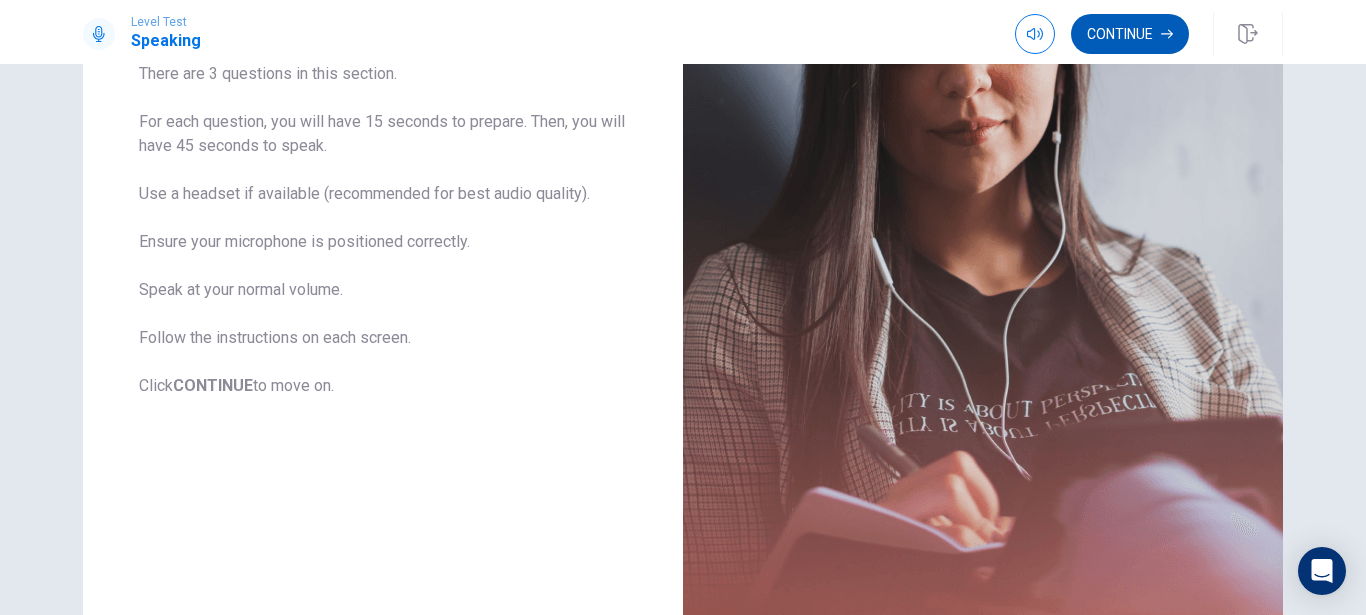 click on "Continue" at bounding box center [1130, 34] 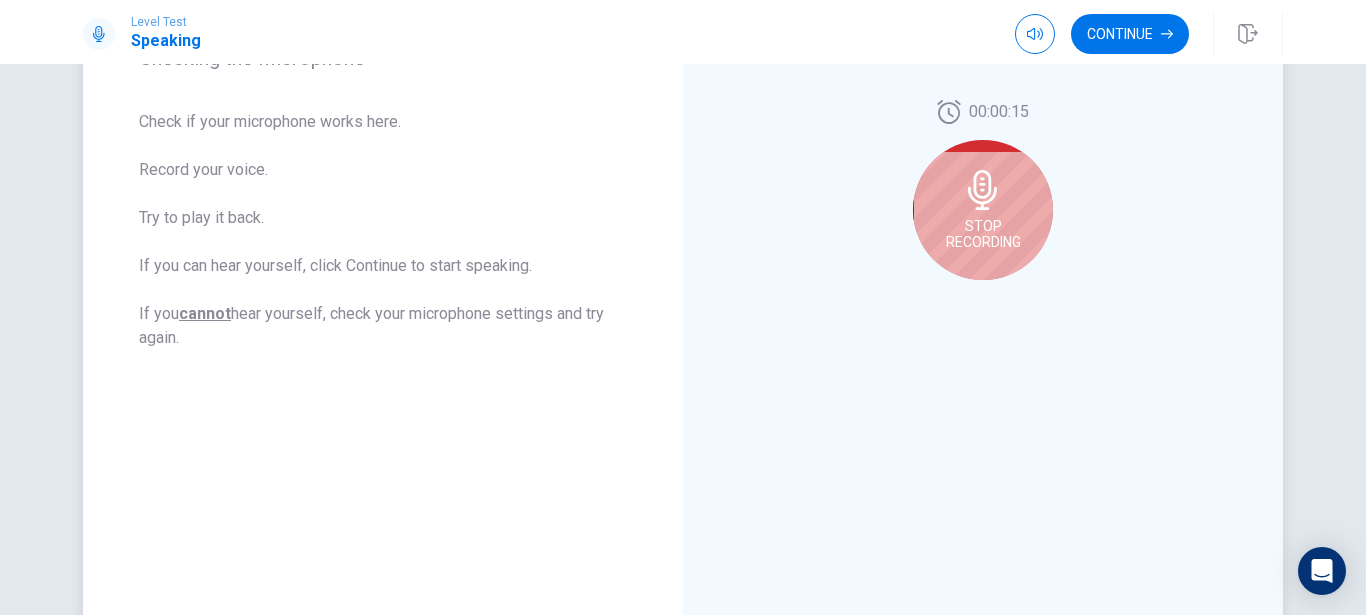 click 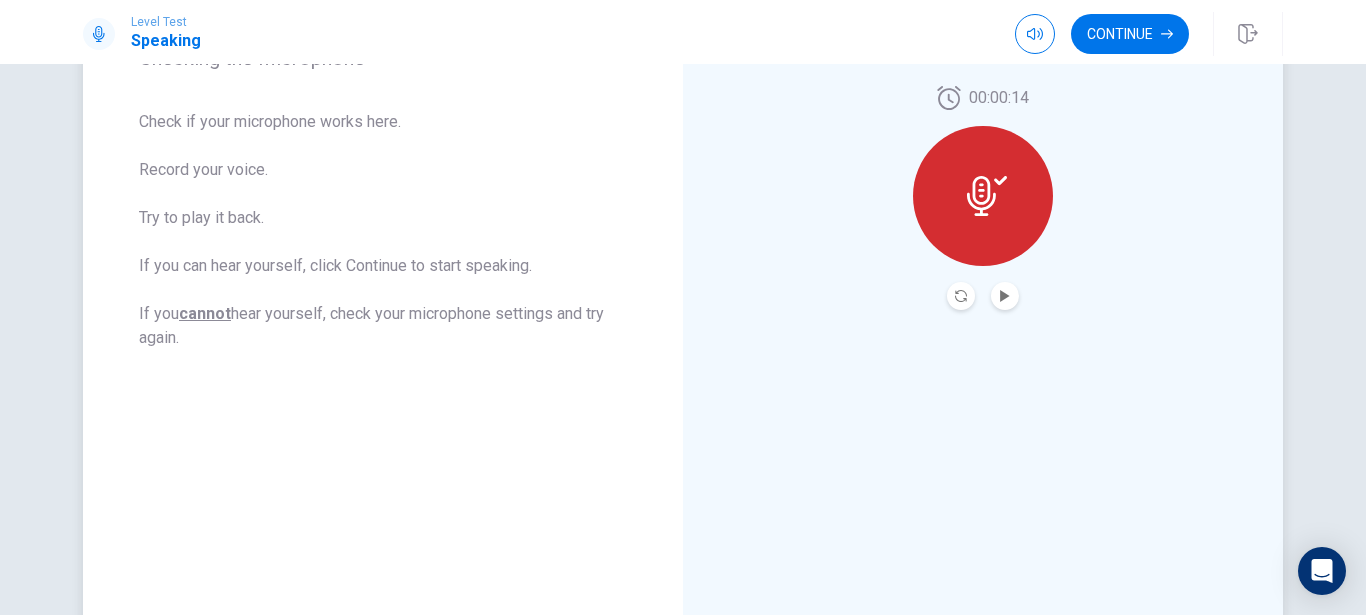 click 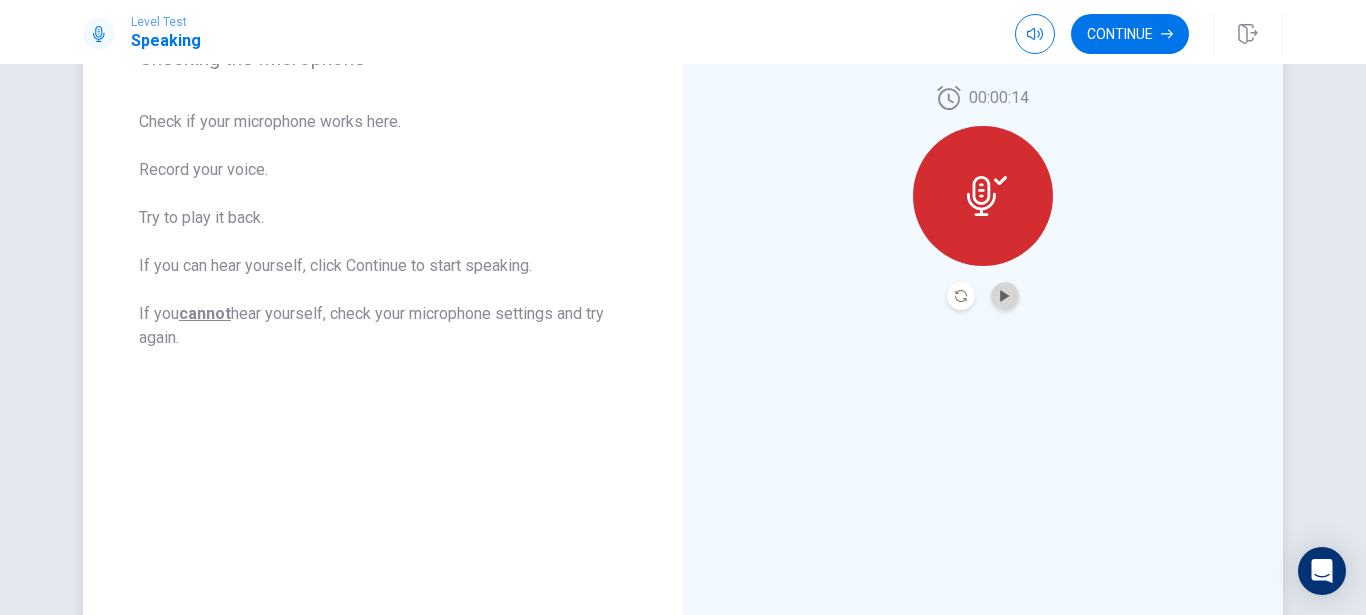 click 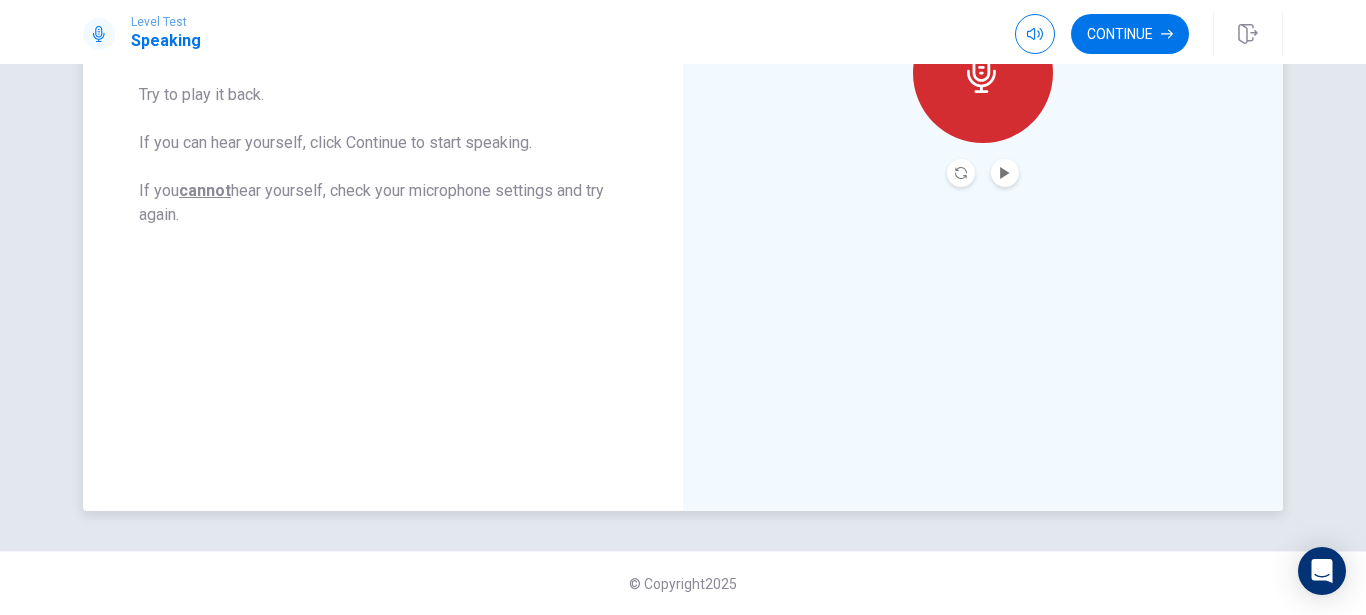 scroll, scrollTop: 123, scrollLeft: 0, axis: vertical 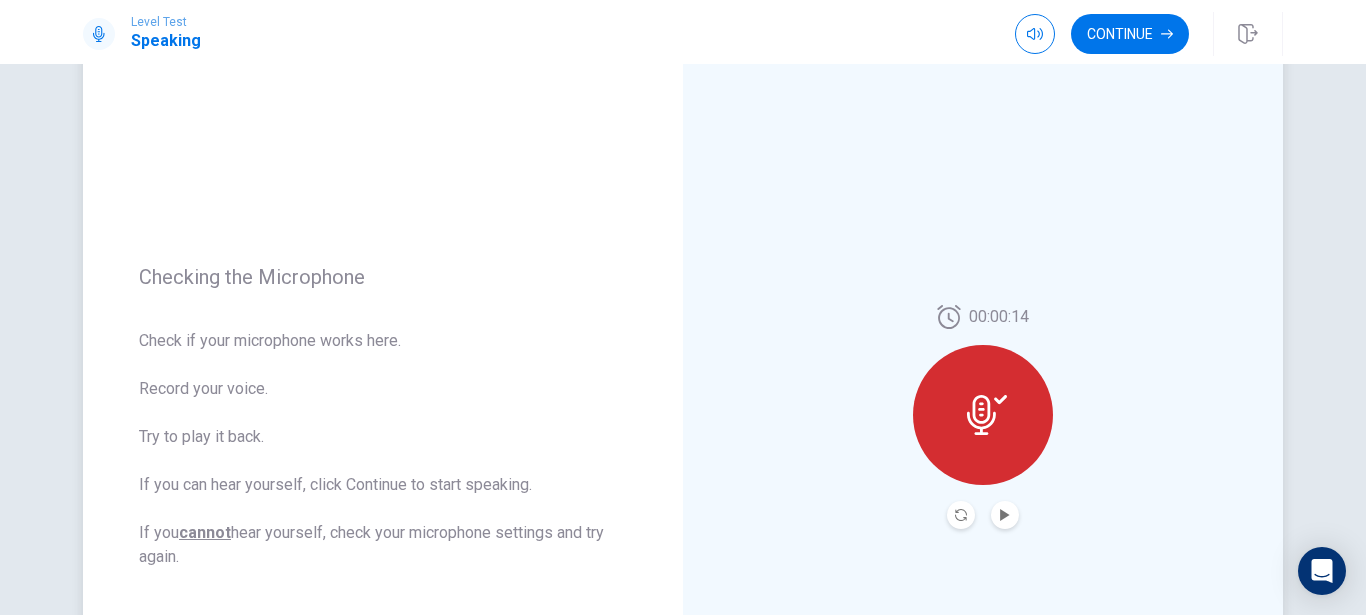 click 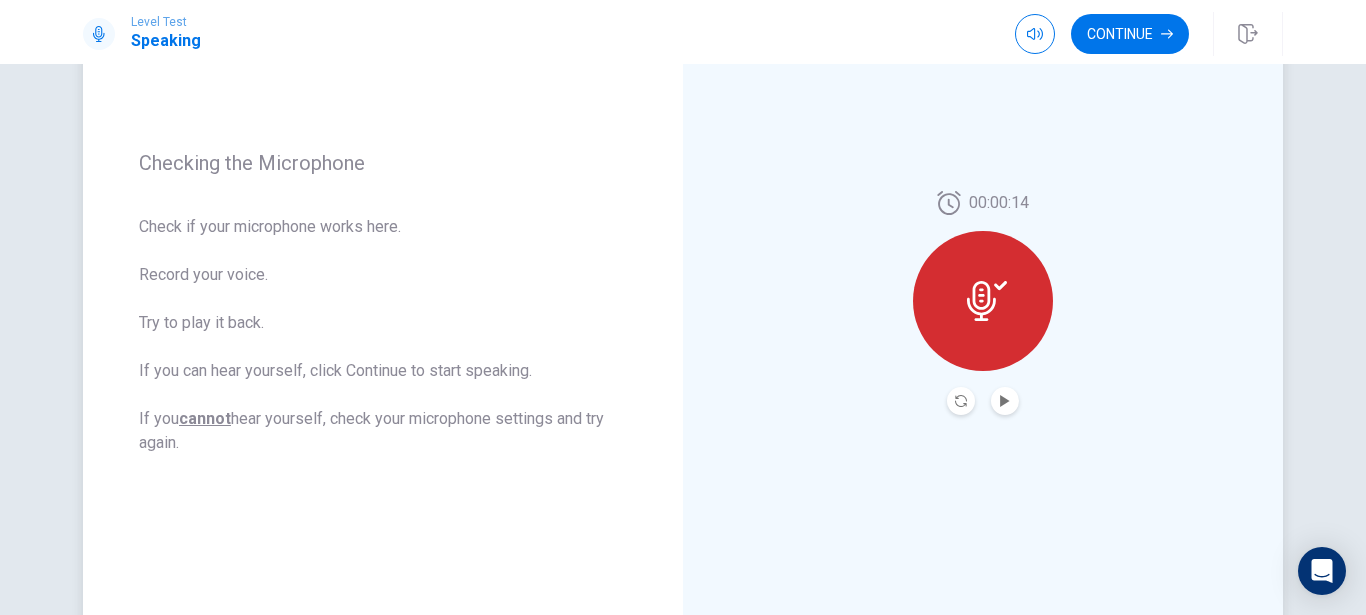 click 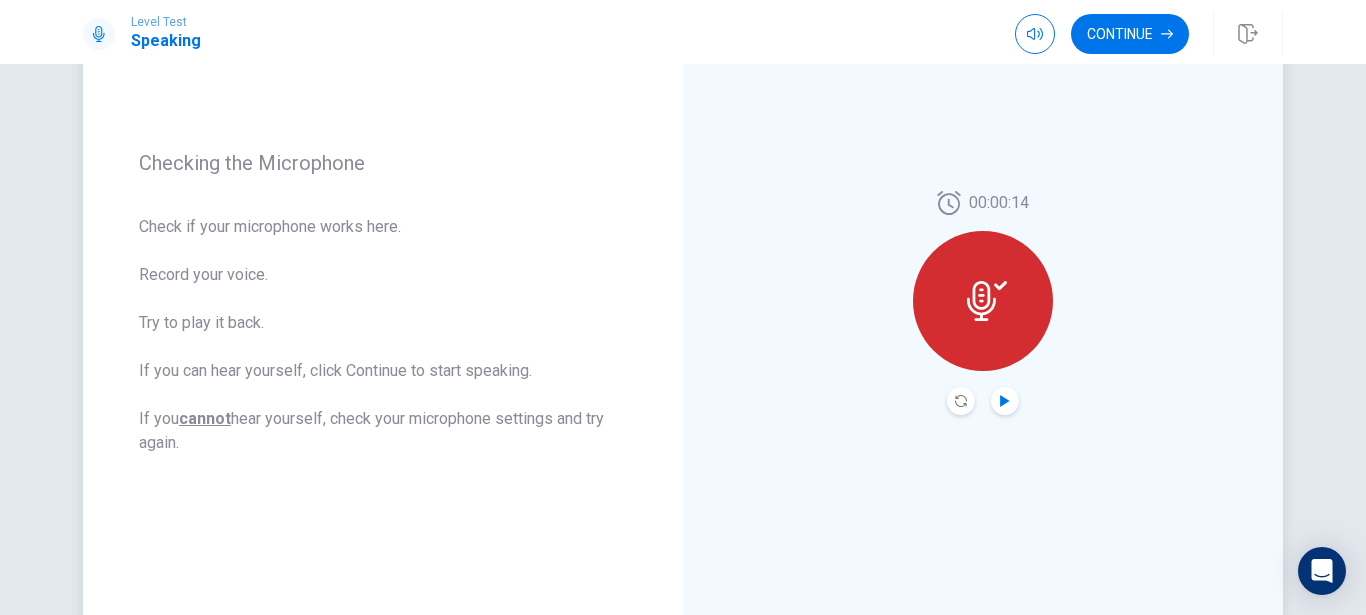 click 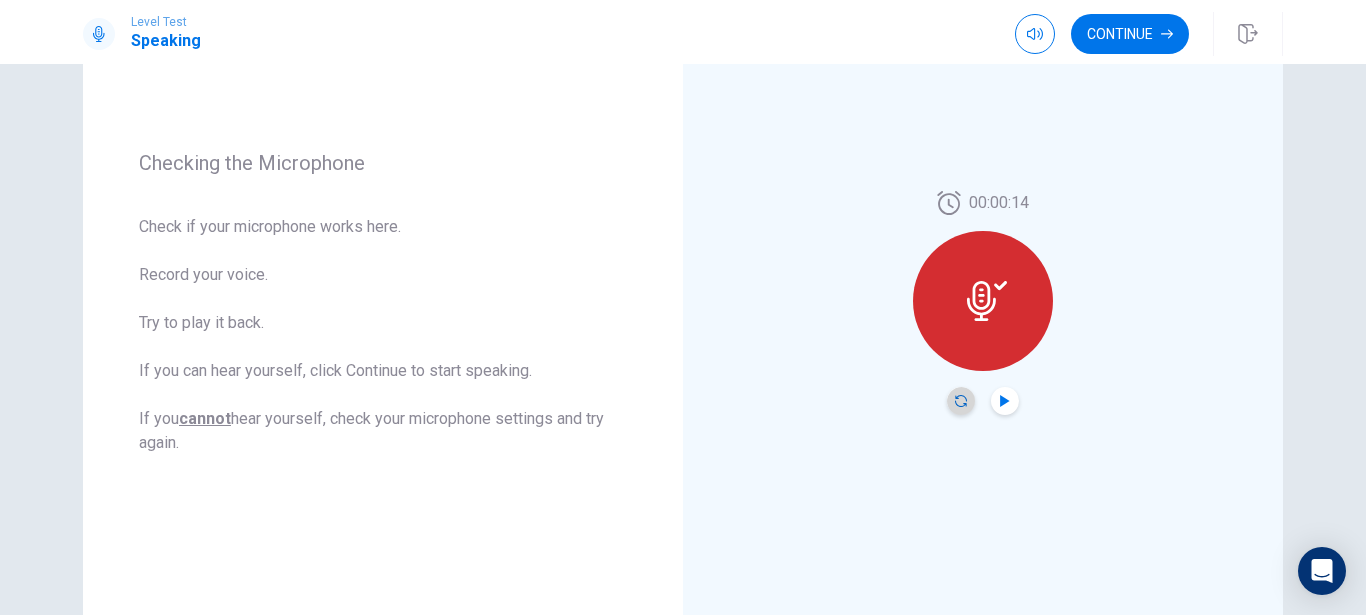 click 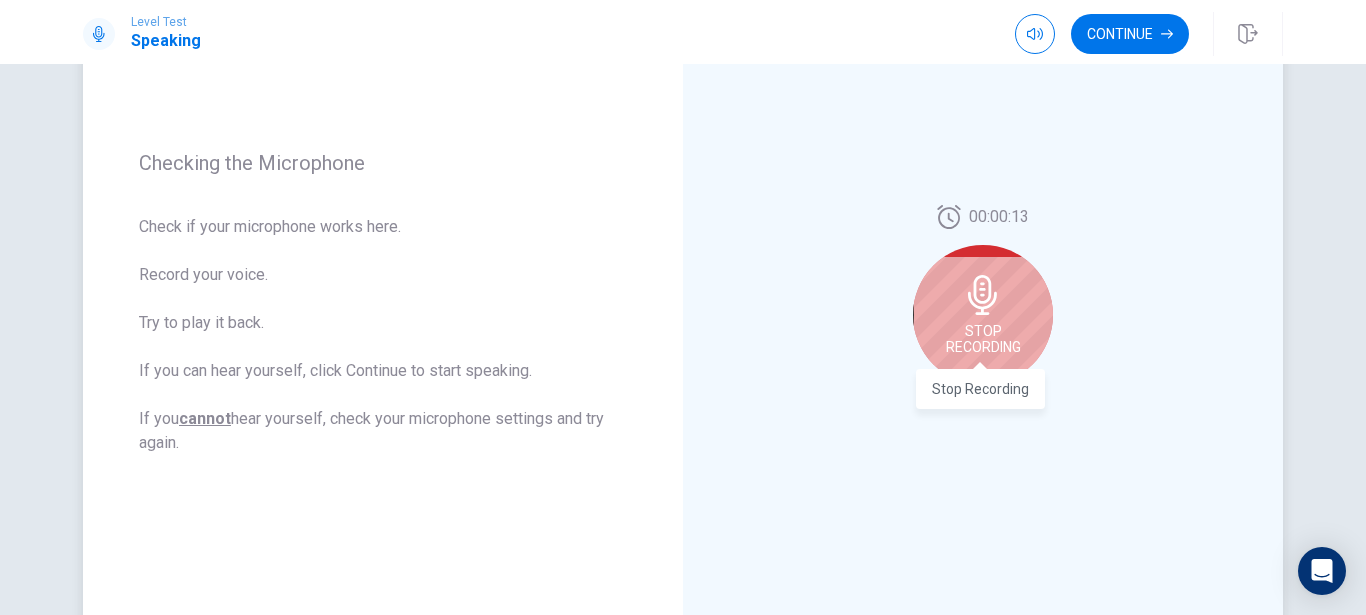click on "Stop   Recording" at bounding box center [983, 339] 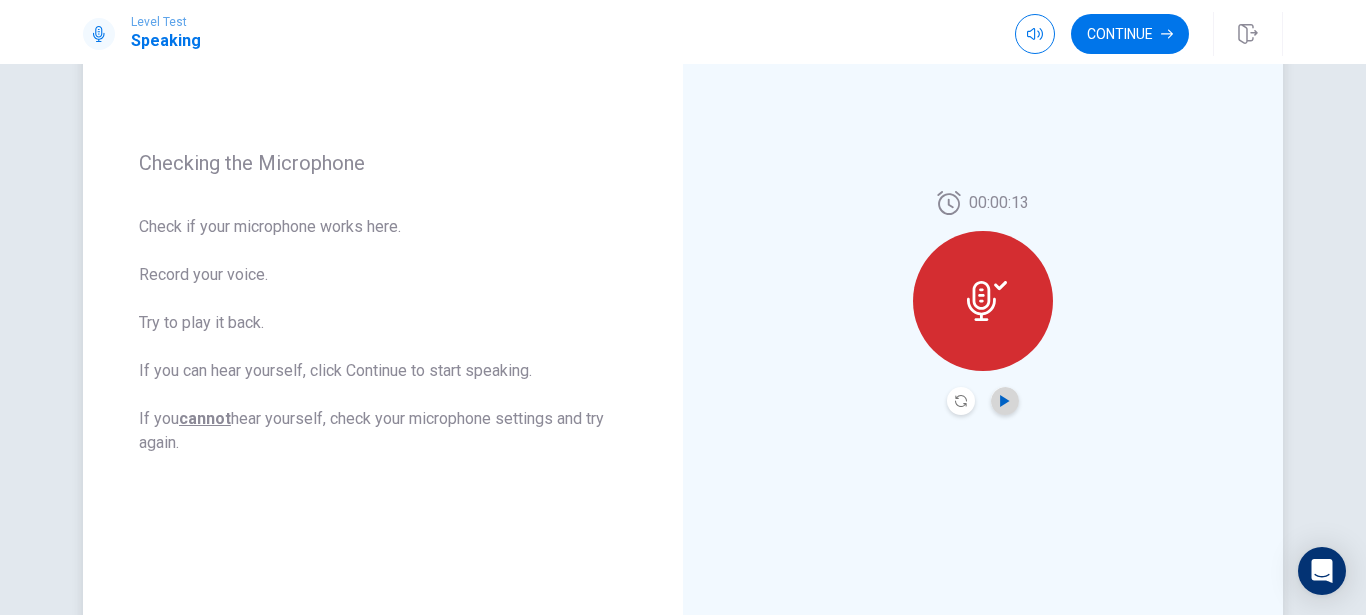 click 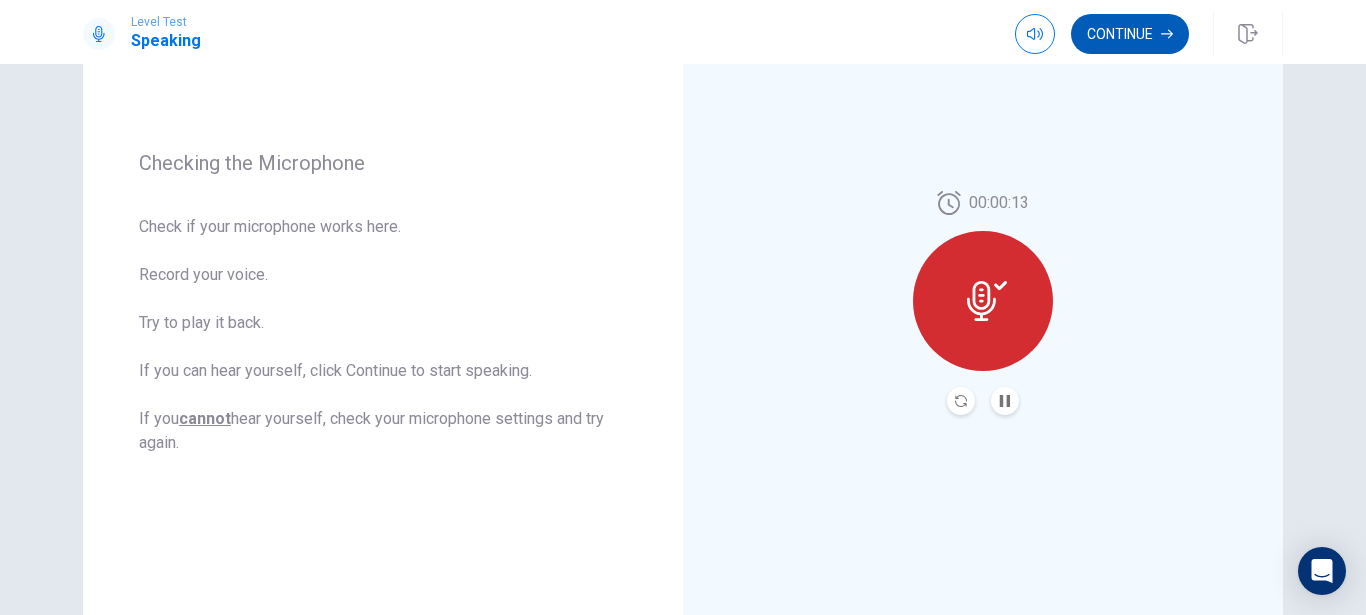 click on "Continue" at bounding box center (1130, 34) 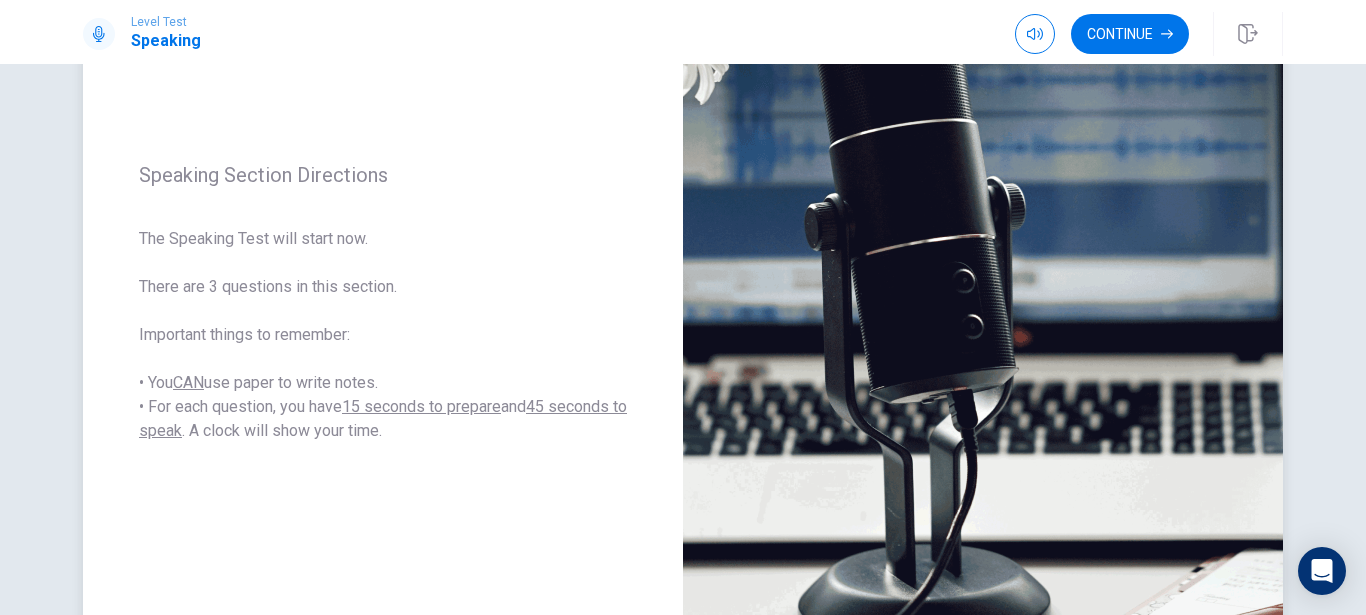 scroll, scrollTop: 351, scrollLeft: 0, axis: vertical 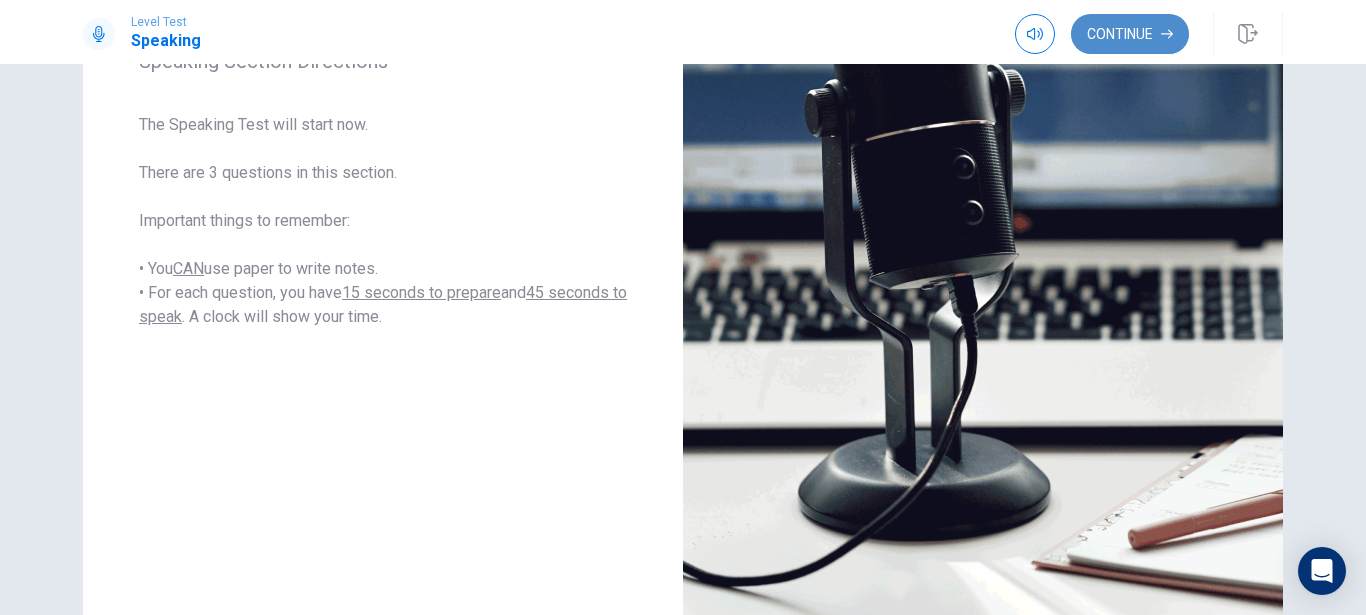 click on "Continue" at bounding box center [1130, 34] 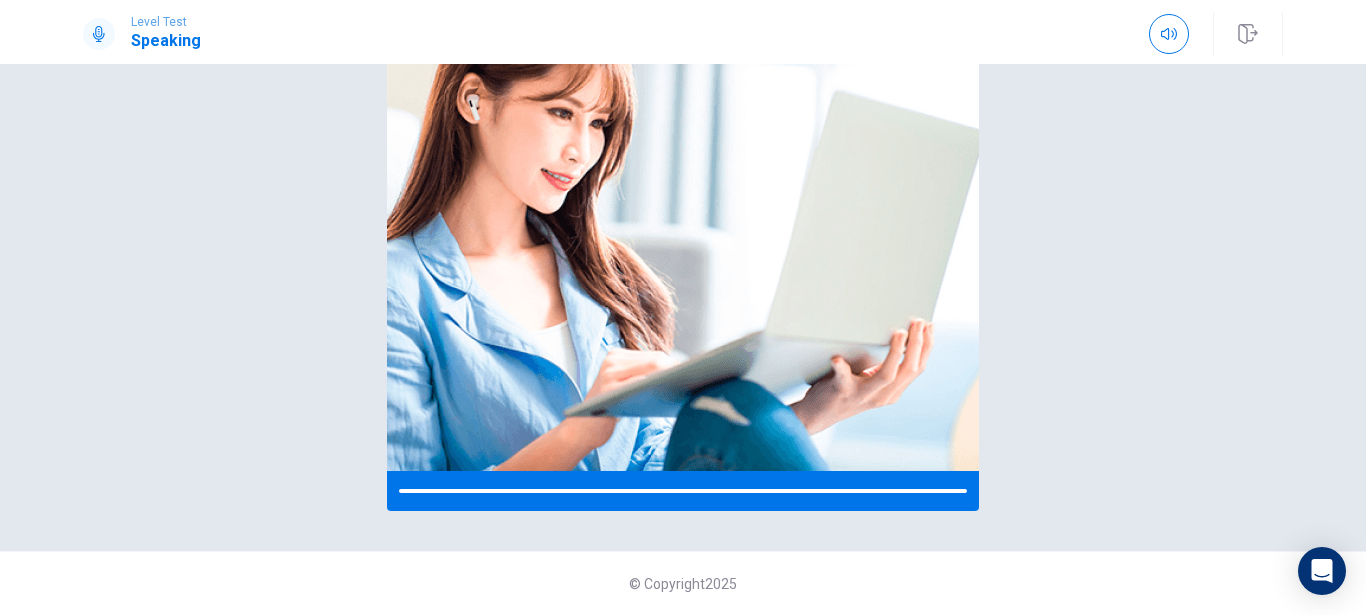 scroll, scrollTop: 262, scrollLeft: 0, axis: vertical 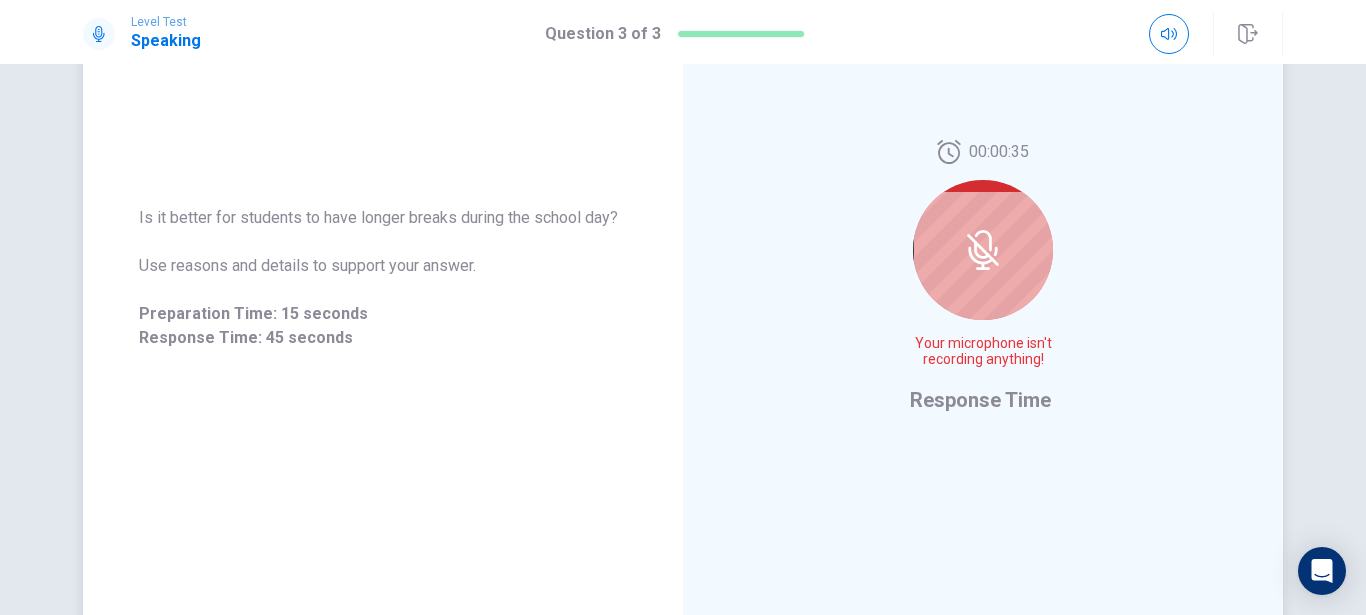 click 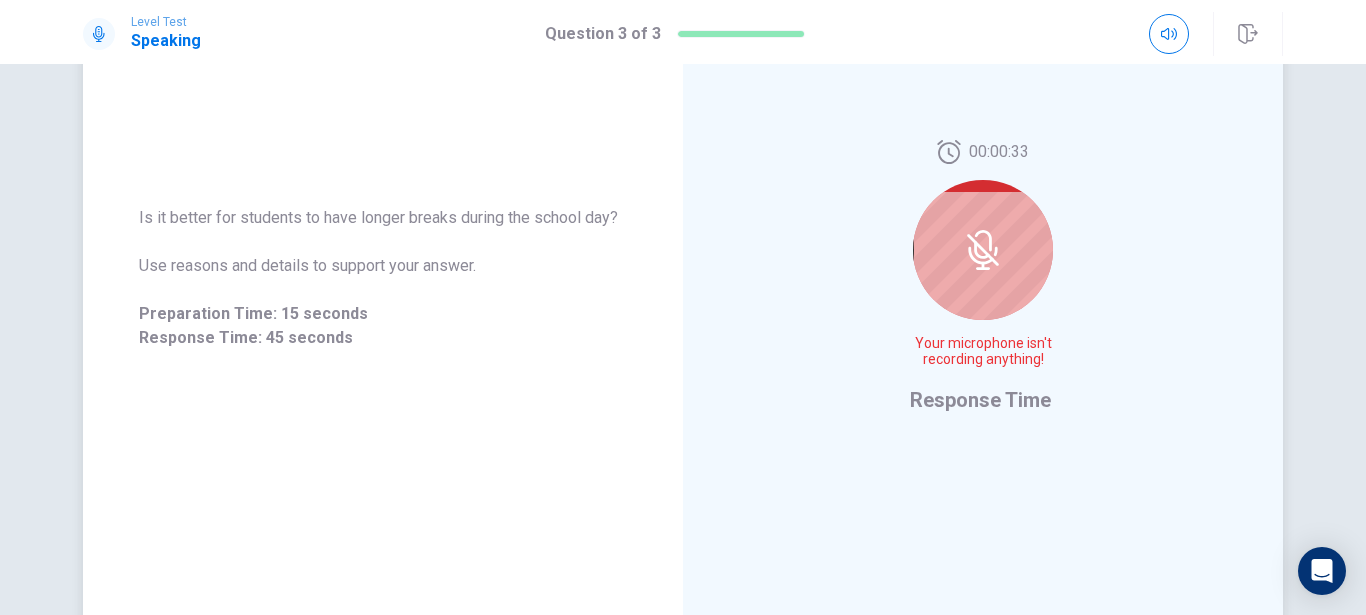 click at bounding box center (983, 250) 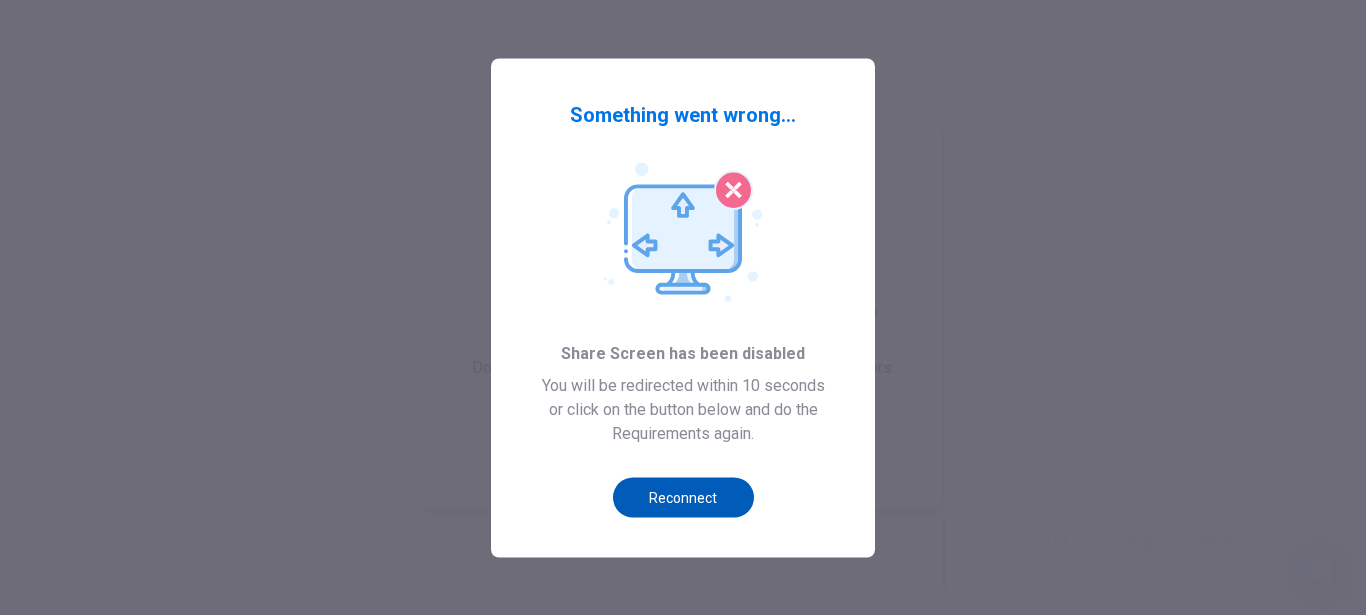 click on "Reconnect" at bounding box center [683, 497] 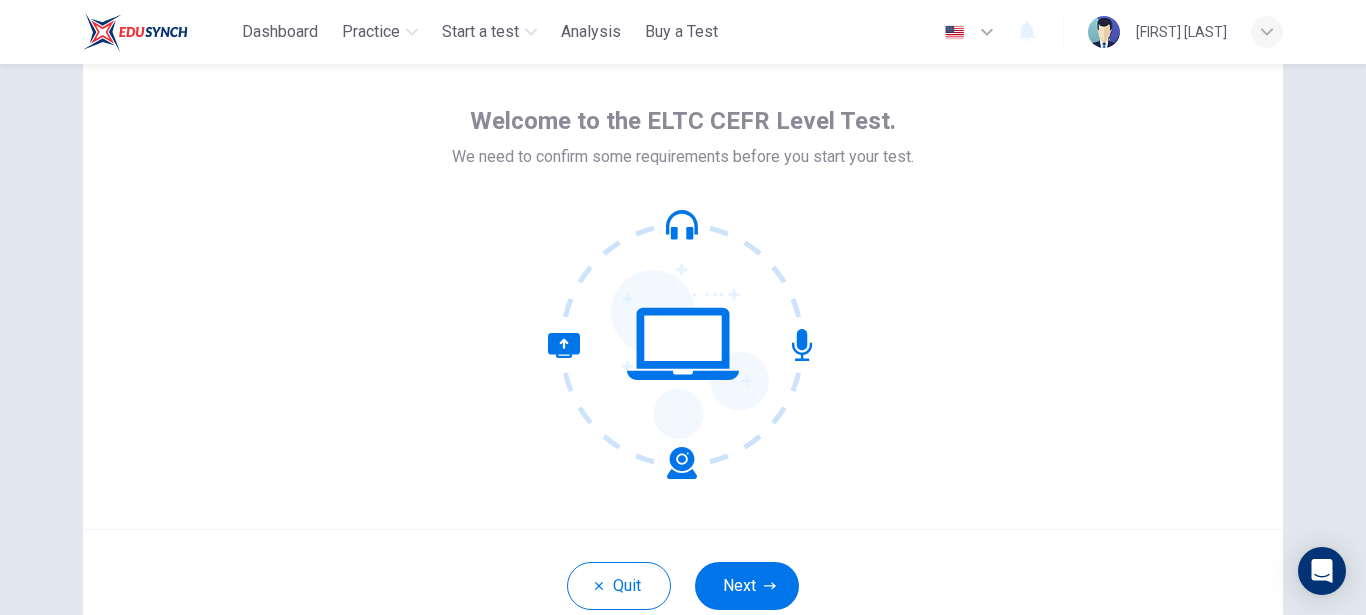 scroll, scrollTop: 218, scrollLeft: 0, axis: vertical 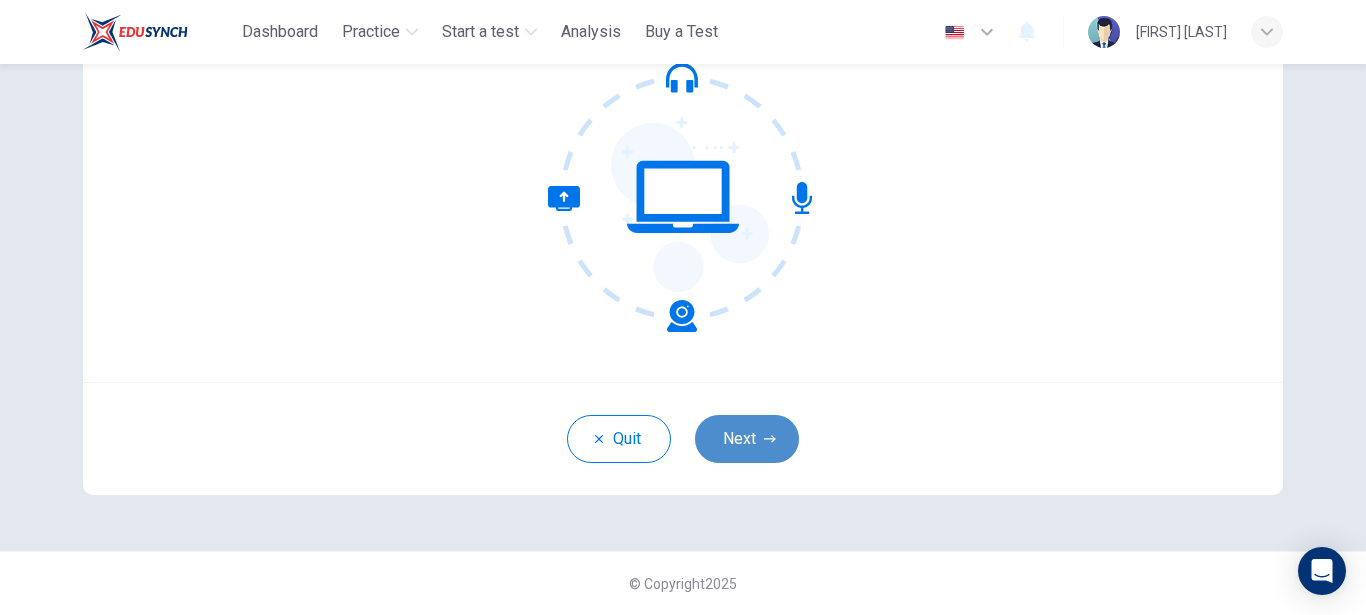 click on "Next" at bounding box center [747, 439] 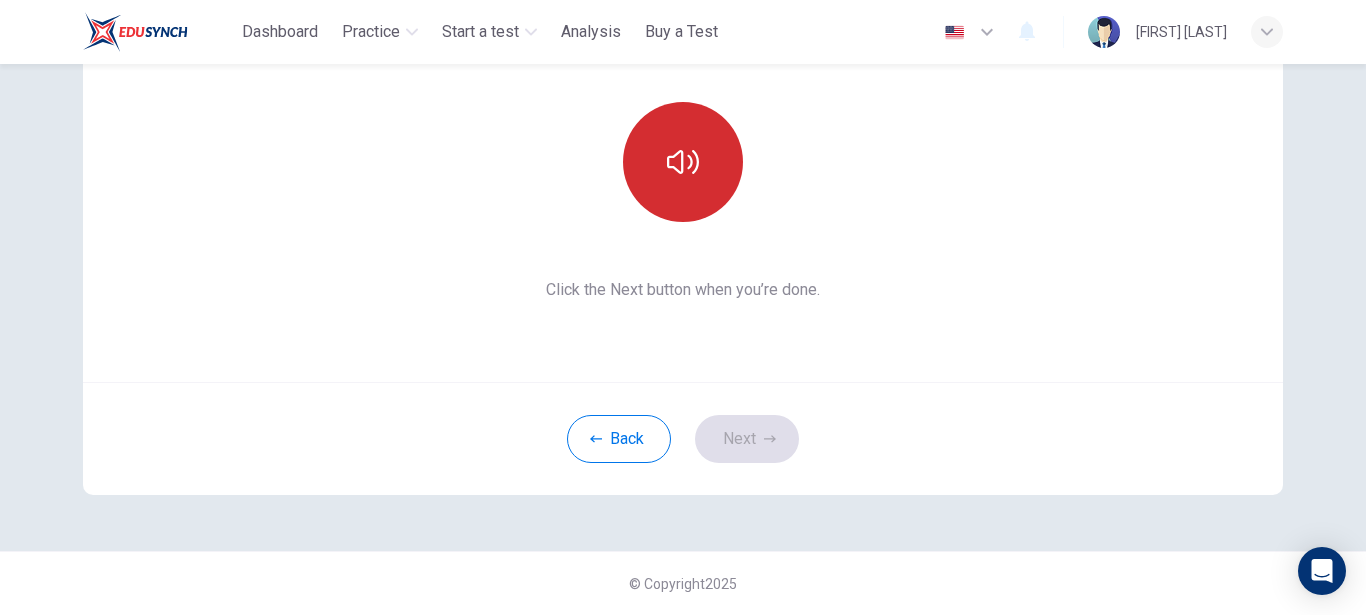 click 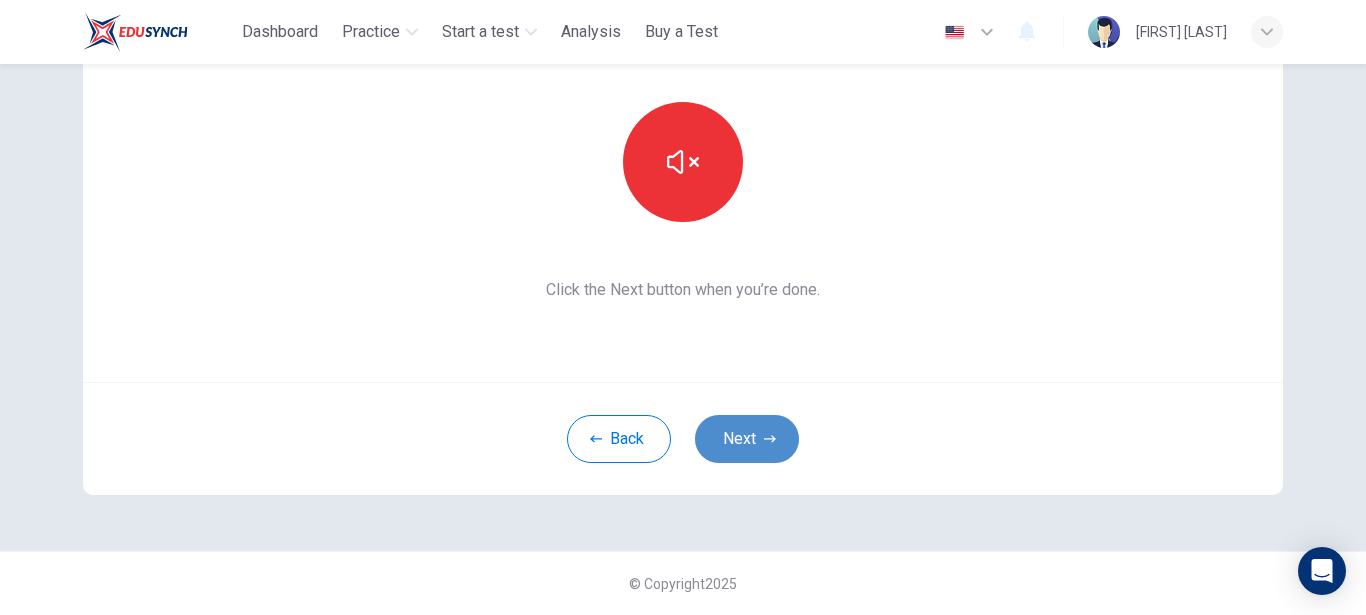 click on "Next" at bounding box center [747, 439] 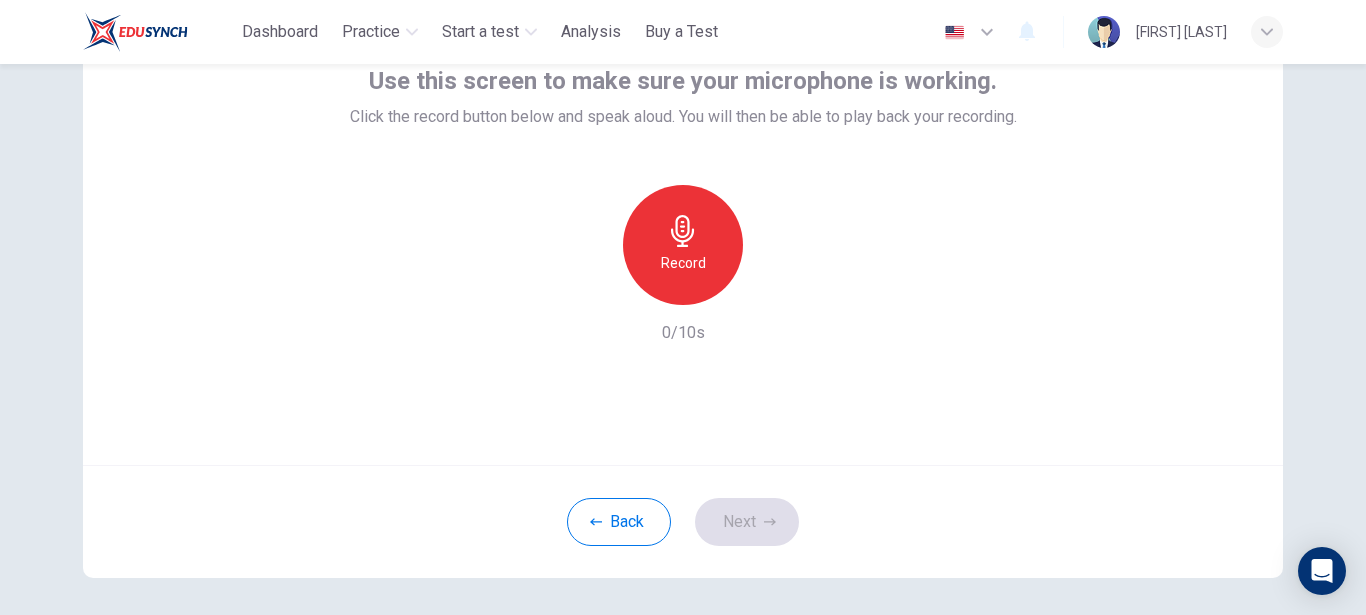 scroll, scrollTop: 104, scrollLeft: 0, axis: vertical 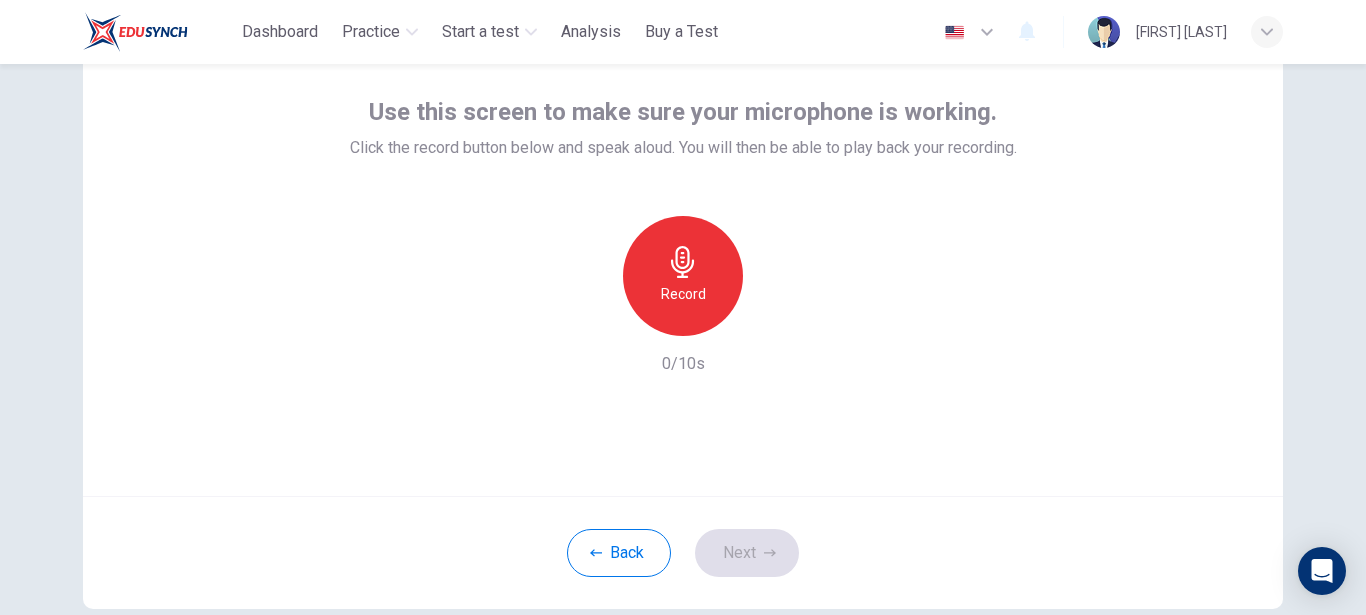 click 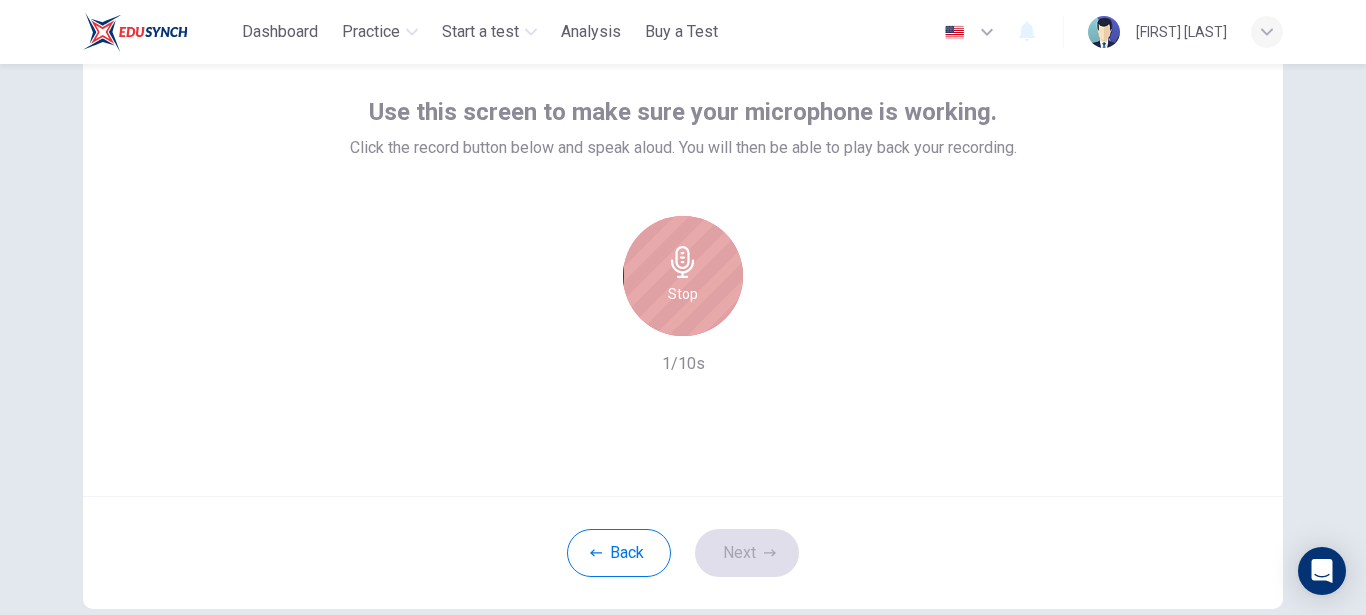 click 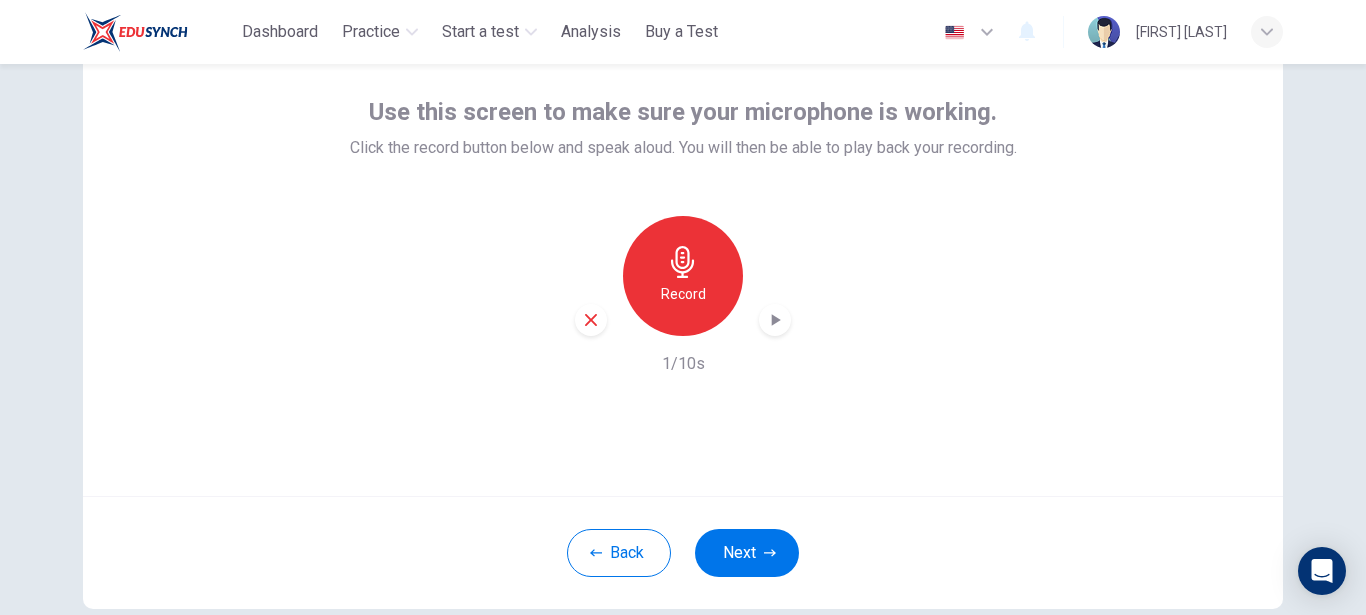 click 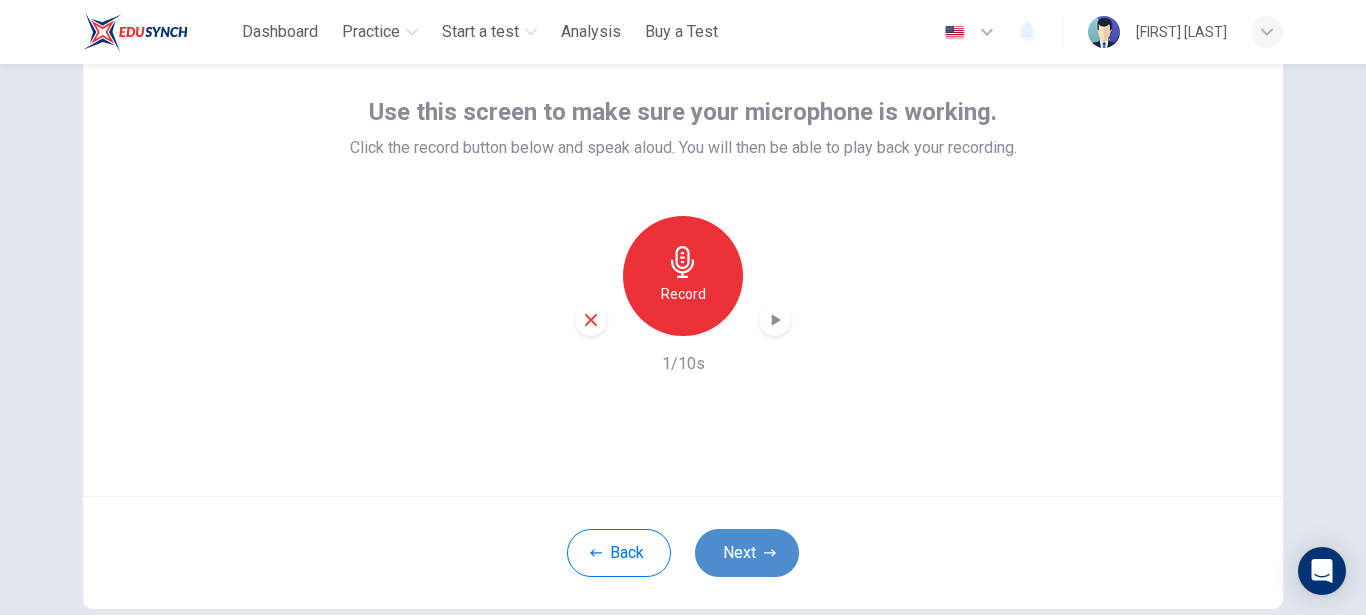 click on "Next" at bounding box center (747, 553) 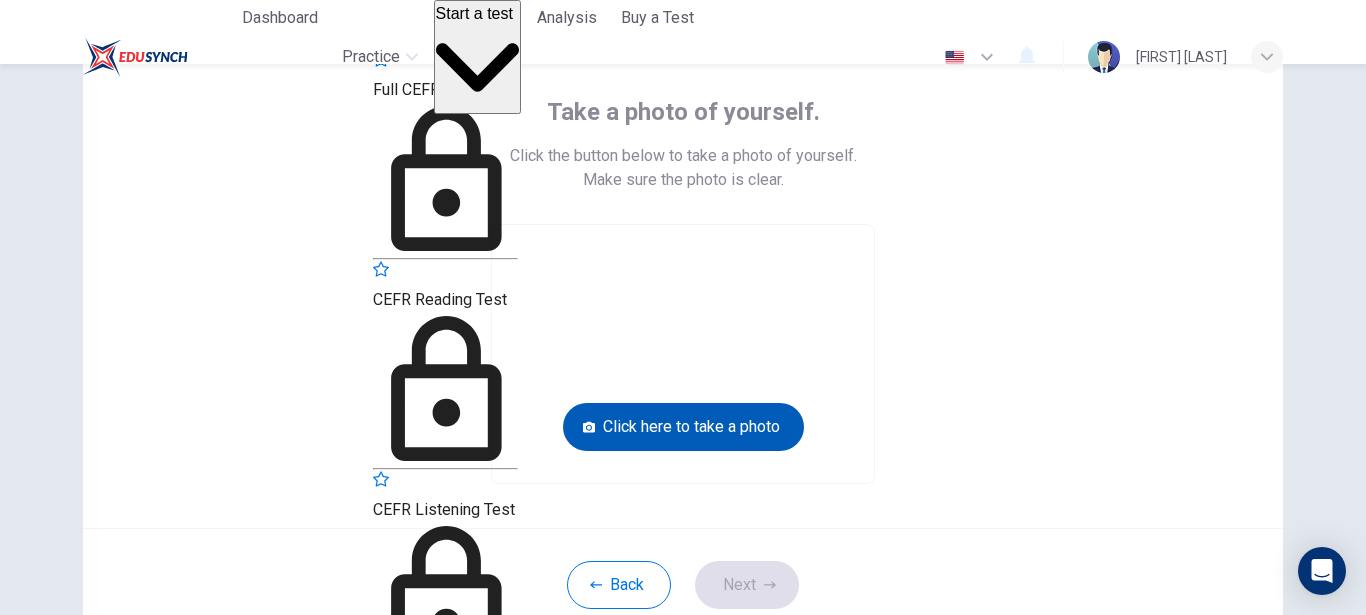 click on "Click here to take a photo" at bounding box center (683, 427) 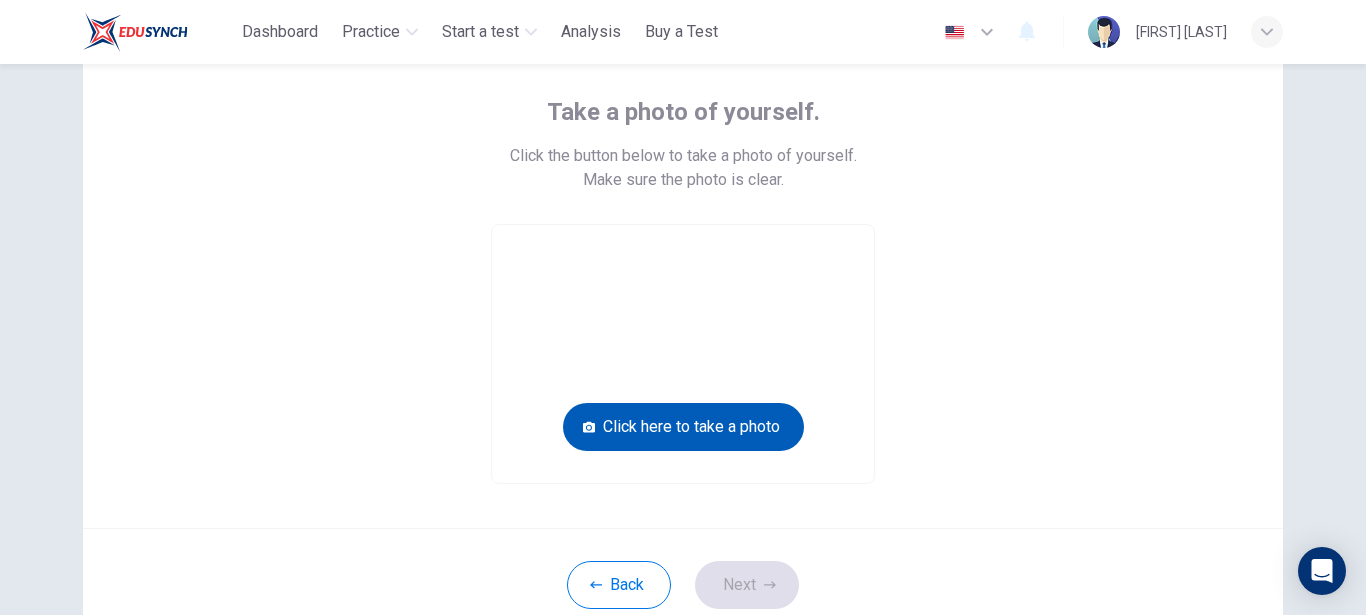 click on "Click here to take a photo" at bounding box center (683, 427) 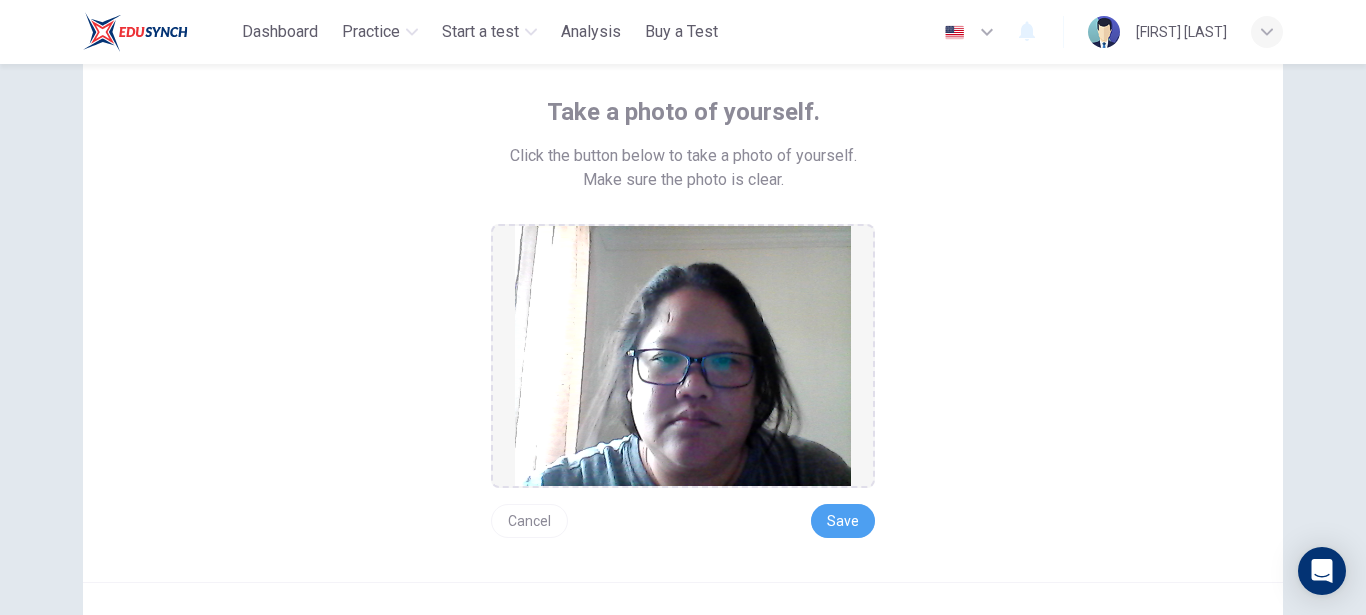 drag, startPoint x: 829, startPoint y: 520, endPoint x: 925, endPoint y: 471, distance: 107.78219 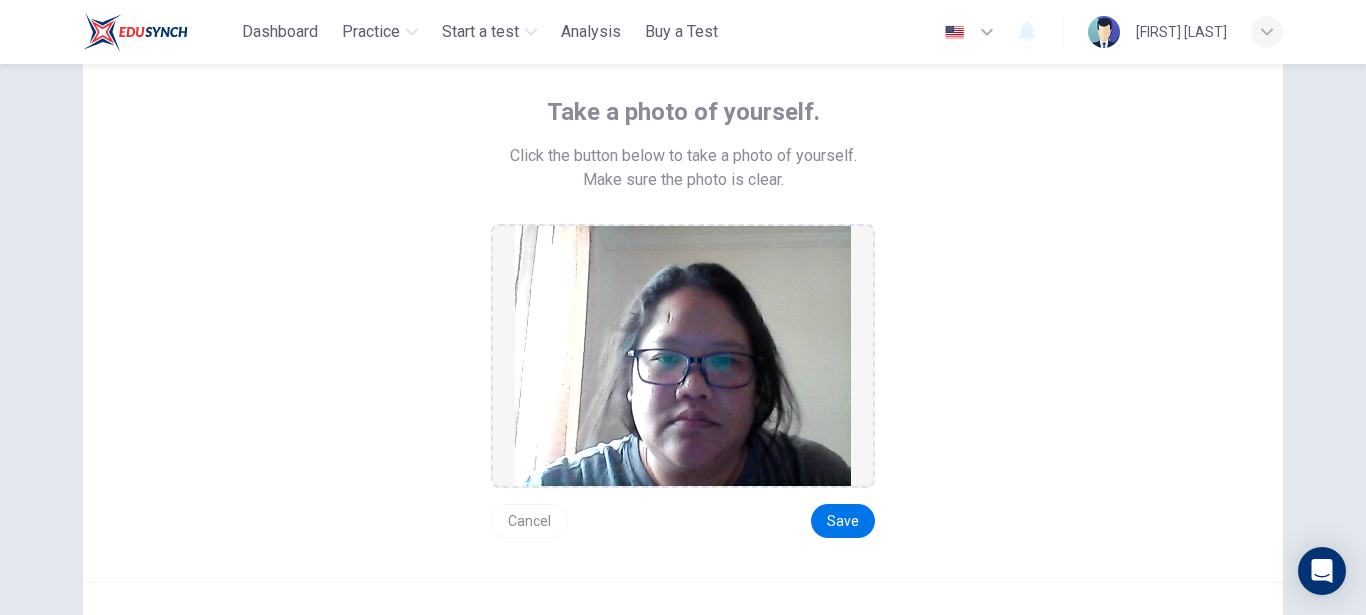 click 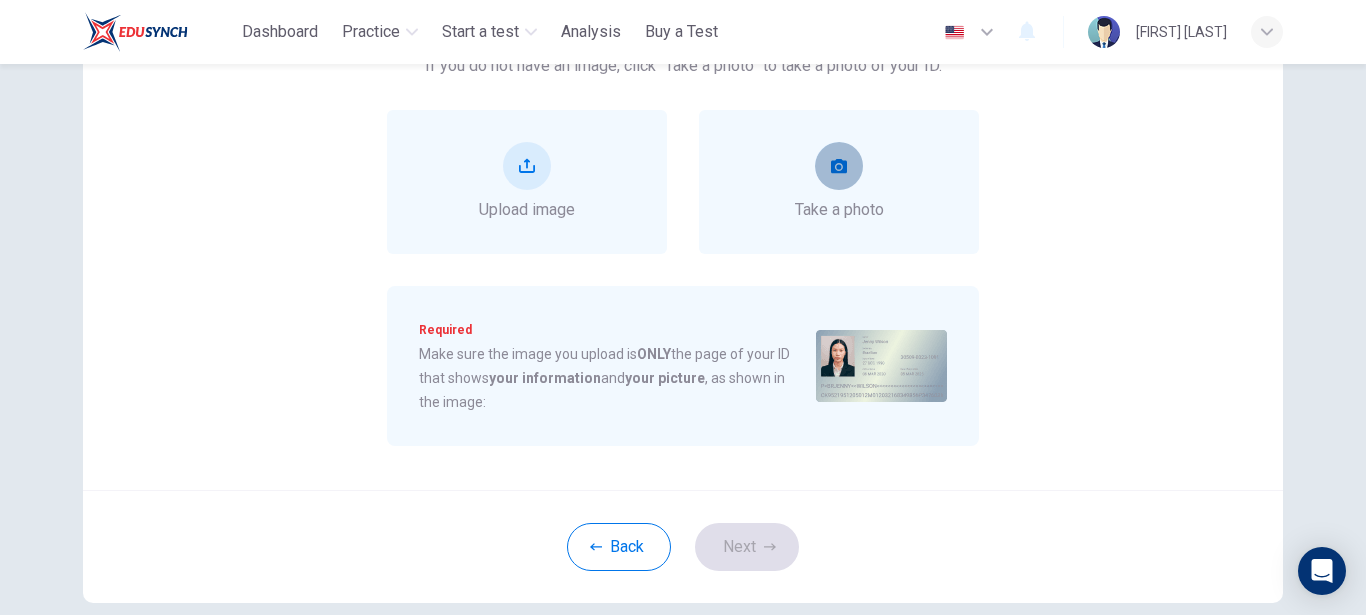 click at bounding box center [839, 166] 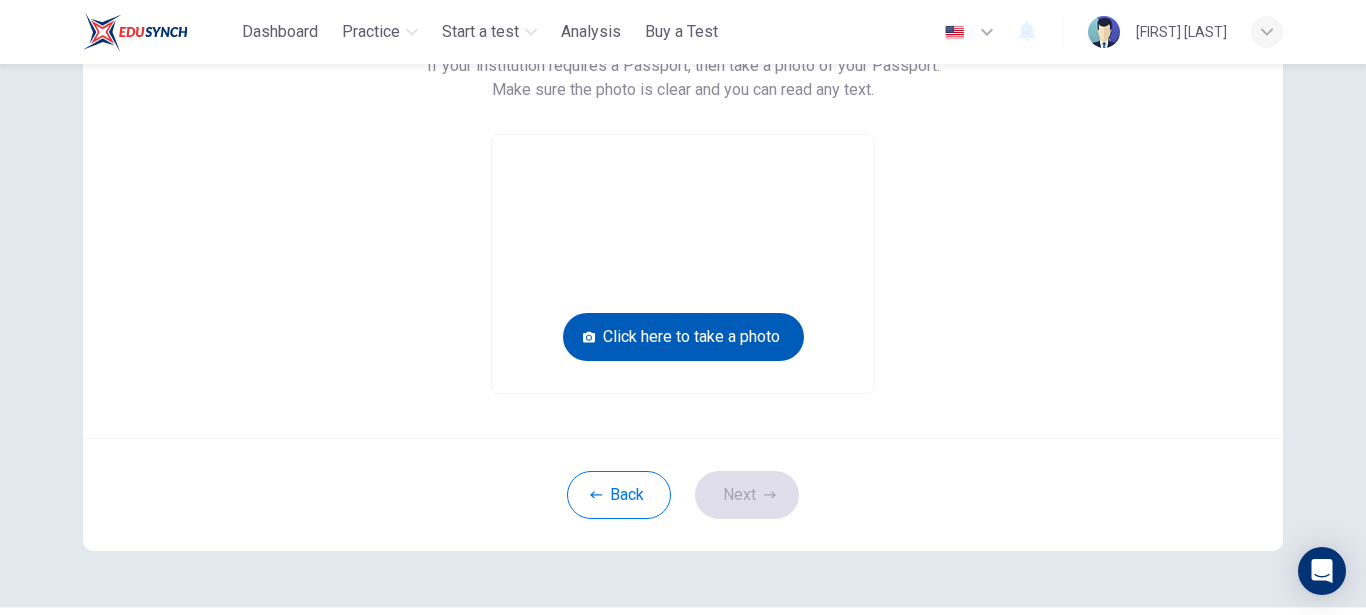 click on "Click here to take a photo" at bounding box center [683, 337] 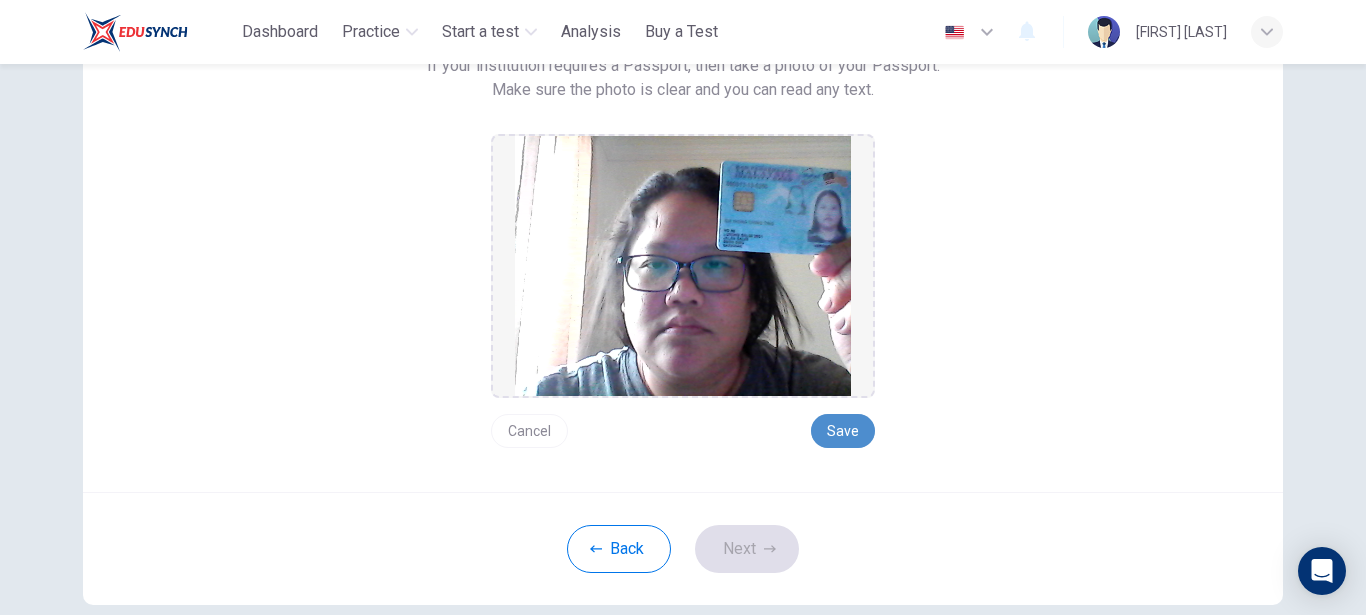 click on "Save" at bounding box center (843, 431) 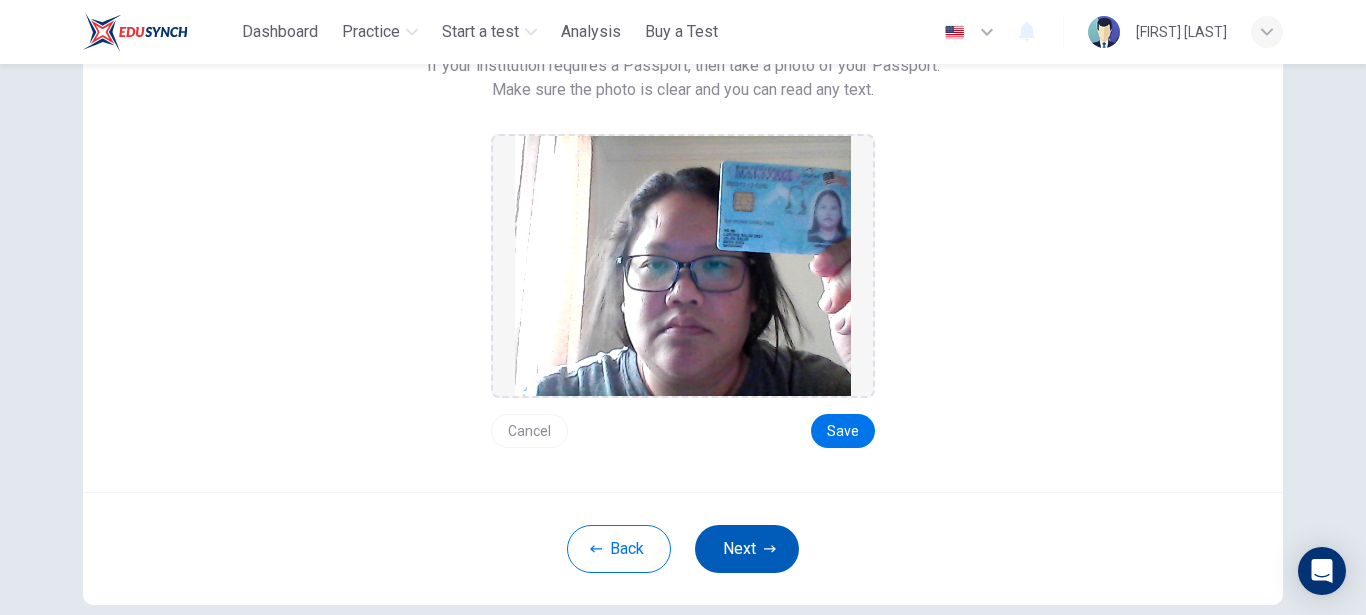 click 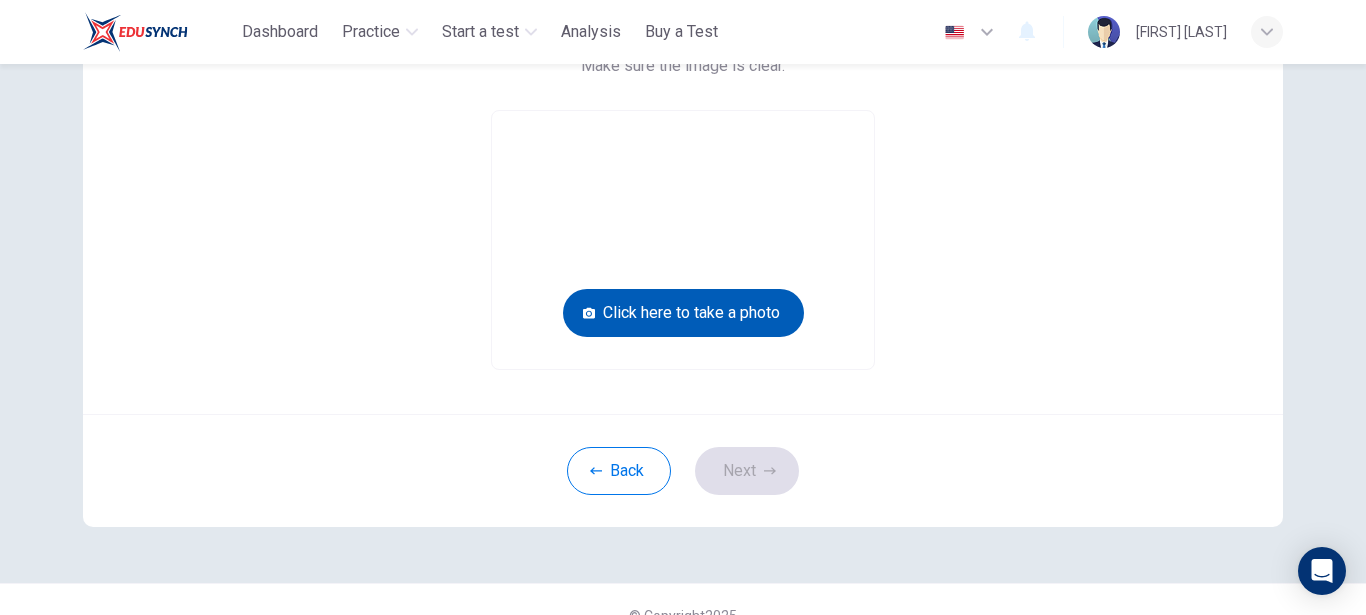 click on "Click here to take a photo" at bounding box center [683, 313] 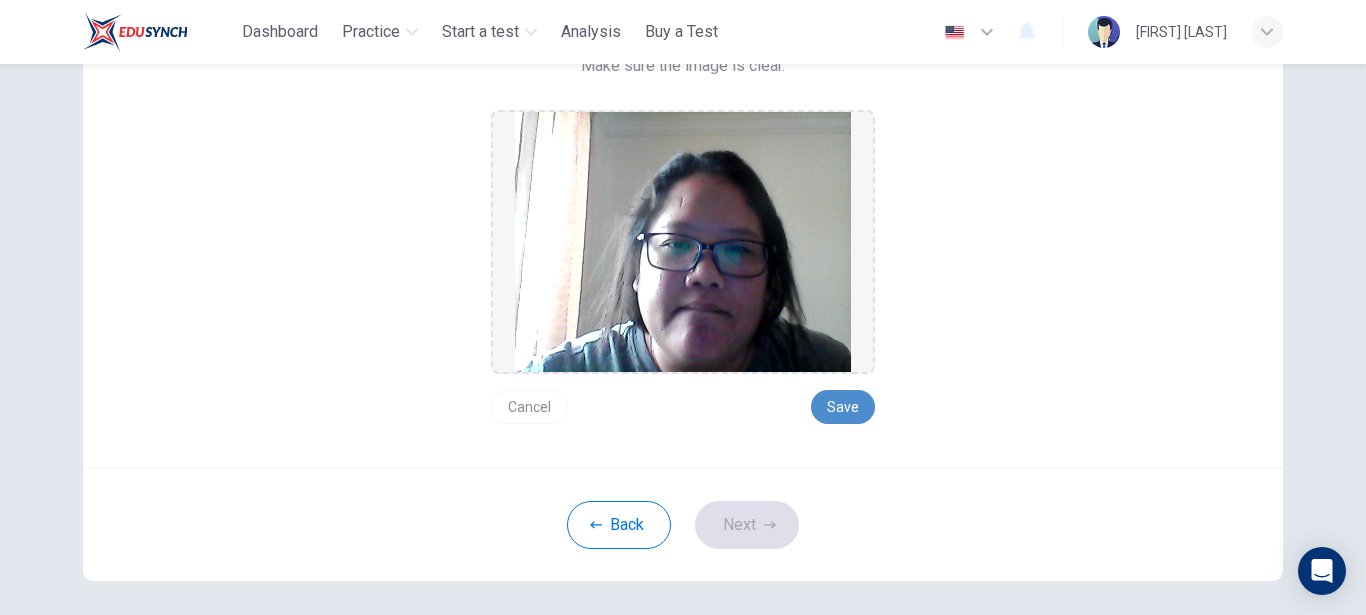 click on "Save" at bounding box center (843, 407) 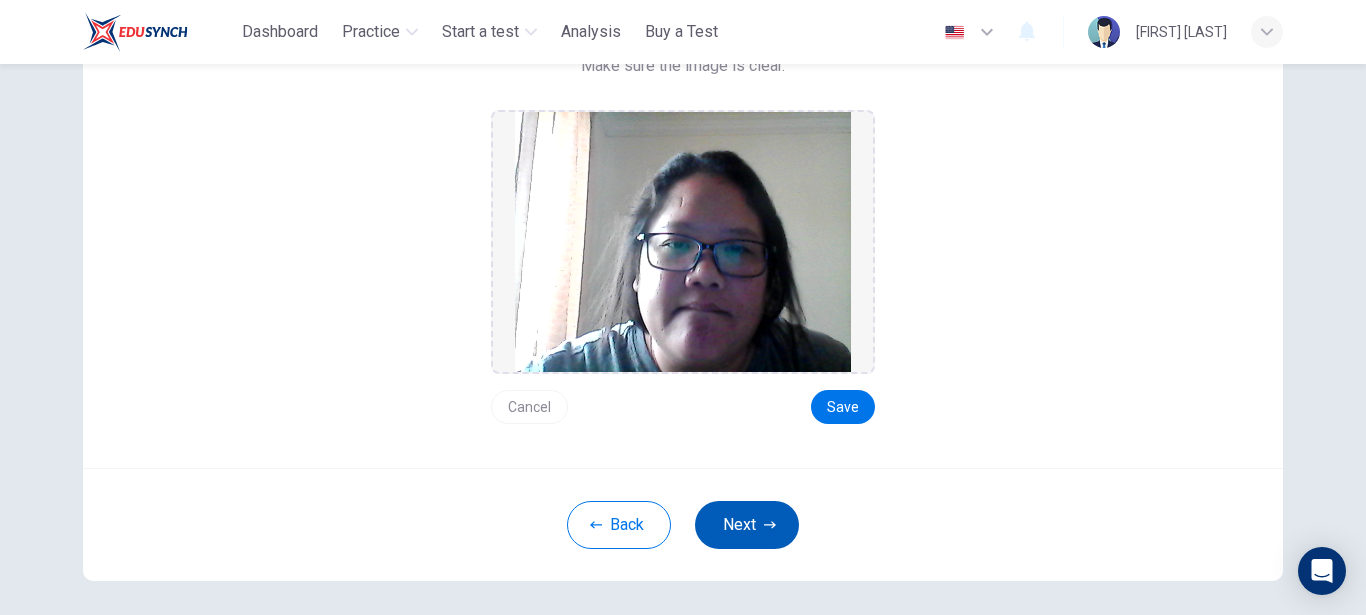 click on "Next" at bounding box center (747, 525) 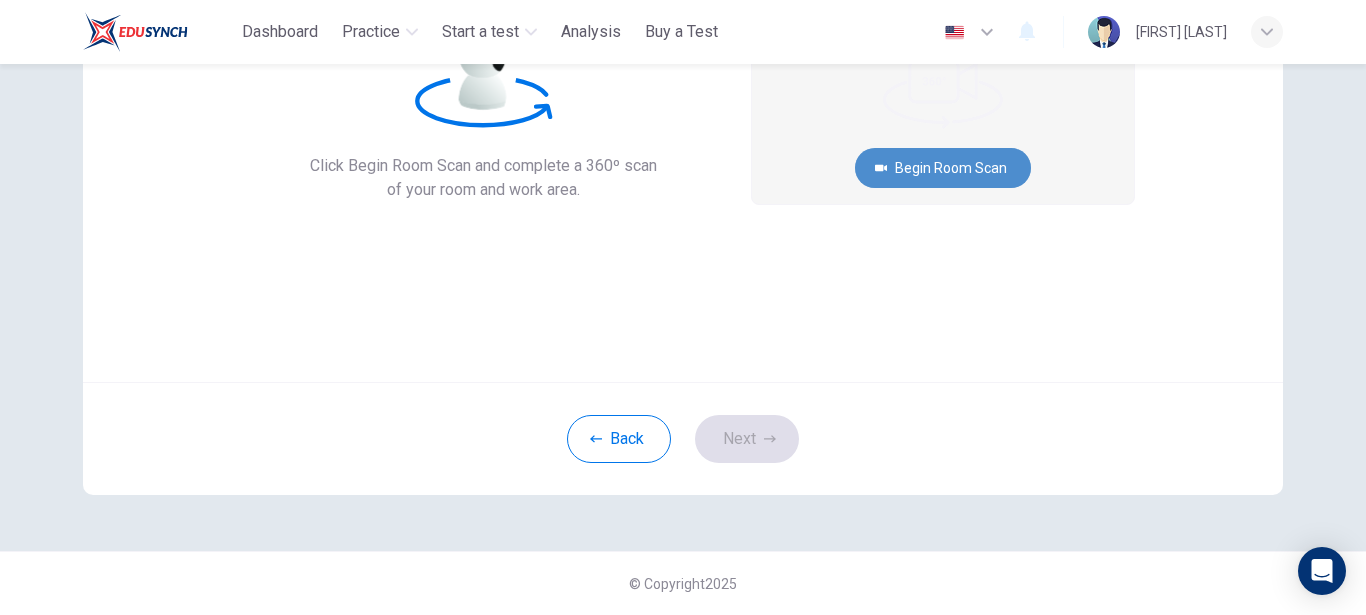 click on "Begin Room Scan" at bounding box center (943, 168) 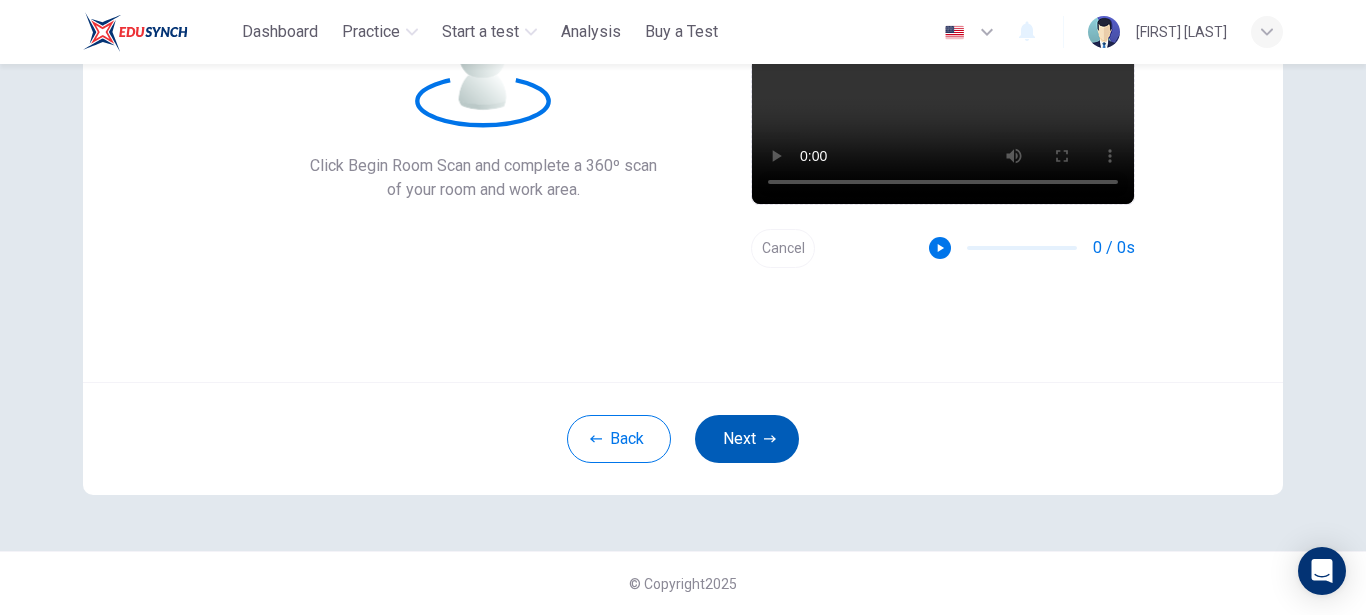 click on "Next" at bounding box center [747, 439] 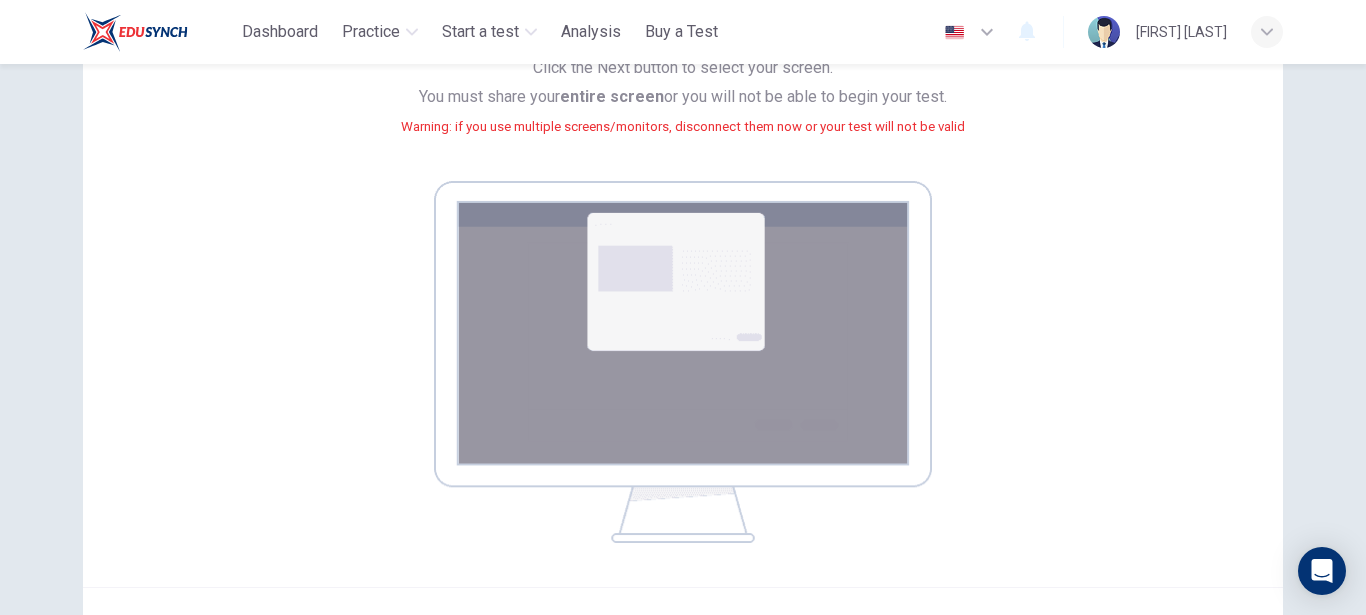 scroll, scrollTop: 332, scrollLeft: 0, axis: vertical 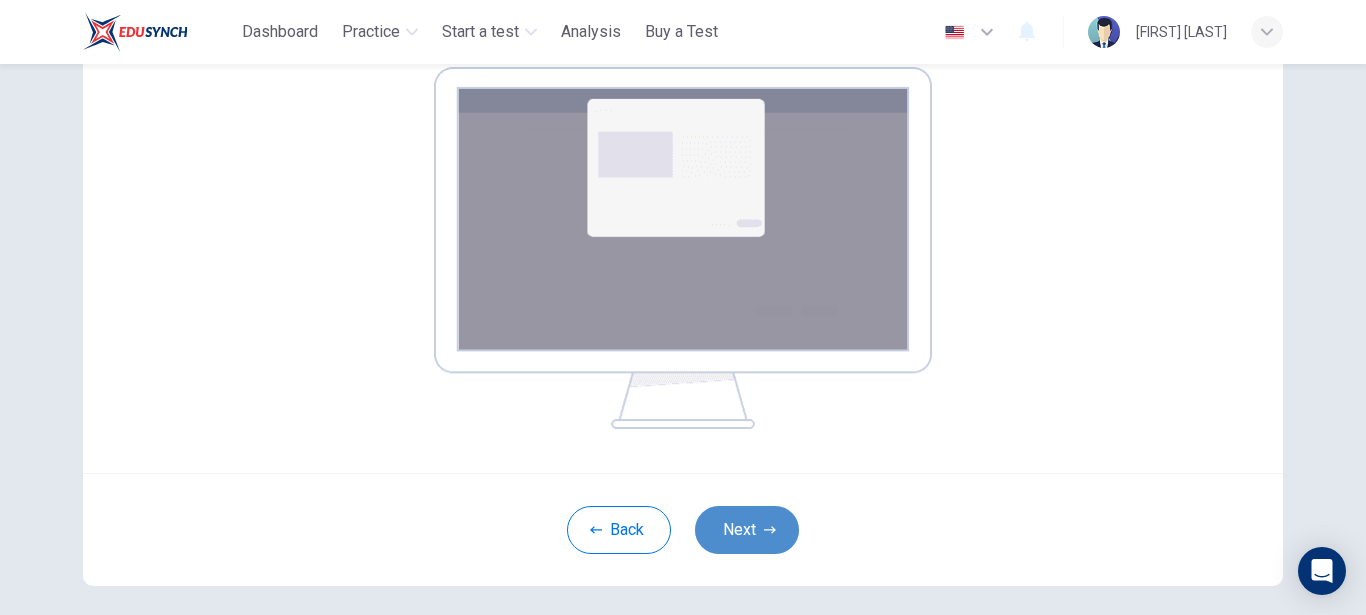 click on "Next" at bounding box center [747, 530] 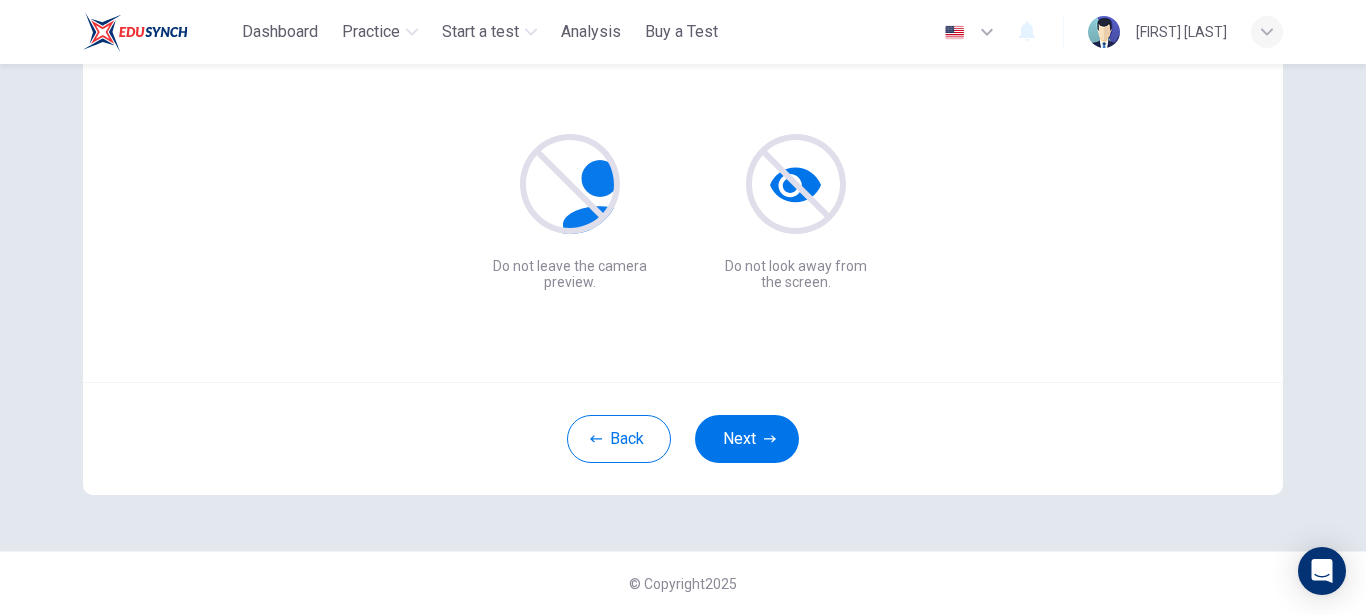 scroll, scrollTop: 218, scrollLeft: 0, axis: vertical 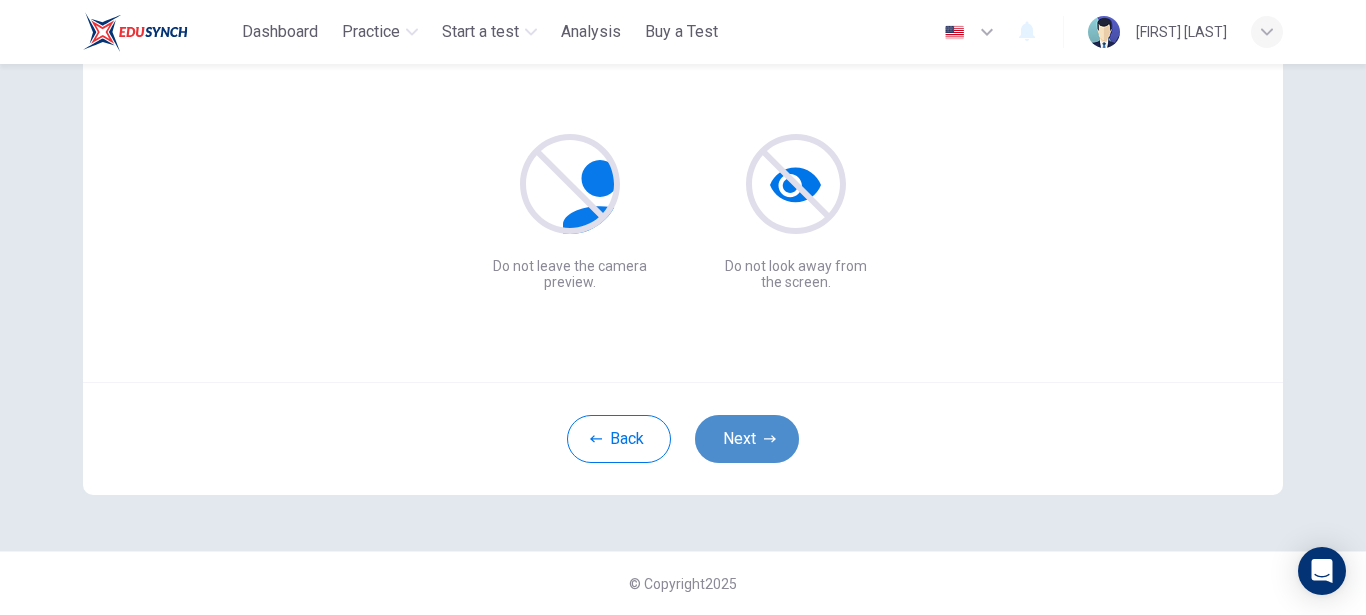 click on "Next" at bounding box center (747, 439) 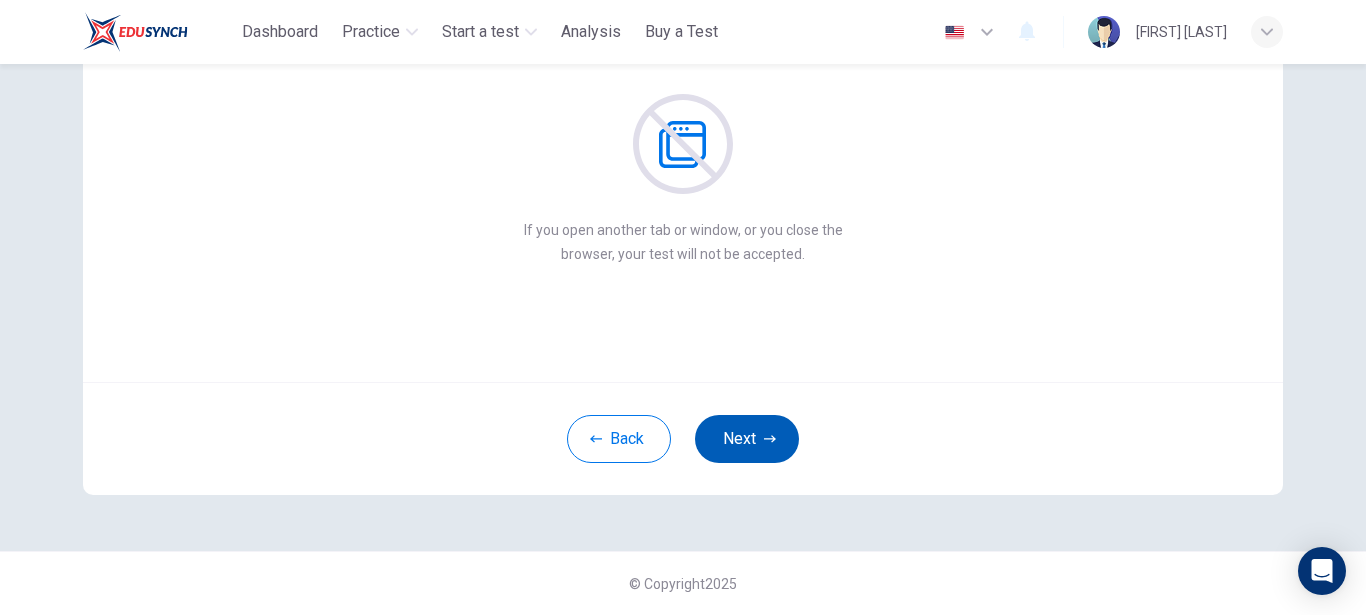click on "Next" at bounding box center [747, 439] 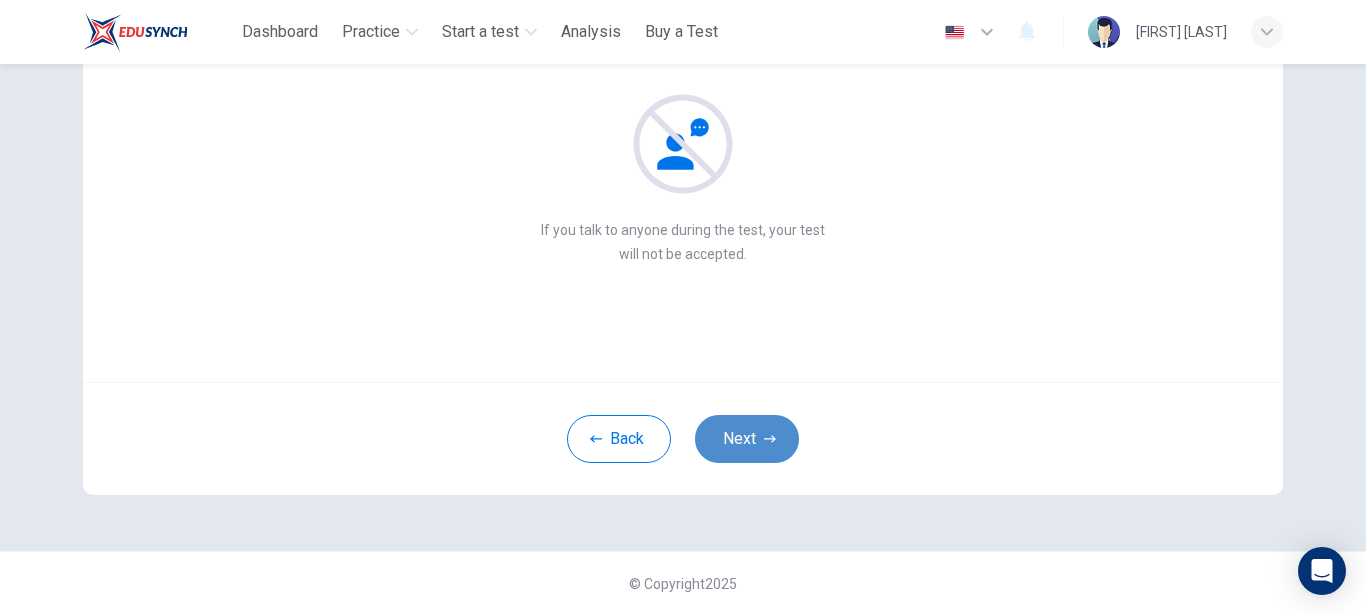 click on "Next" at bounding box center [747, 439] 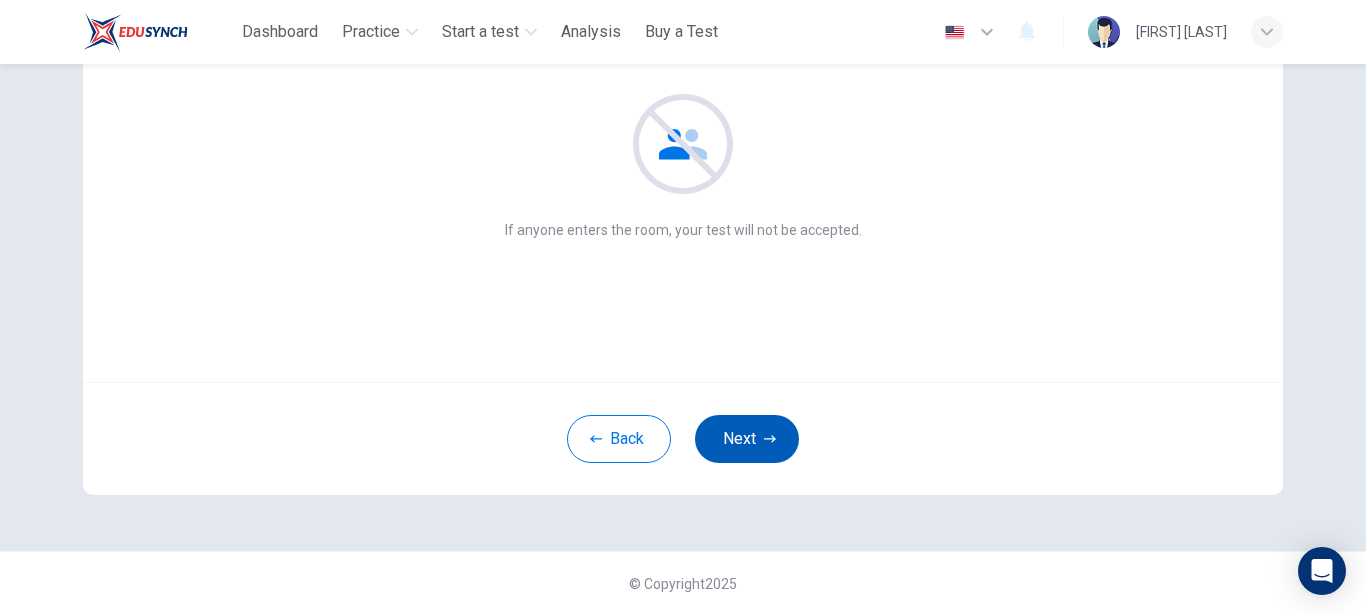click on "Next" at bounding box center [747, 439] 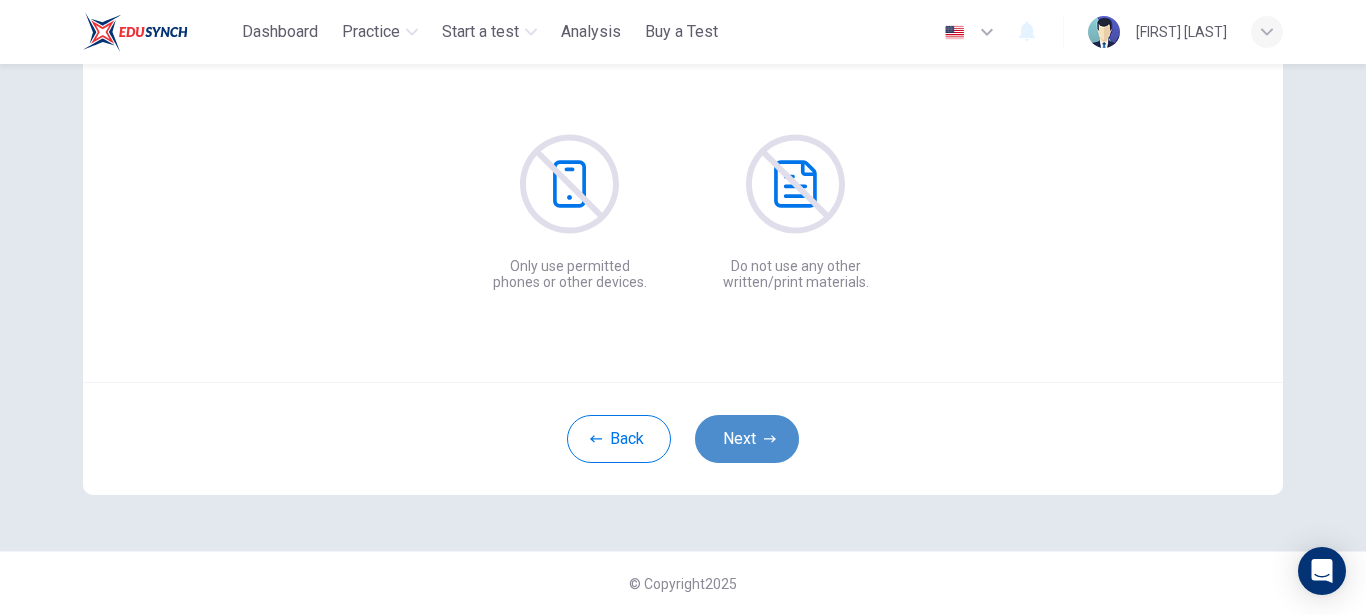 click on "Next" at bounding box center [747, 439] 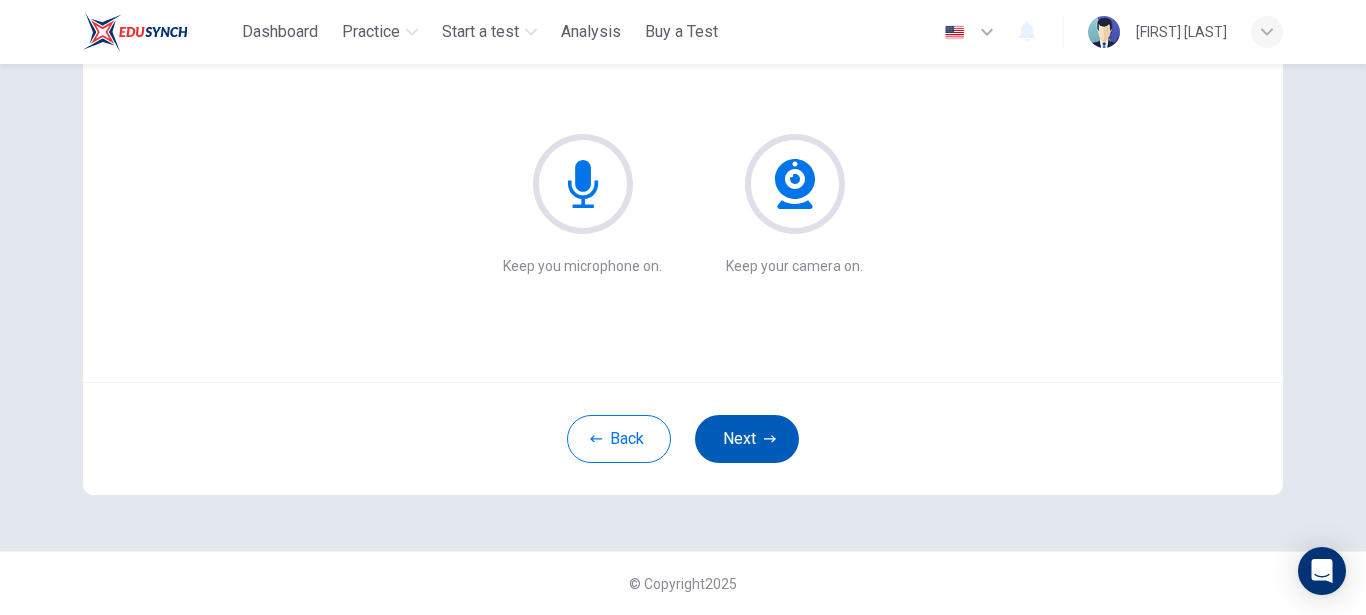 click on "Next" at bounding box center (747, 439) 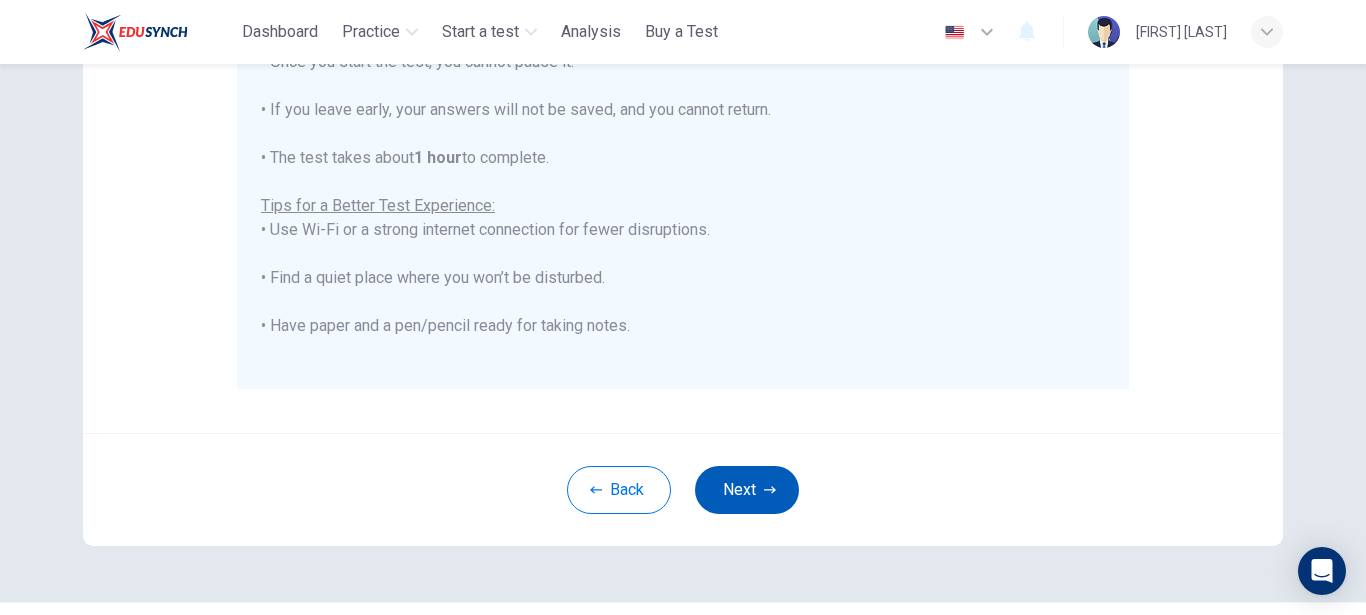 scroll, scrollTop: 497, scrollLeft: 0, axis: vertical 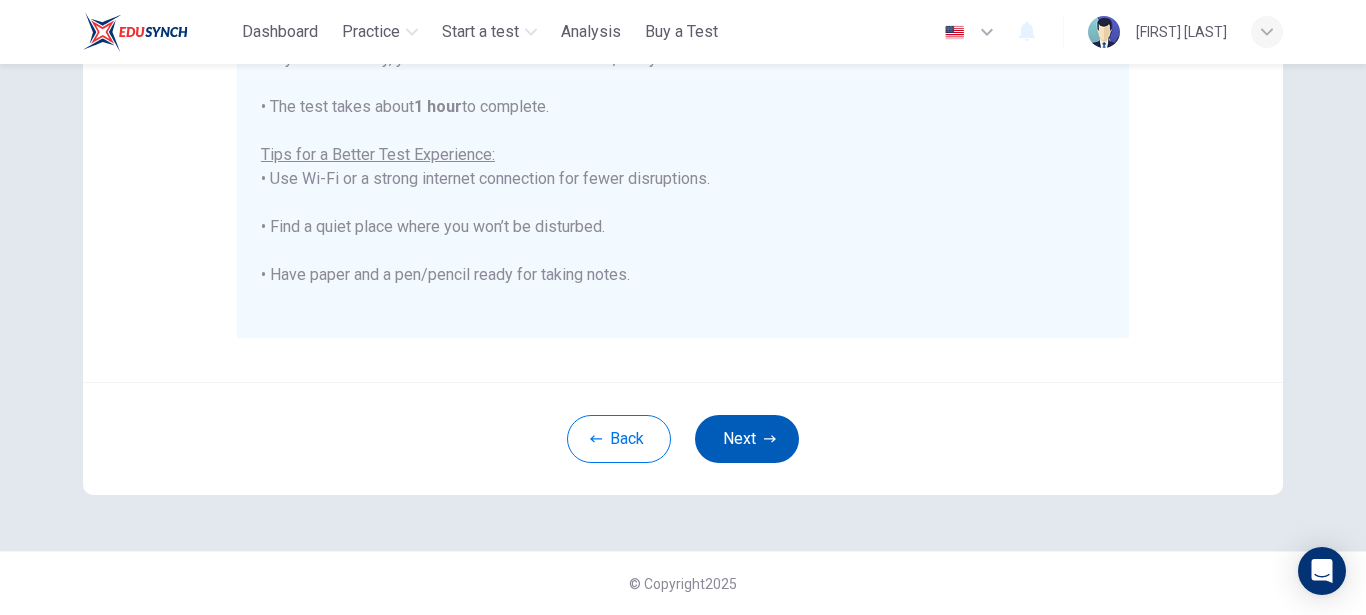 click on "Next" at bounding box center (747, 439) 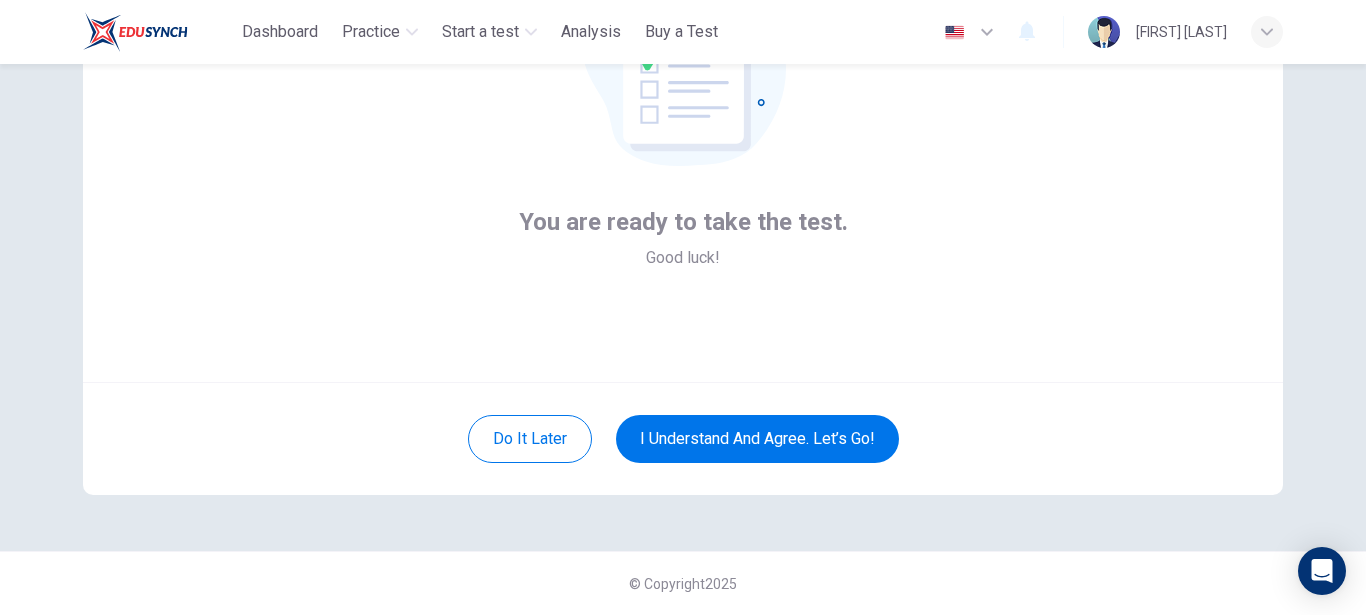 scroll, scrollTop: 218, scrollLeft: 0, axis: vertical 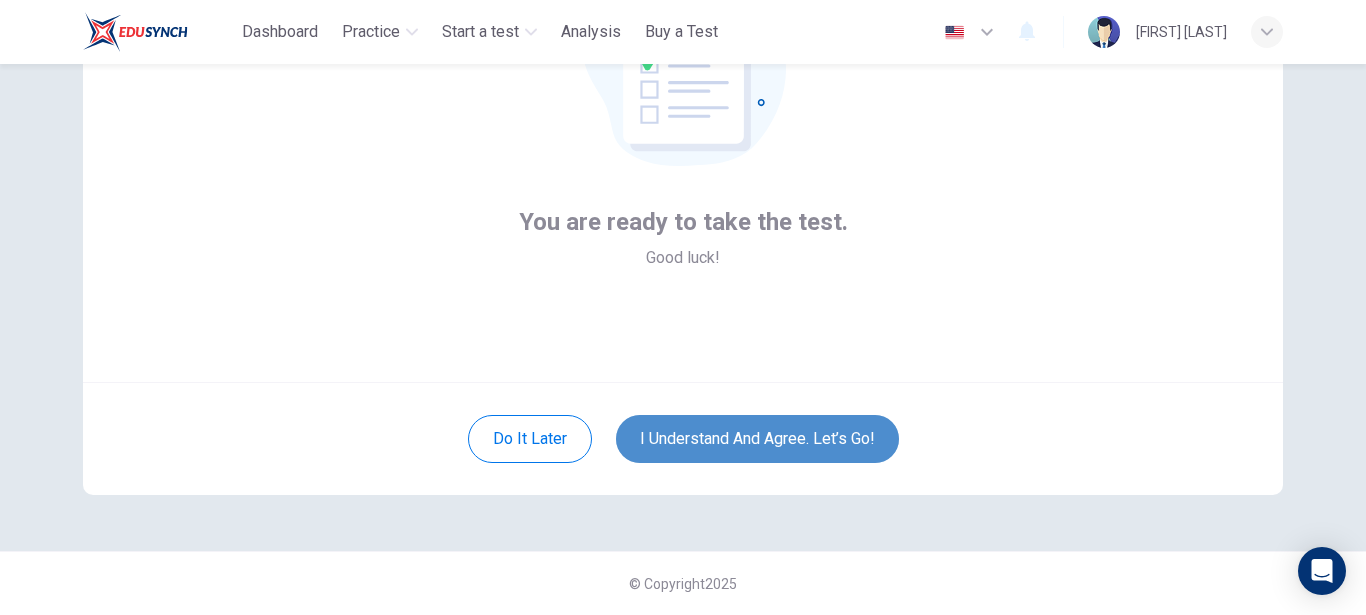 click on "I understand and agree. Let’s go!" at bounding box center (757, 439) 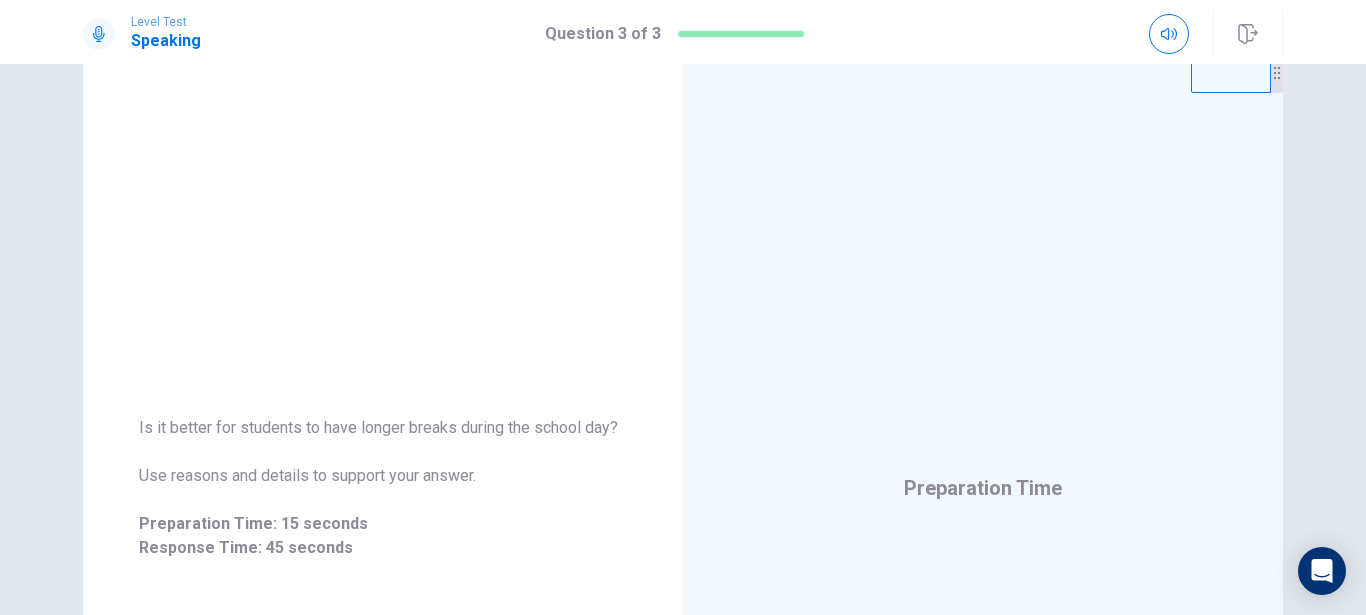 scroll, scrollTop: 64, scrollLeft: 0, axis: vertical 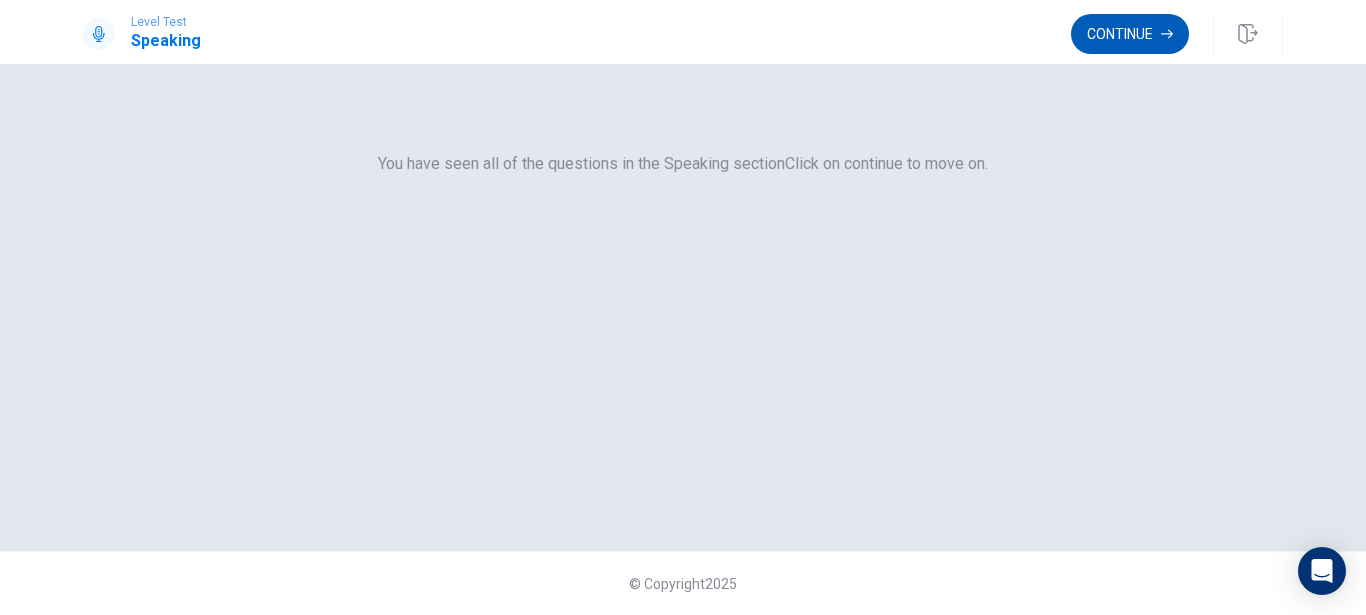 click on "Continue" at bounding box center (1130, 34) 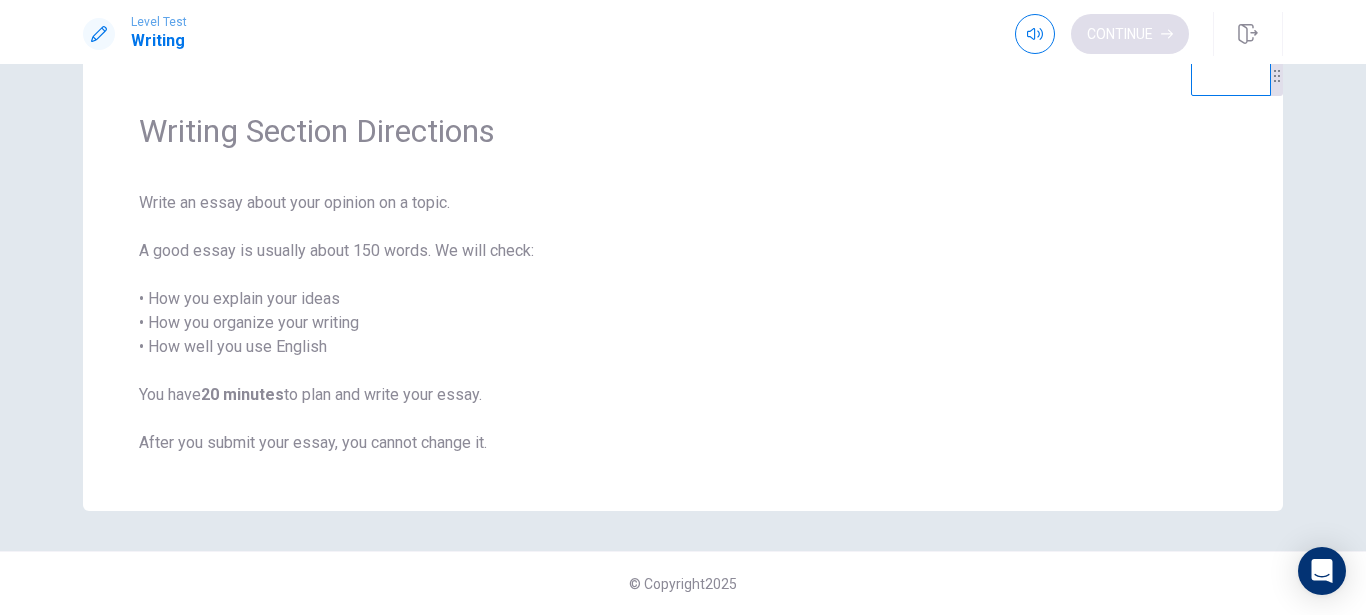 scroll, scrollTop: 49, scrollLeft: 0, axis: vertical 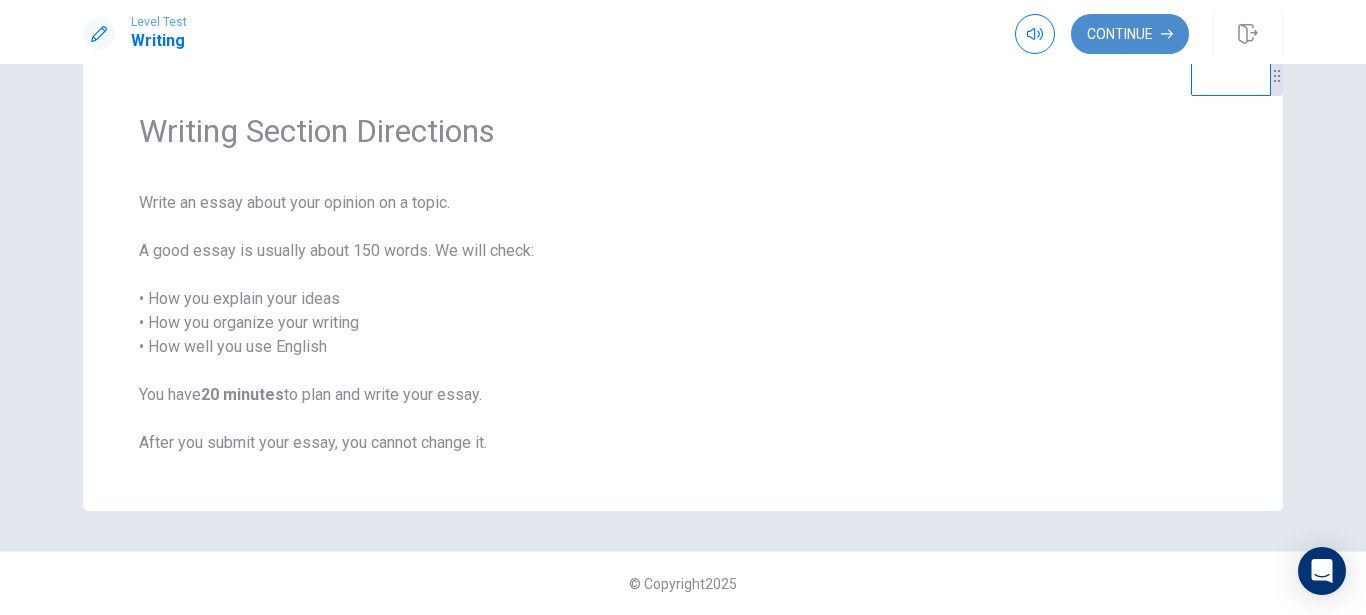 click on "Continue" at bounding box center (1130, 34) 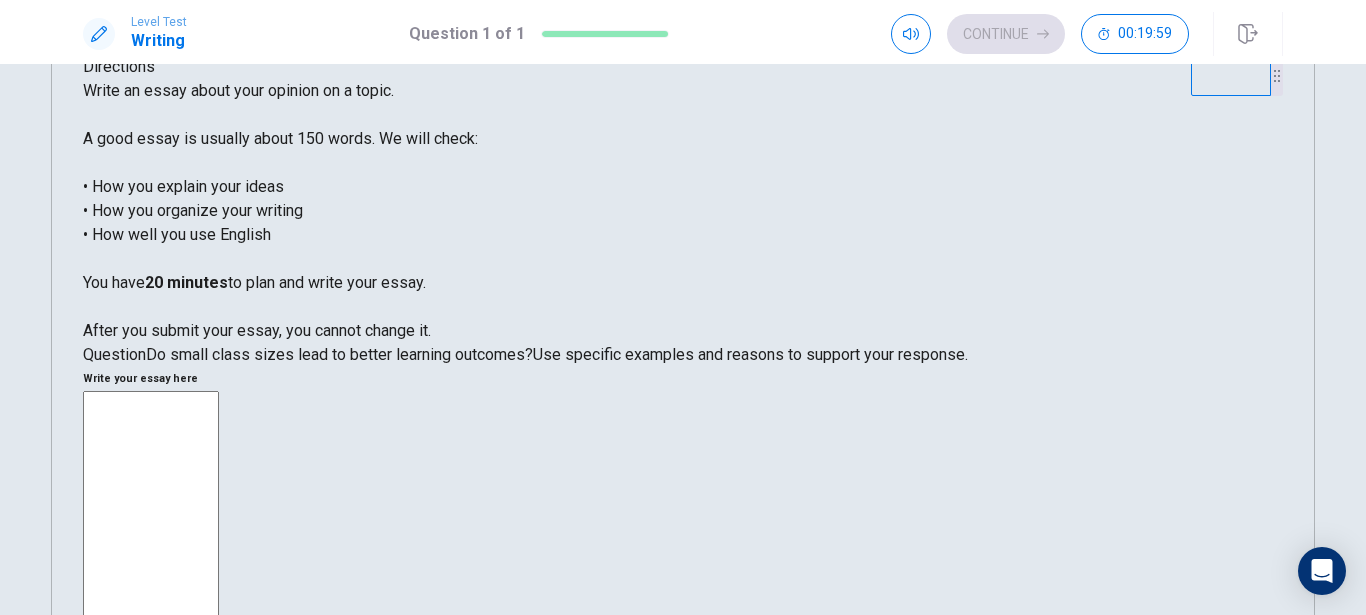 click at bounding box center (151, 667) 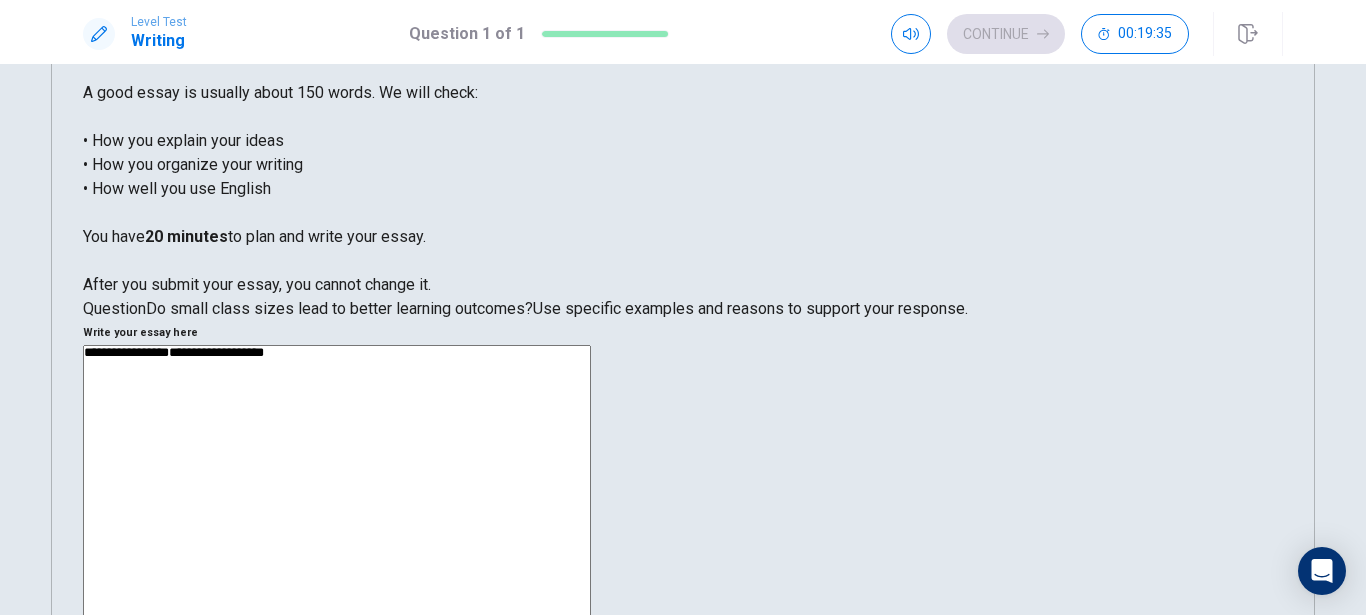 scroll, scrollTop: 288, scrollLeft: 0, axis: vertical 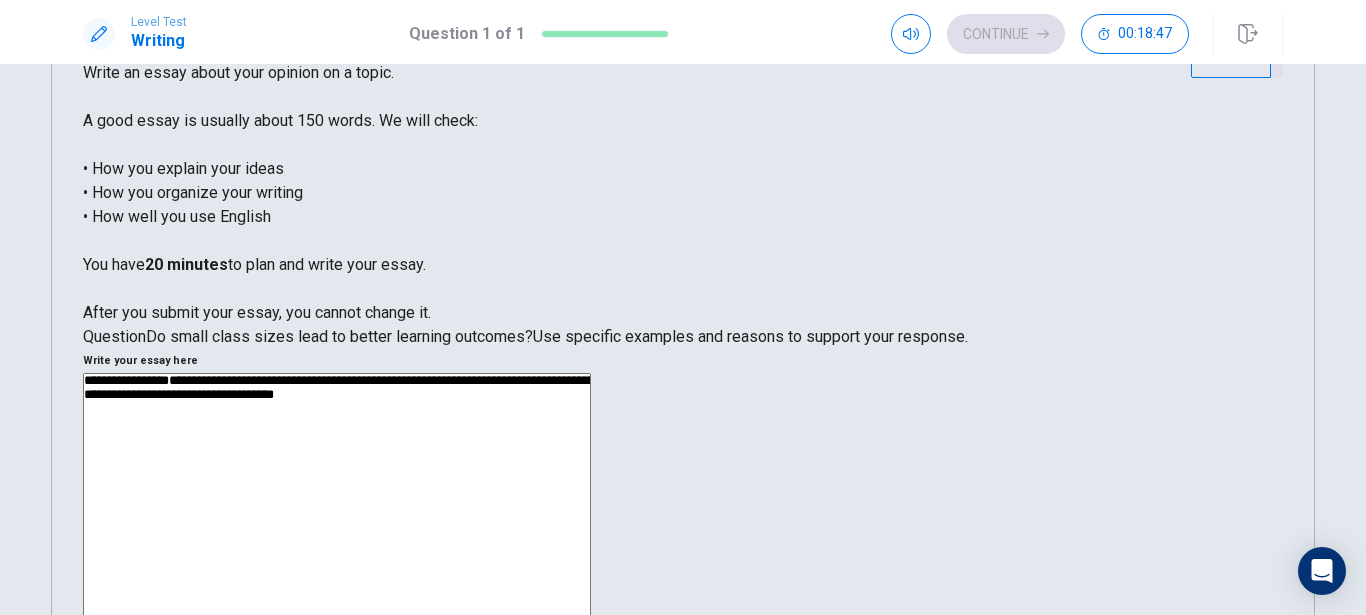 click on "**********" at bounding box center (337, 633) 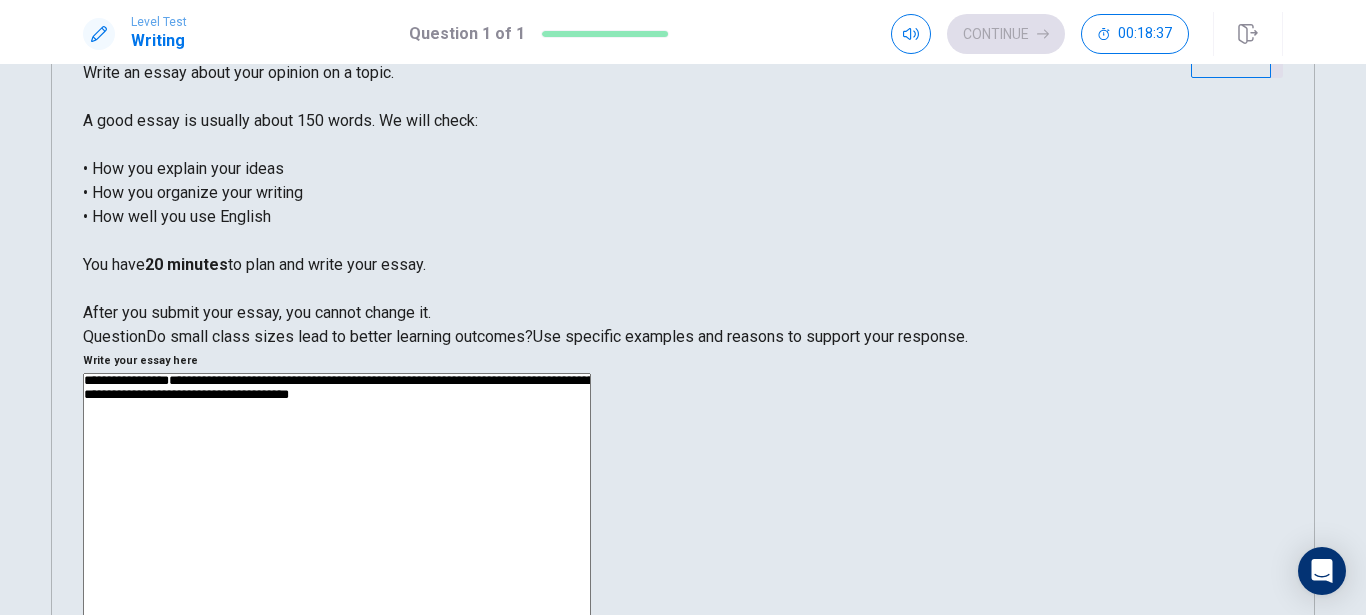 click on "**********" at bounding box center (337, 633) 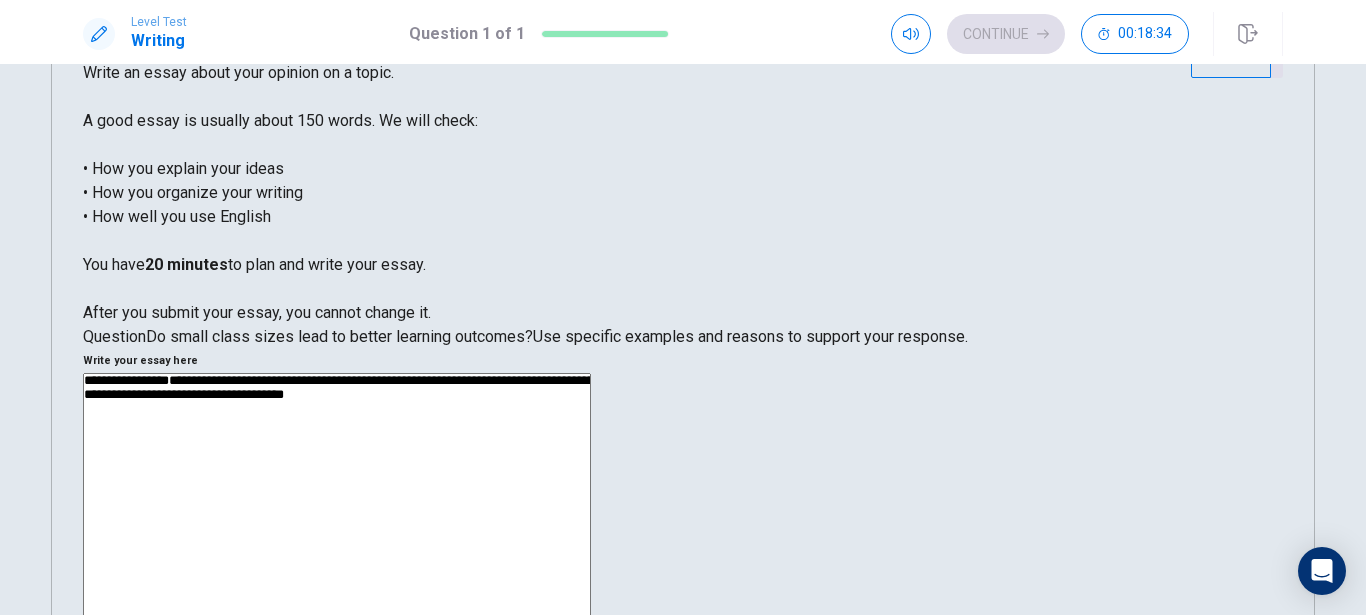 click on "**********" at bounding box center (337, 633) 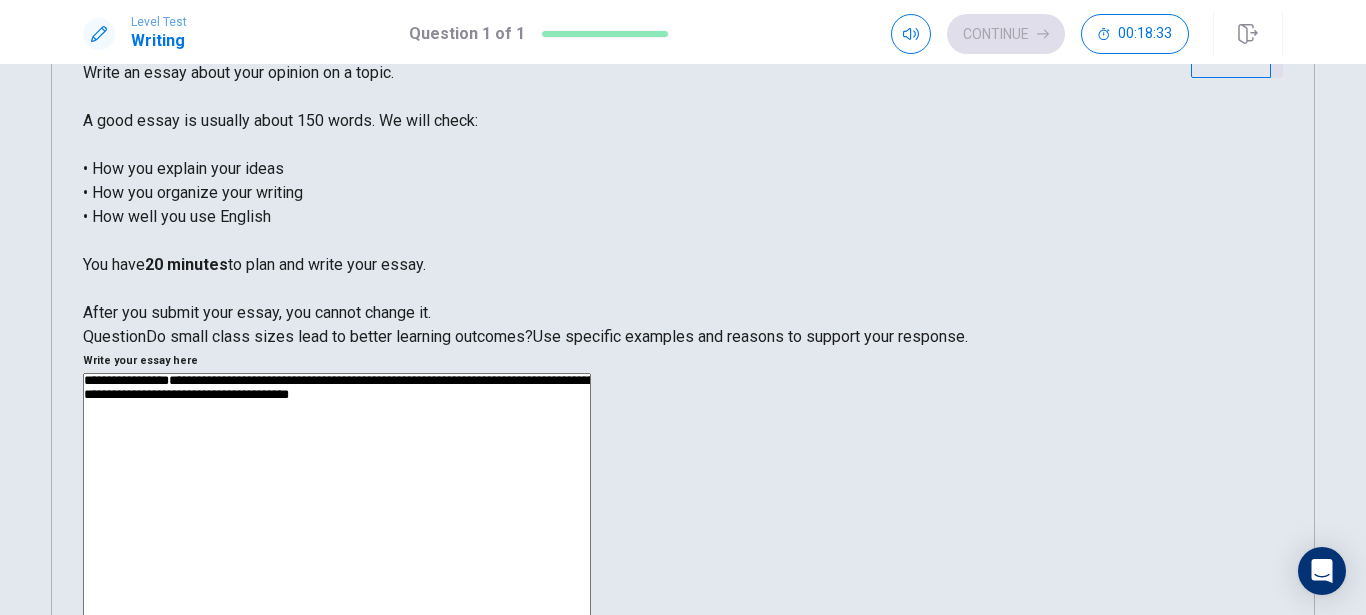 click on "**********" at bounding box center (337, 633) 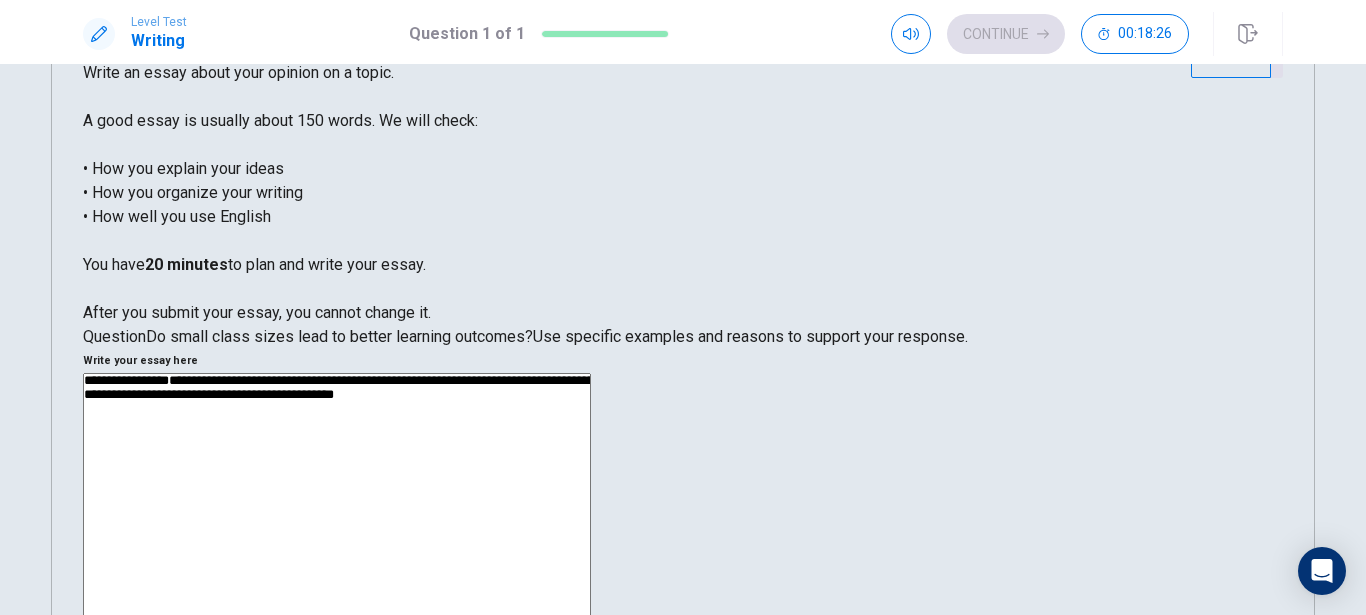 click on "**********" at bounding box center [337, 633] 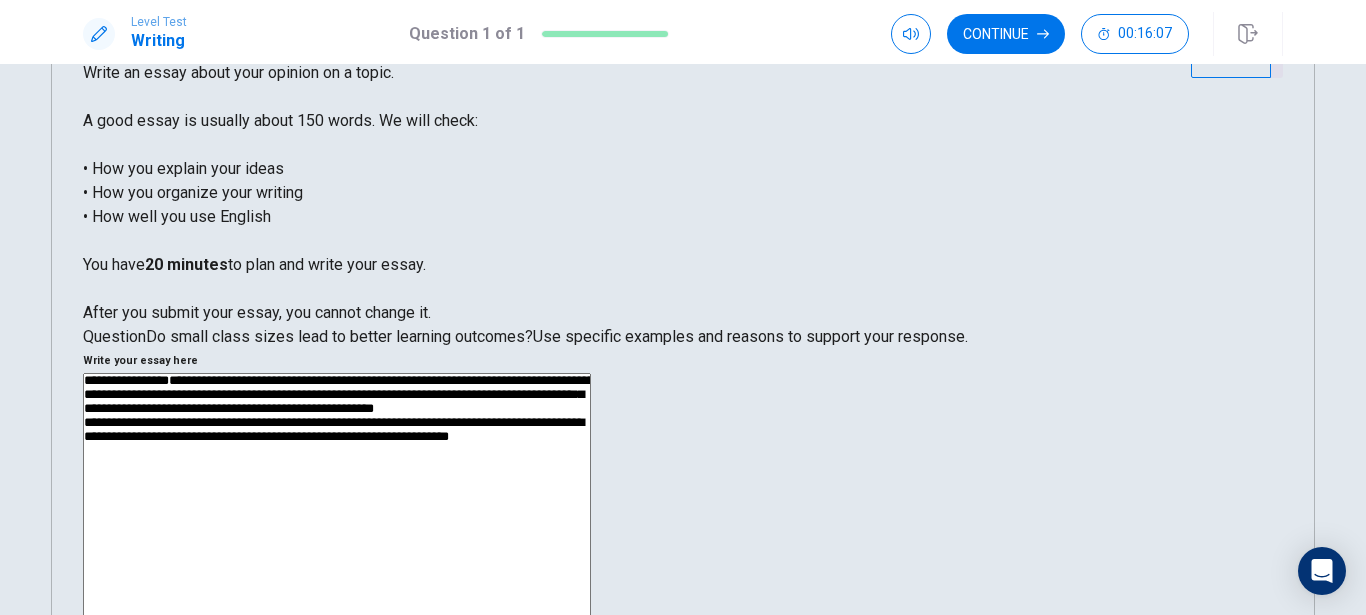scroll, scrollTop: 181, scrollLeft: 0, axis: vertical 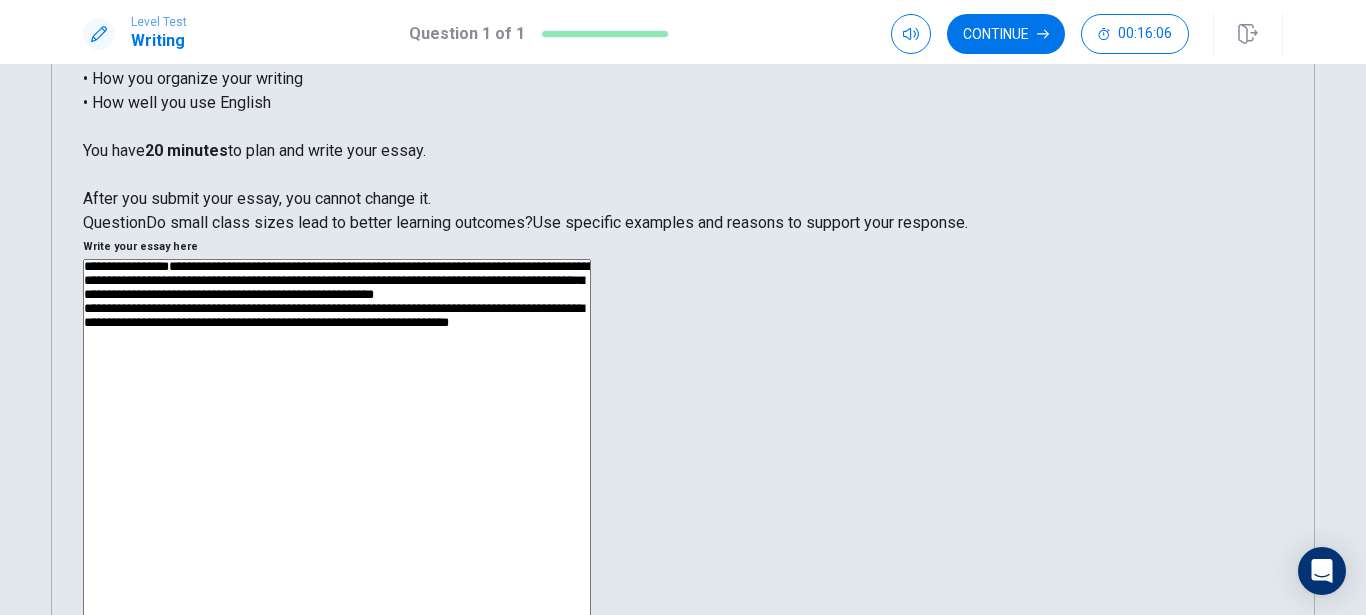 drag, startPoint x: 900, startPoint y: 140, endPoint x: 908, endPoint y: 164, distance: 25.298222 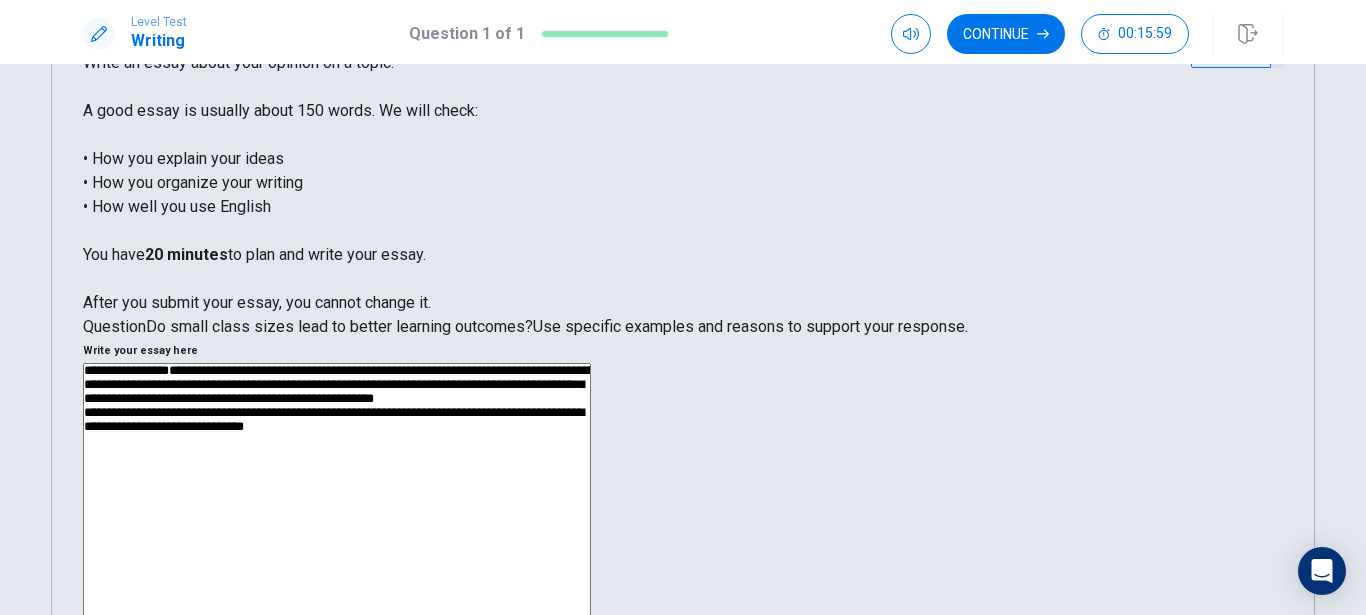 scroll, scrollTop: 67, scrollLeft: 0, axis: vertical 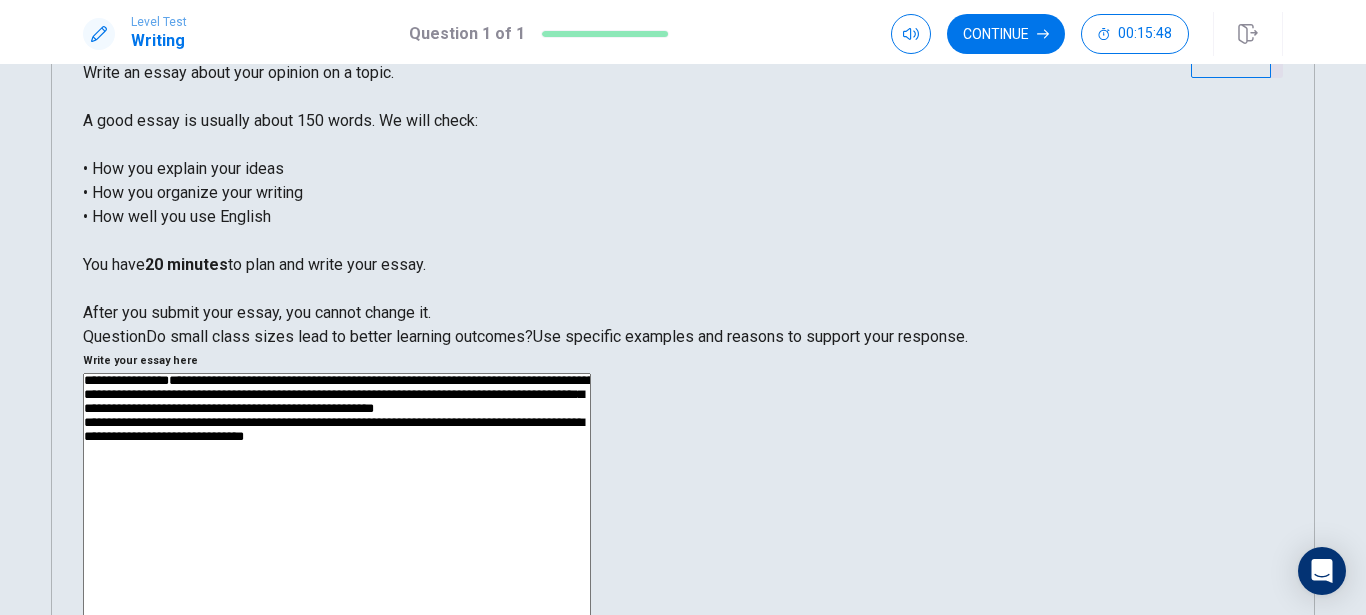drag, startPoint x: 795, startPoint y: 135, endPoint x: 846, endPoint y: 170, distance: 61.854668 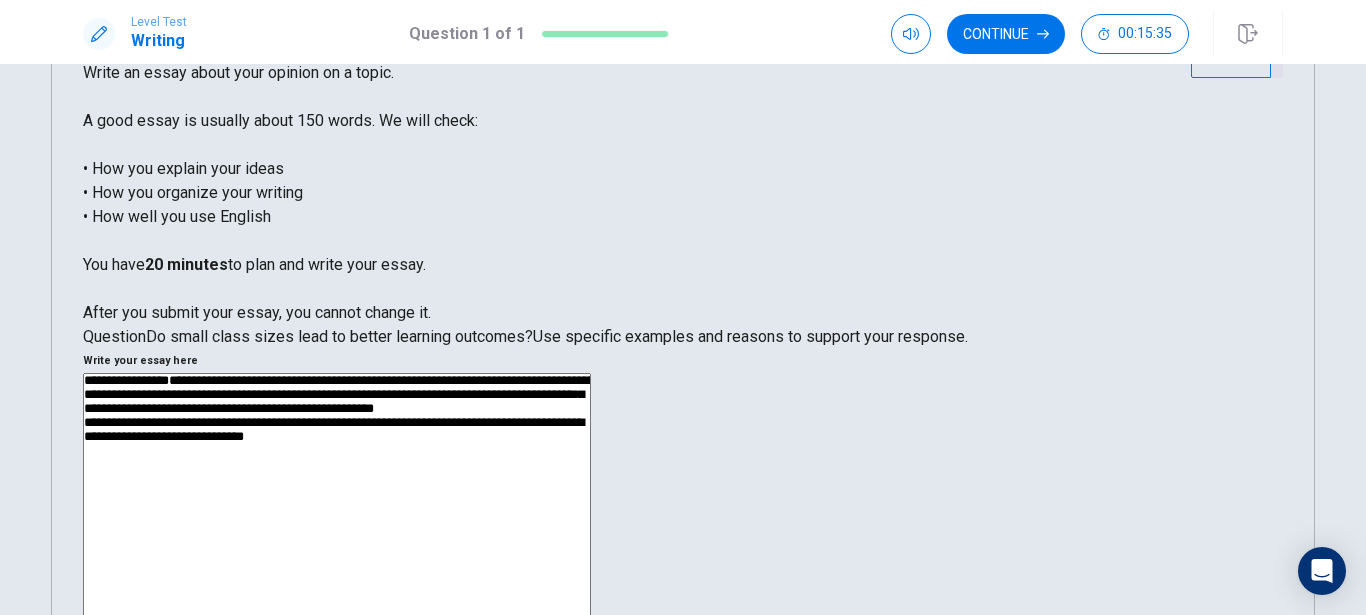 drag, startPoint x: 795, startPoint y: 135, endPoint x: 810, endPoint y: 142, distance: 16.552946 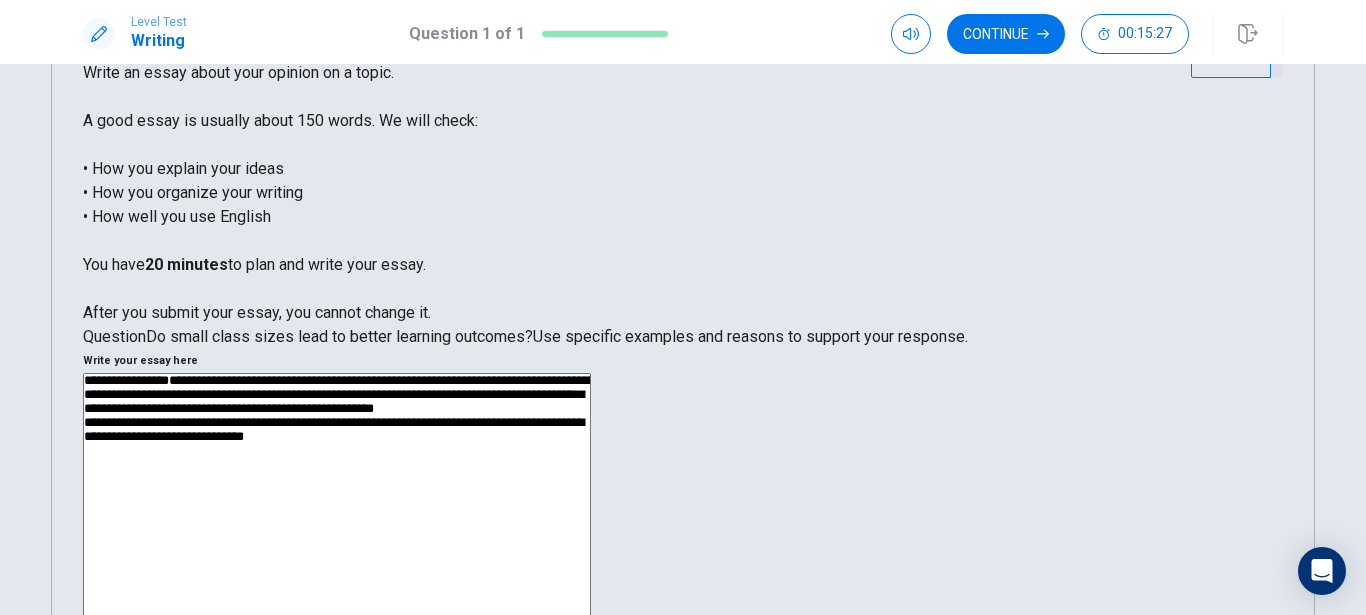drag, startPoint x: 789, startPoint y: 137, endPoint x: 1202, endPoint y: 141, distance: 413.01938 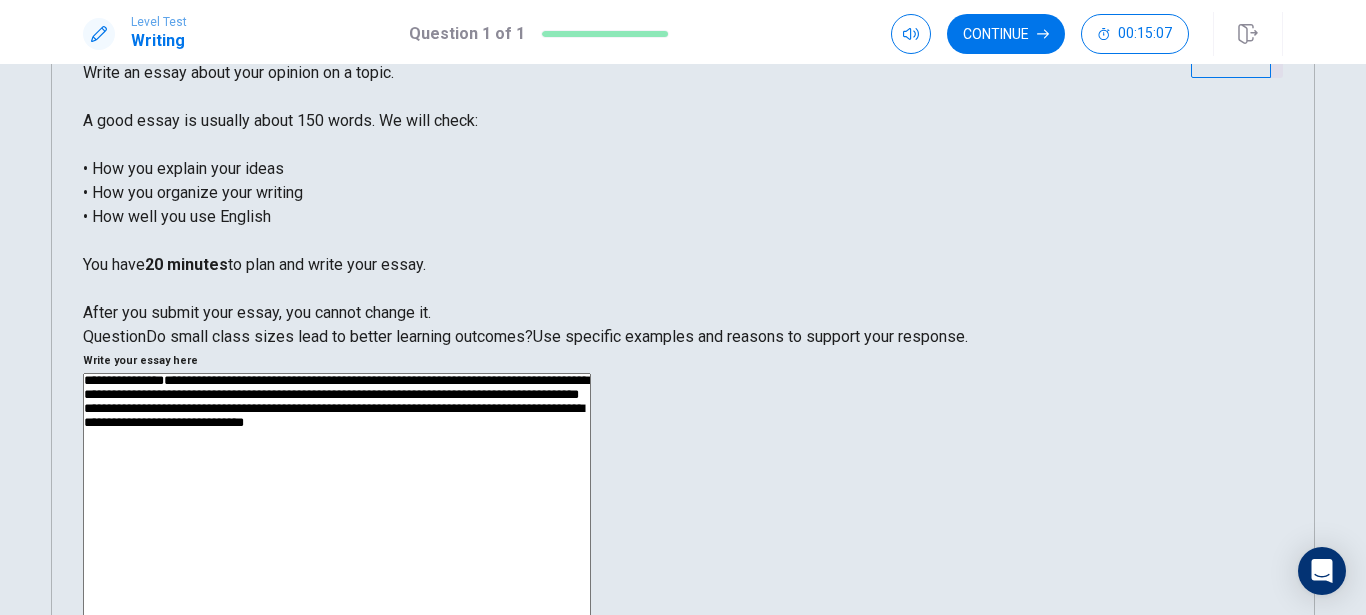 click on "**********" at bounding box center [337, 633] 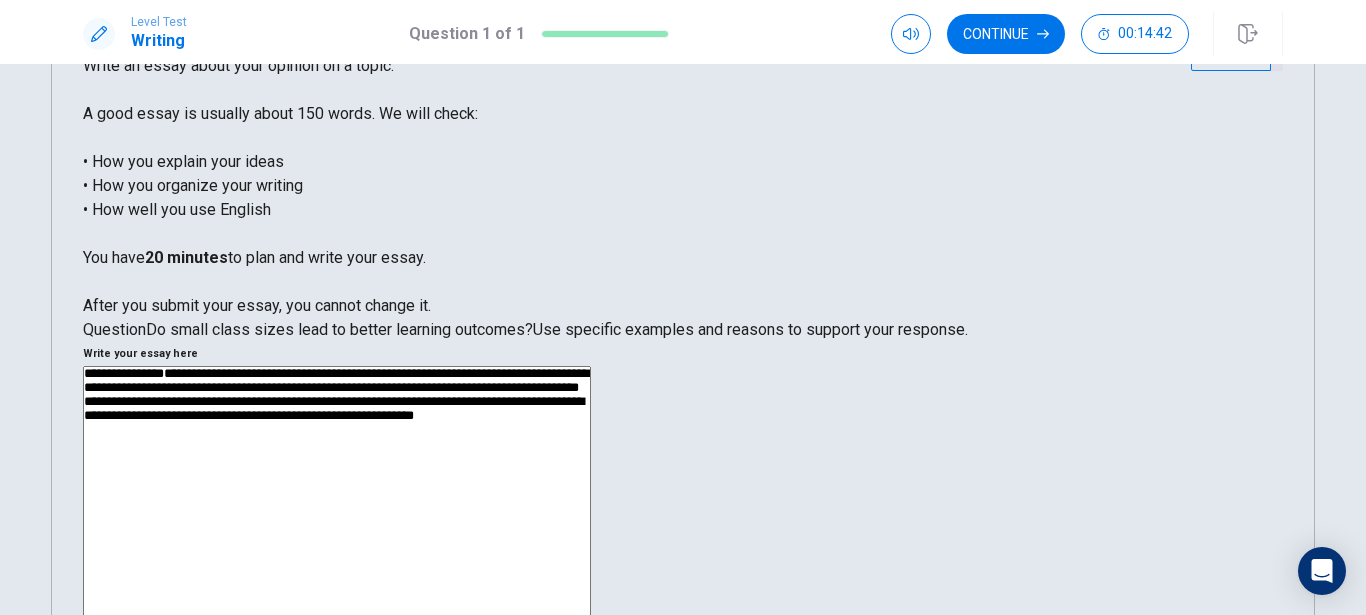 scroll, scrollTop: 67, scrollLeft: 0, axis: vertical 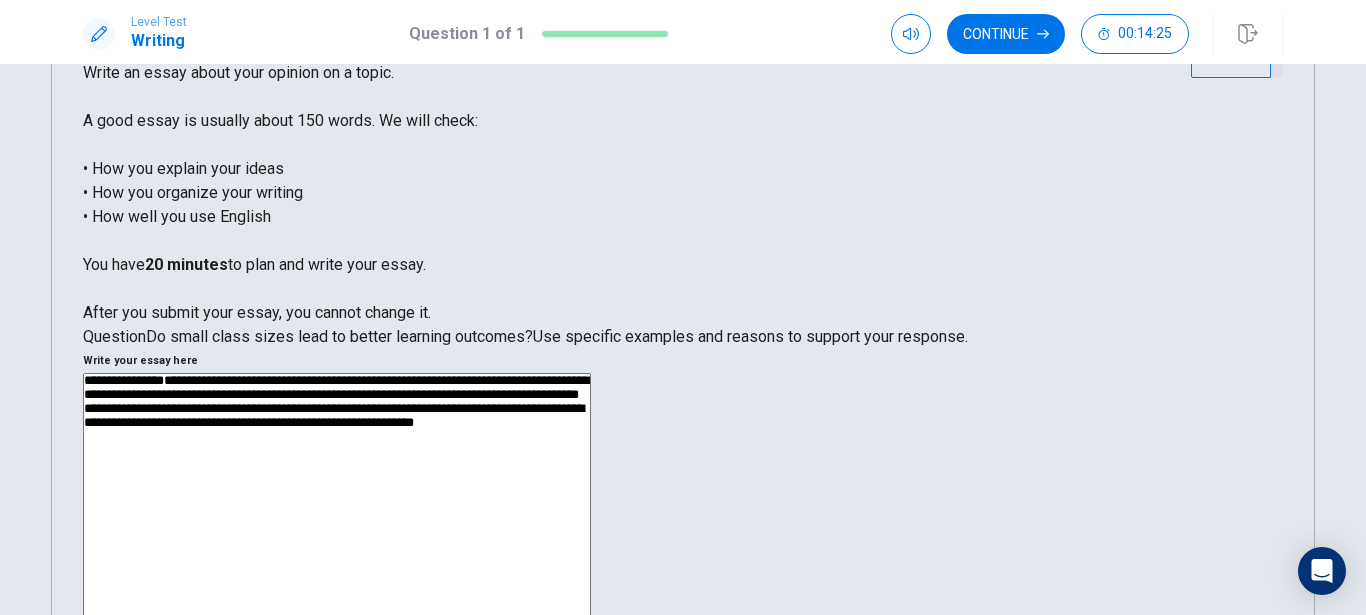 drag, startPoint x: 901, startPoint y: 234, endPoint x: 950, endPoint y: 232, distance: 49.0408 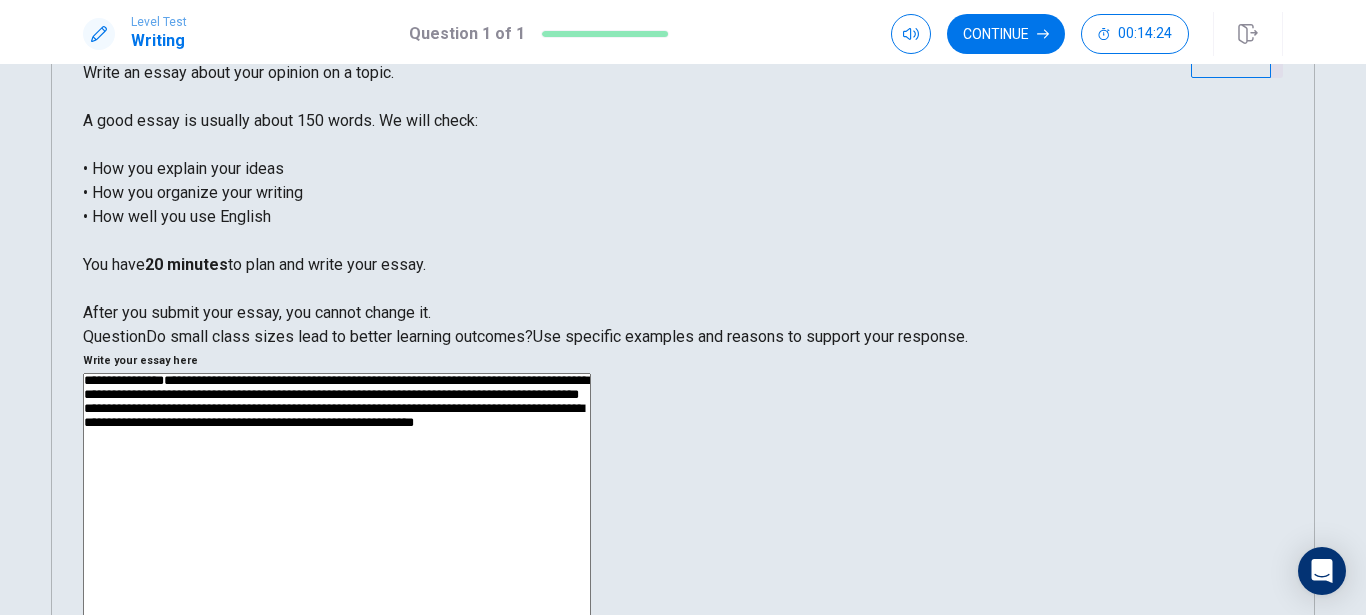 click on "**********" at bounding box center [337, 633] 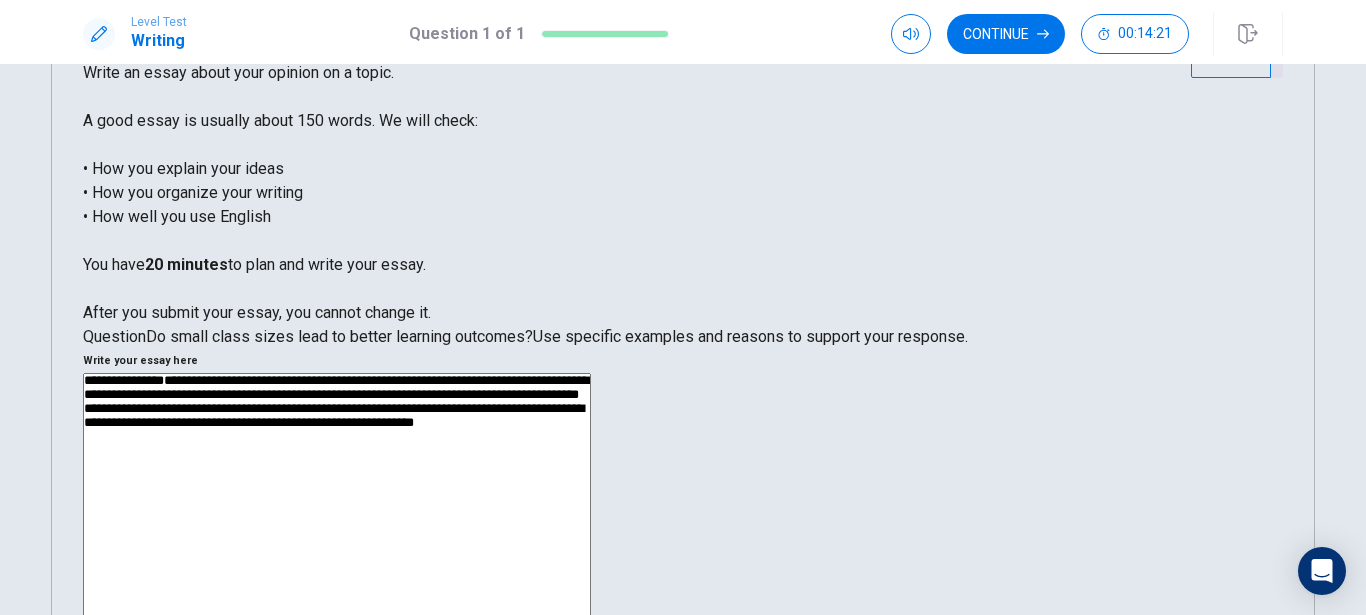 drag, startPoint x: 996, startPoint y: 231, endPoint x: 1165, endPoint y: 227, distance: 169.04733 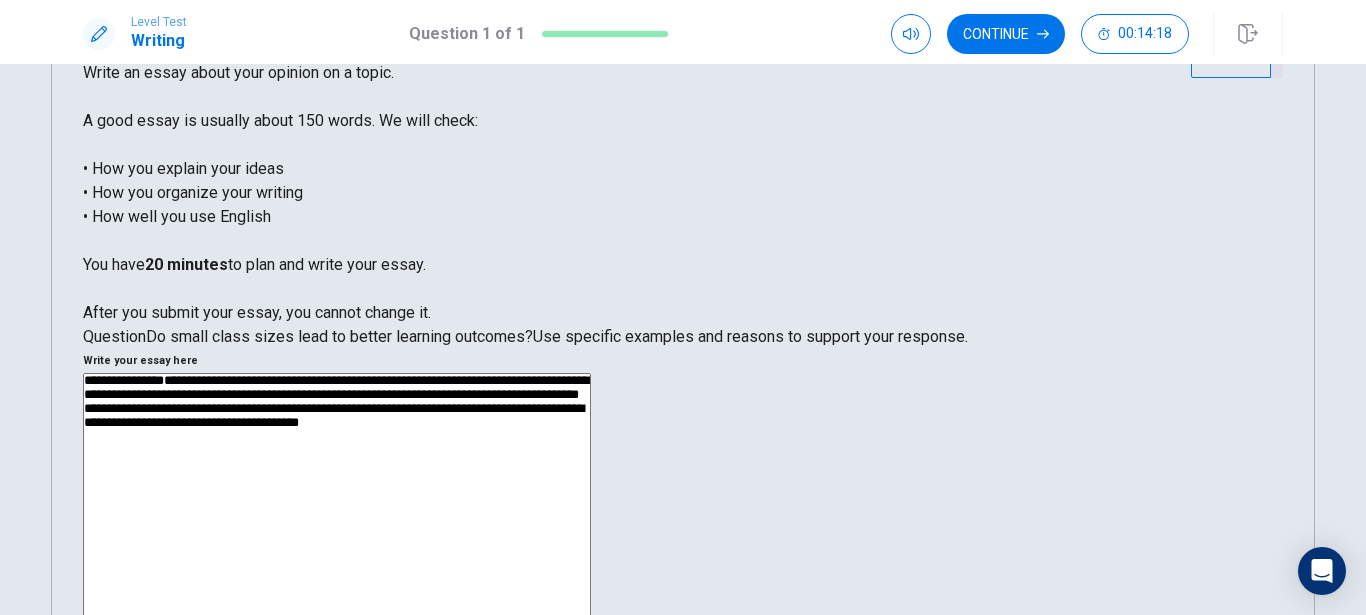 drag, startPoint x: 1052, startPoint y: 233, endPoint x: 1145, endPoint y: 227, distance: 93.193344 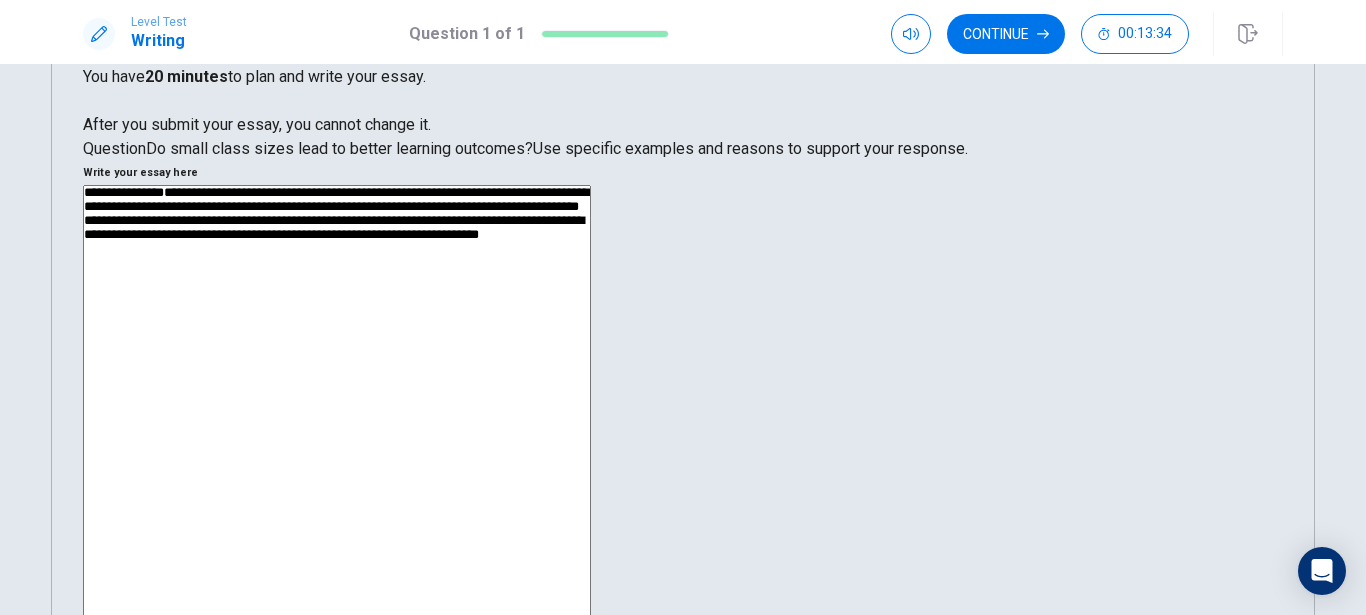 scroll, scrollTop: 60, scrollLeft: 0, axis: vertical 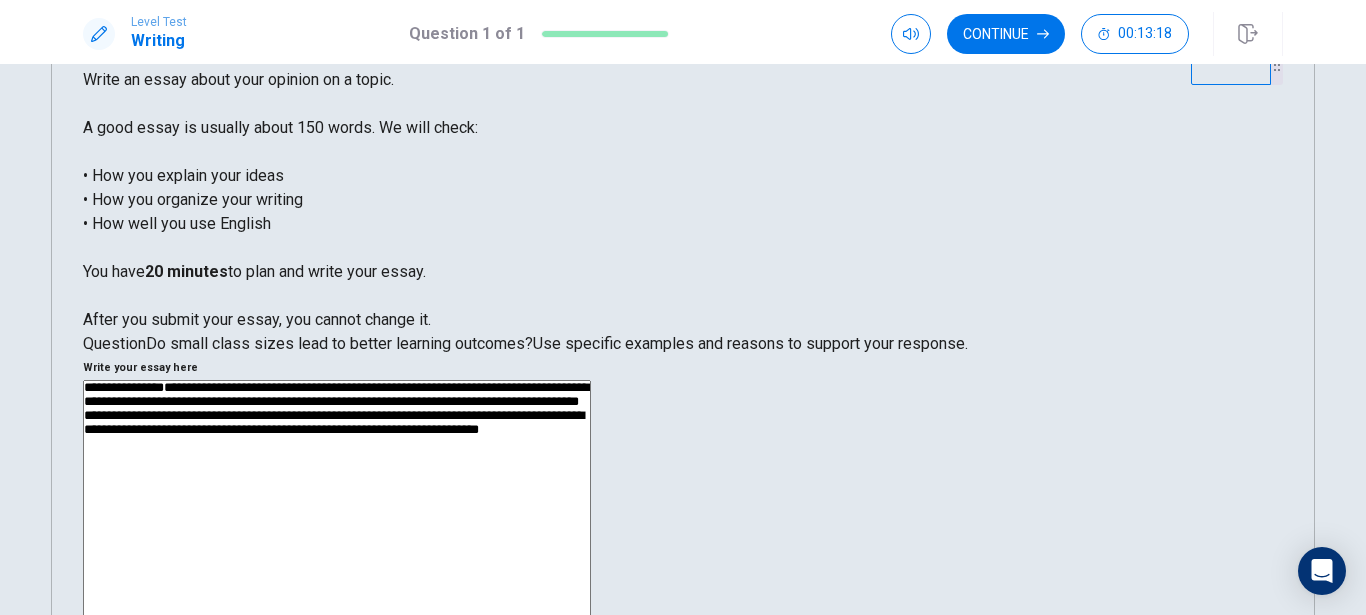 drag, startPoint x: 852, startPoint y: 154, endPoint x: 839, endPoint y: 169, distance: 19.849434 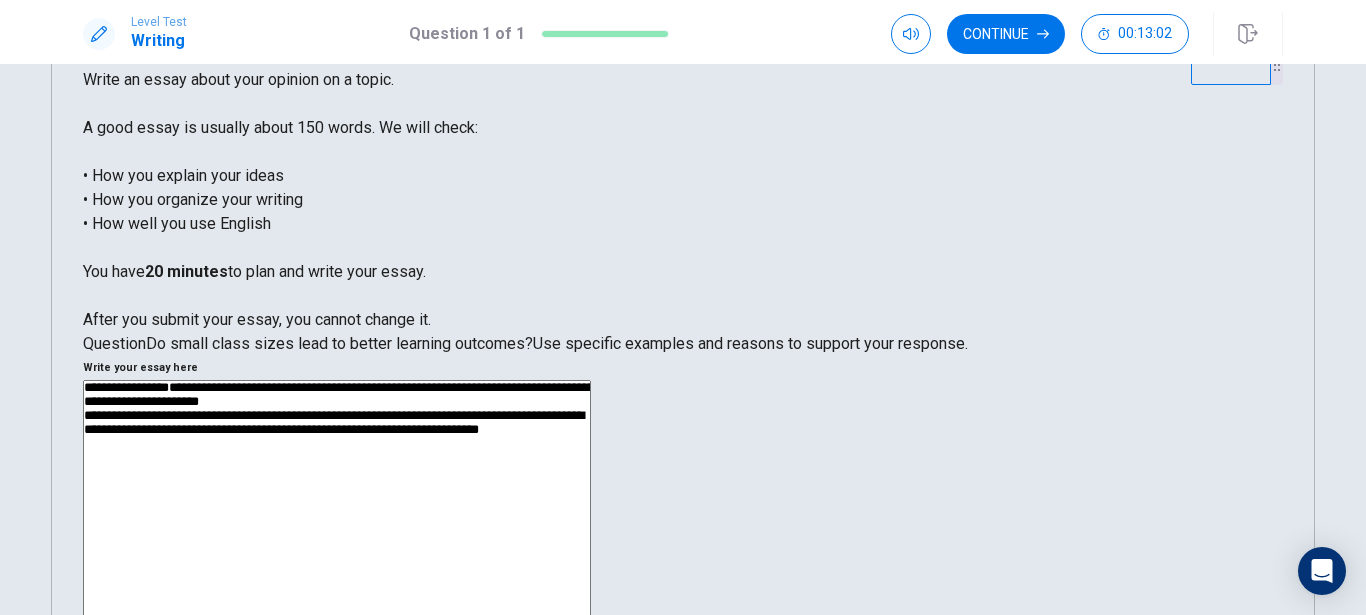 click on "**********" at bounding box center [337, 640] 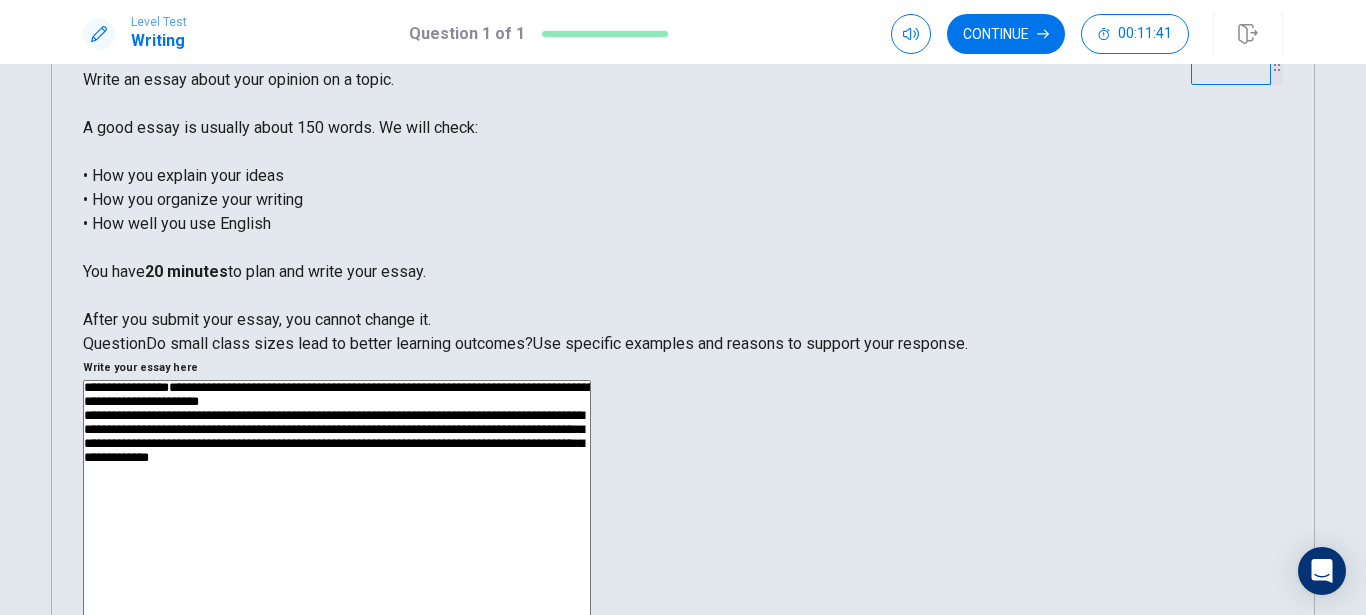 click on "**********" at bounding box center [337, 640] 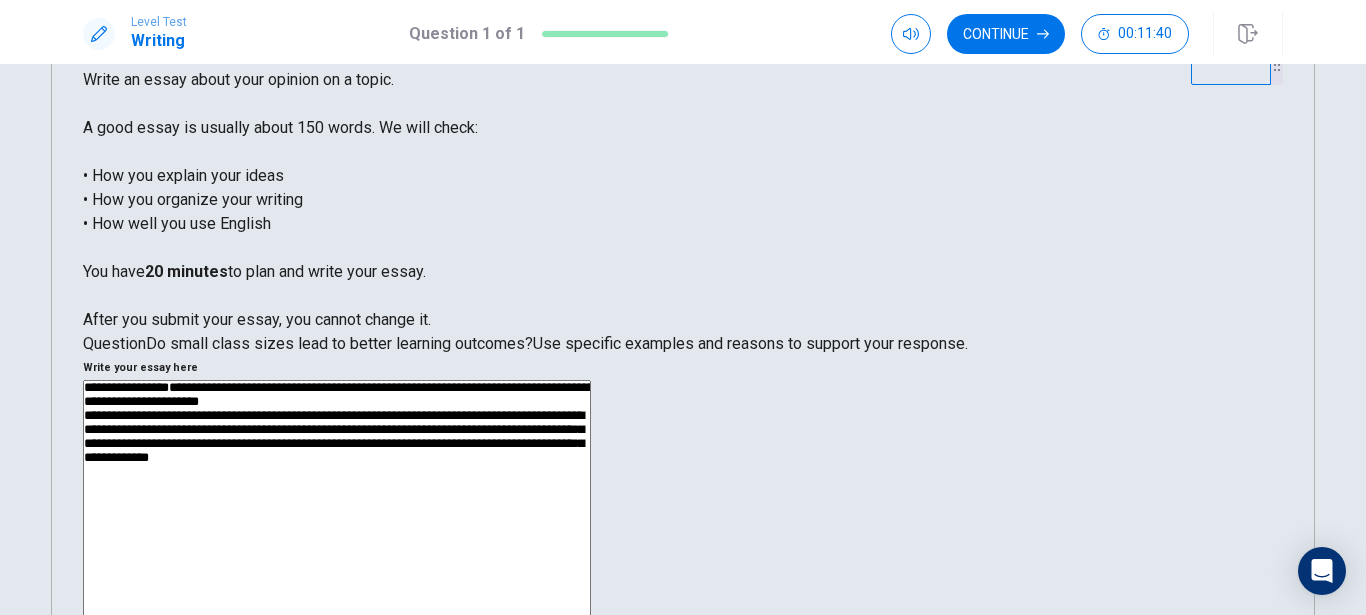 click on "**********" at bounding box center (337, 640) 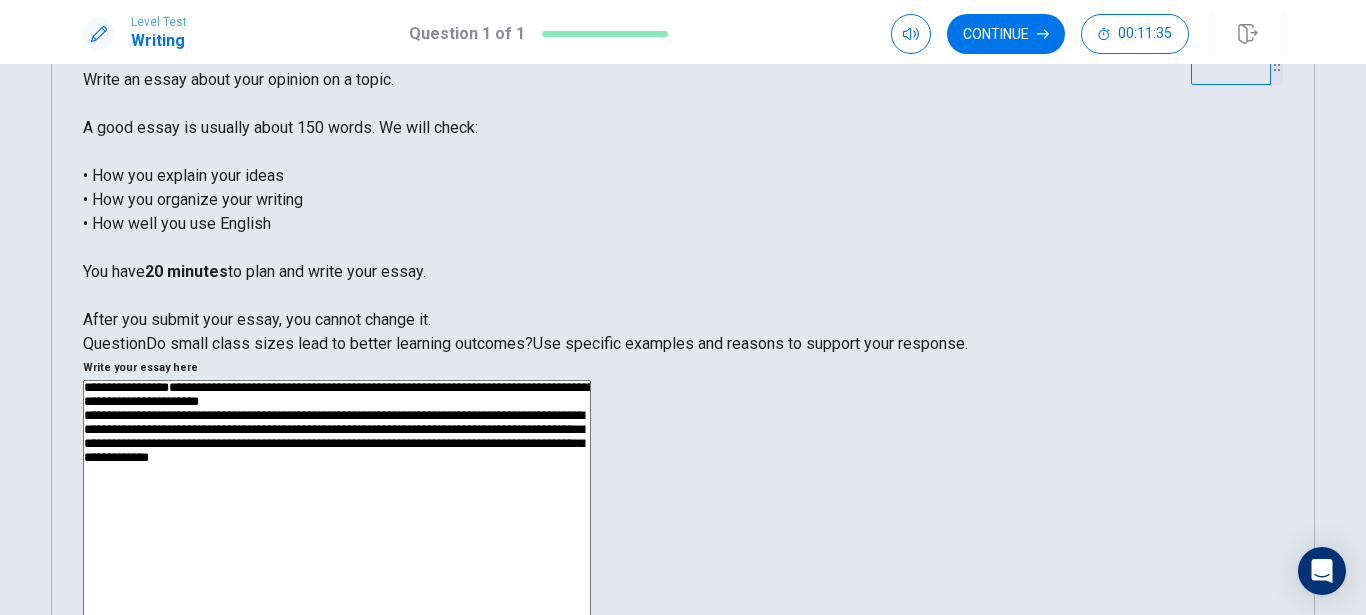 click on "**********" at bounding box center (337, 640) 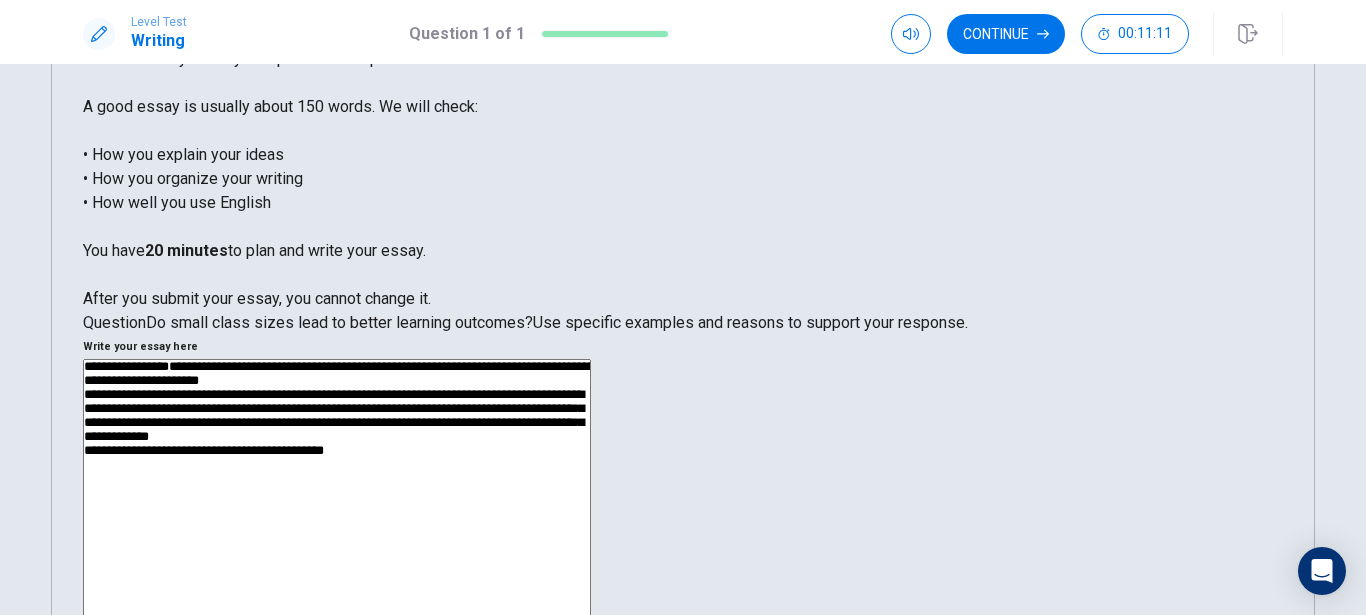scroll, scrollTop: 74, scrollLeft: 0, axis: vertical 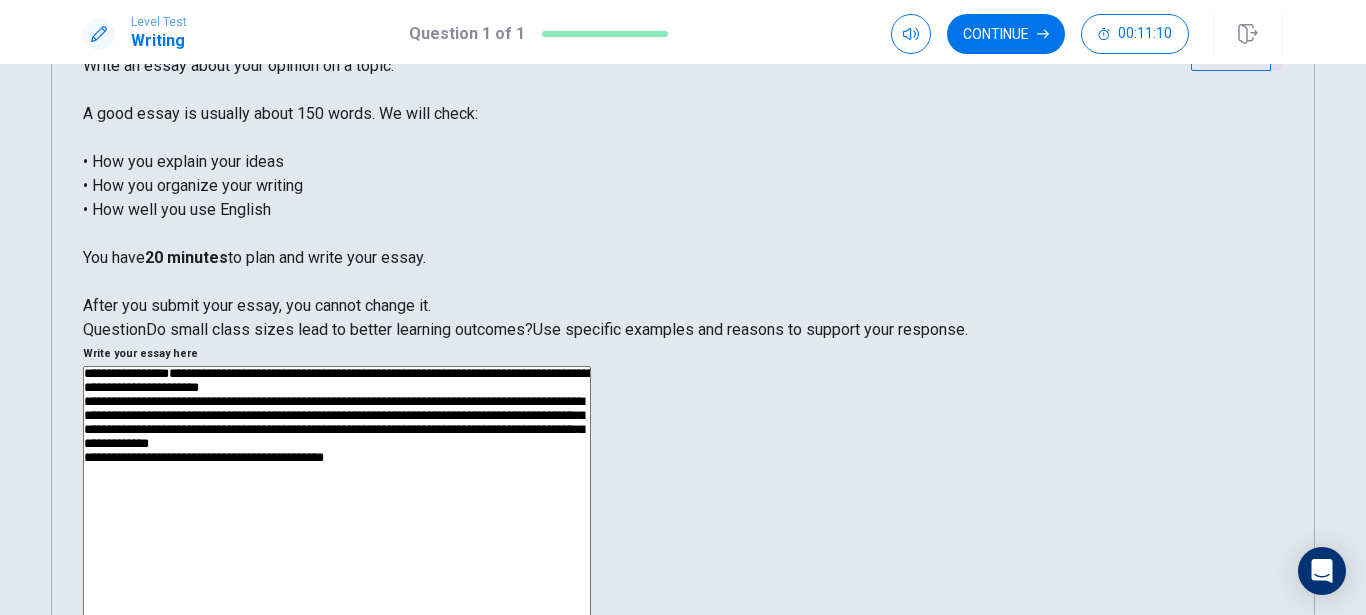drag, startPoint x: 892, startPoint y: 290, endPoint x: 1012, endPoint y: 285, distance: 120.10412 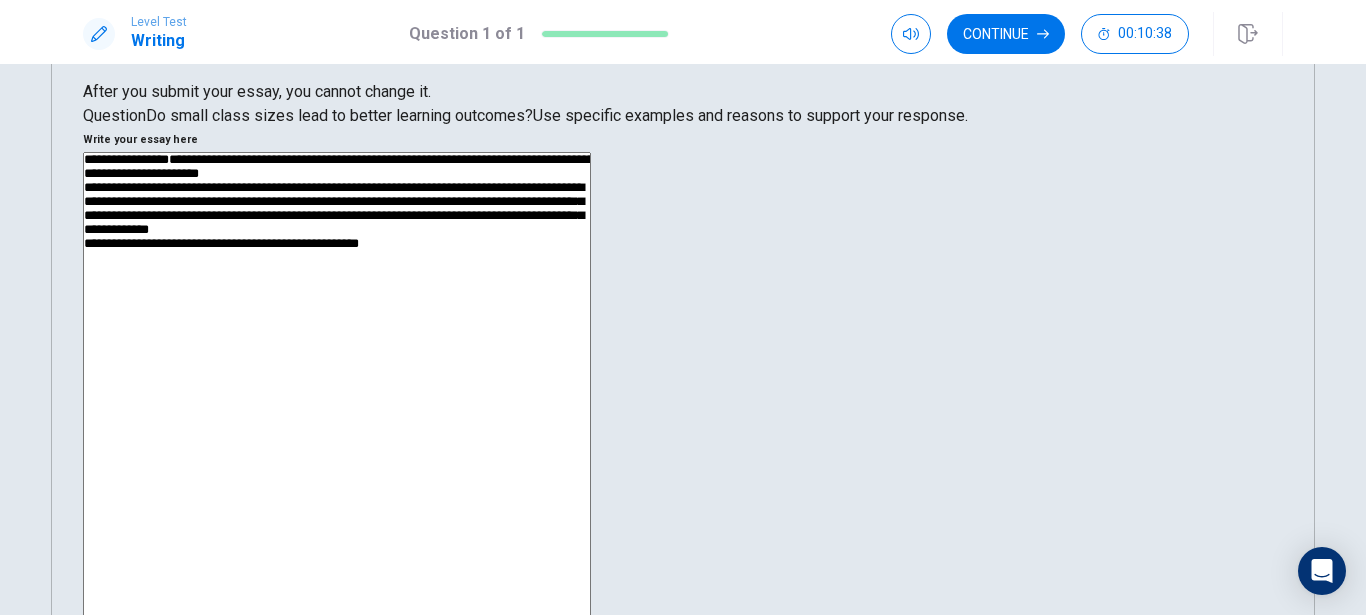 scroll, scrollTop: 174, scrollLeft: 0, axis: vertical 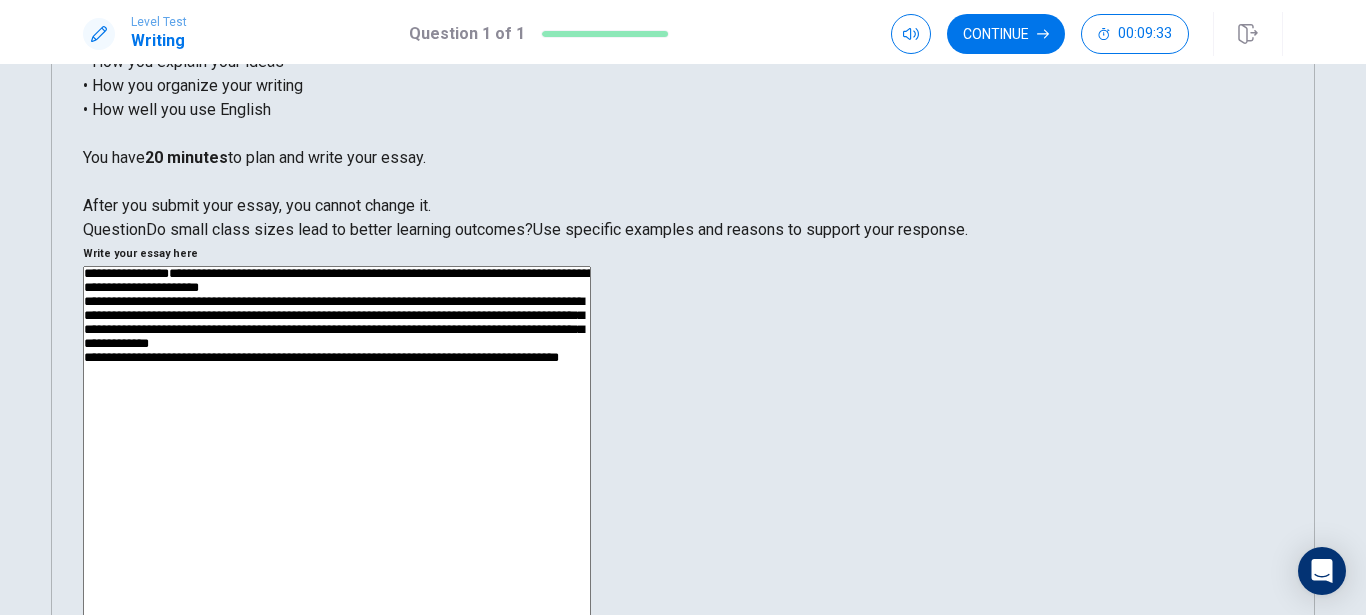 drag, startPoint x: 978, startPoint y: 190, endPoint x: 997, endPoint y: 212, distance: 29.068884 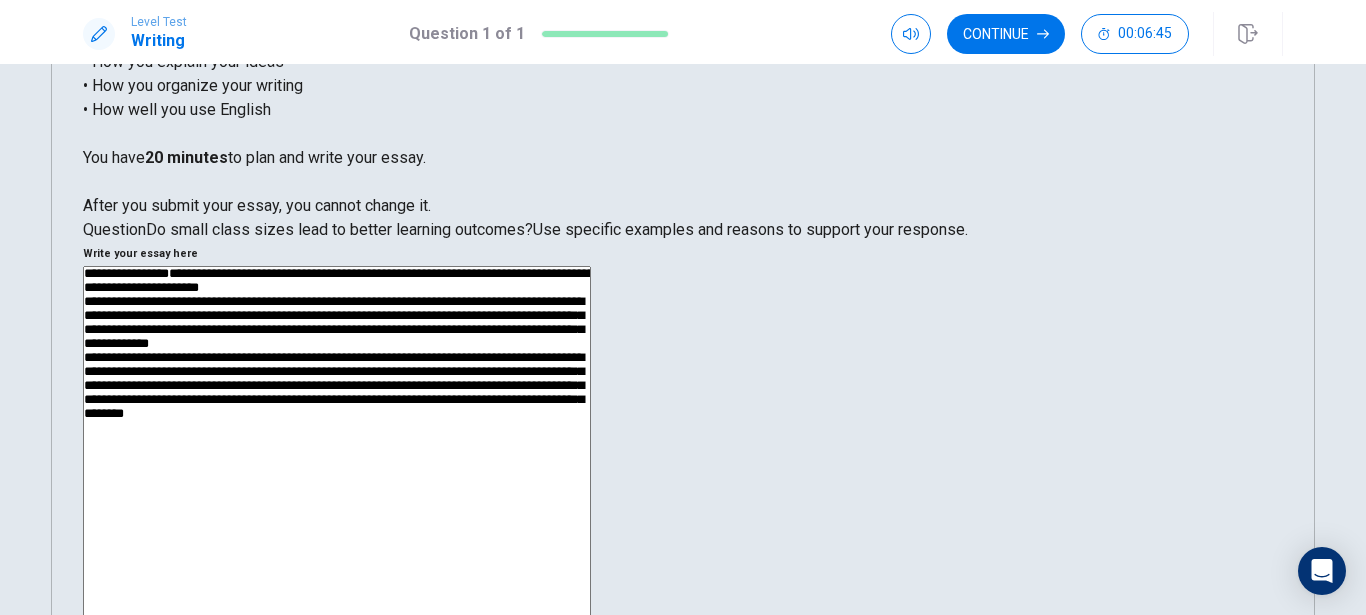 click on "**********" at bounding box center (337, 526) 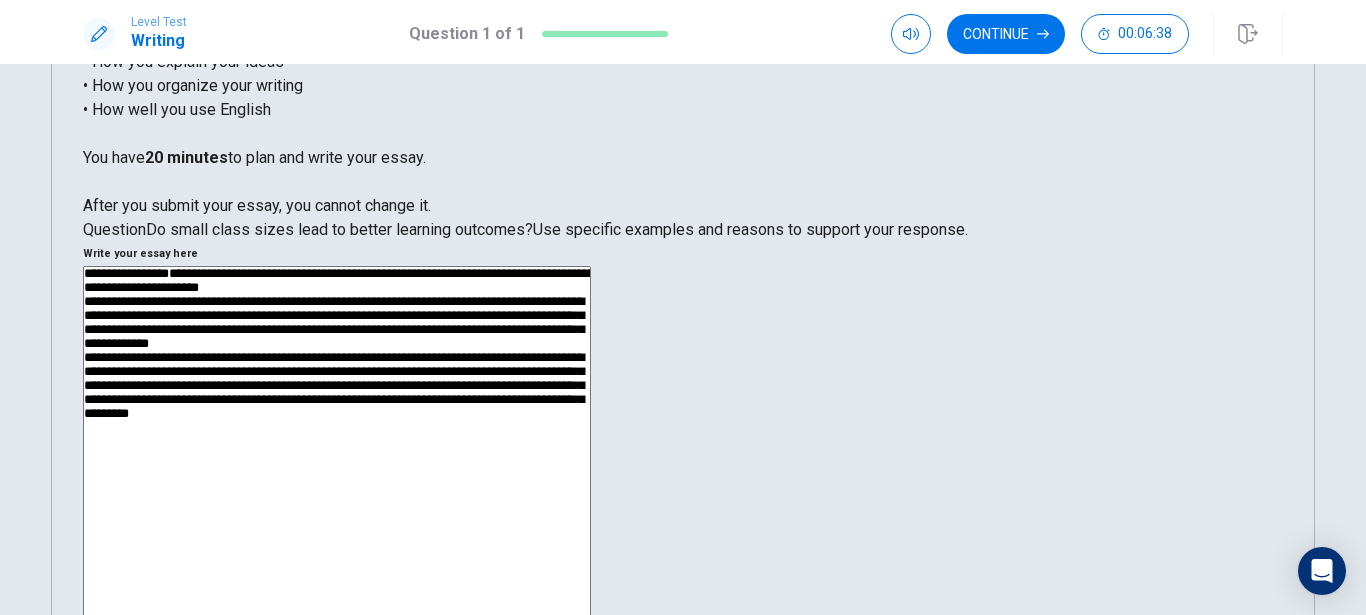 click on "**********" at bounding box center (337, 526) 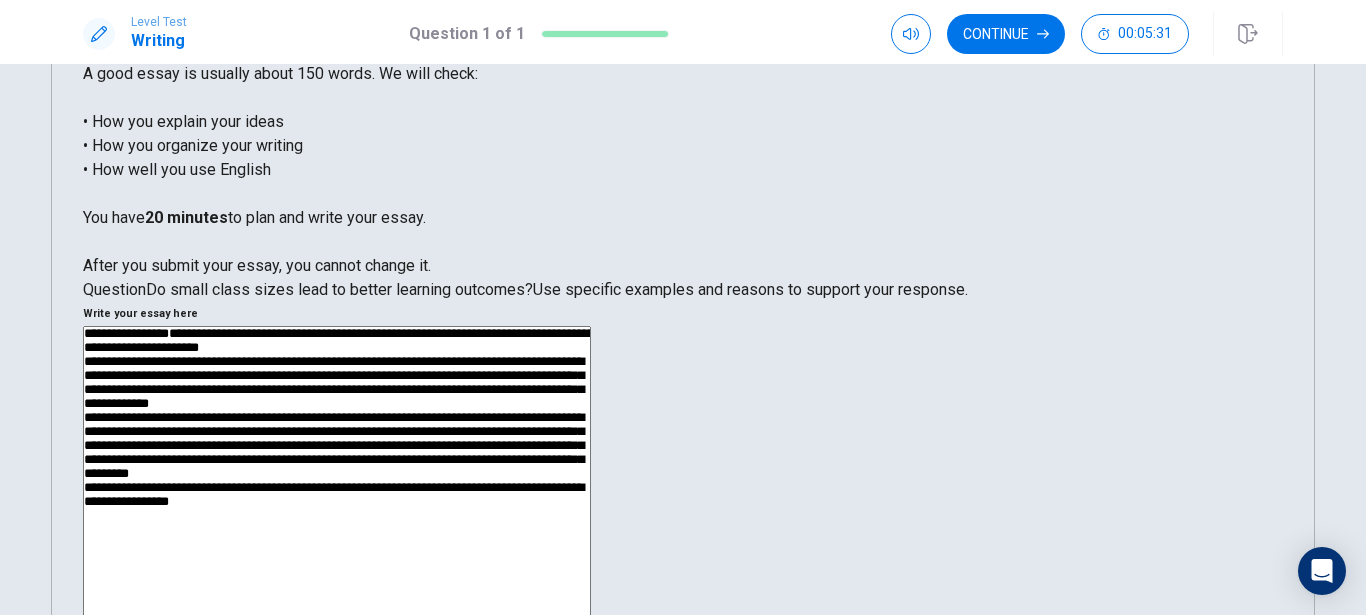 scroll, scrollTop: 228, scrollLeft: 0, axis: vertical 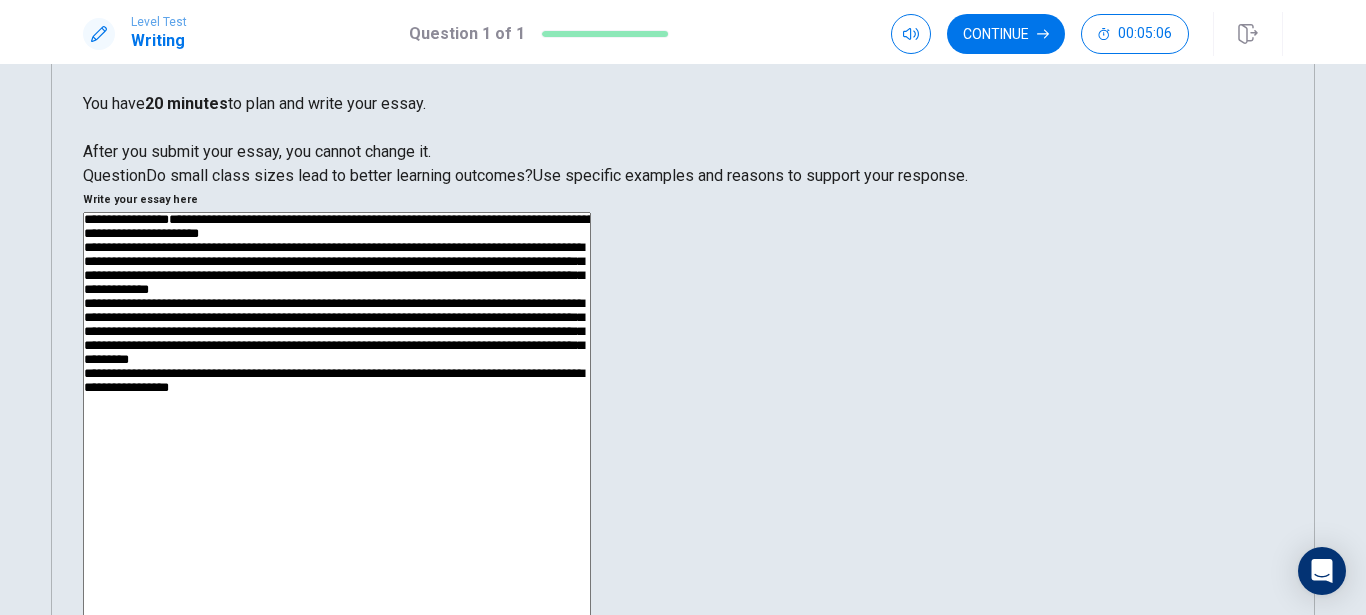 click on "**********" at bounding box center (337, 472) 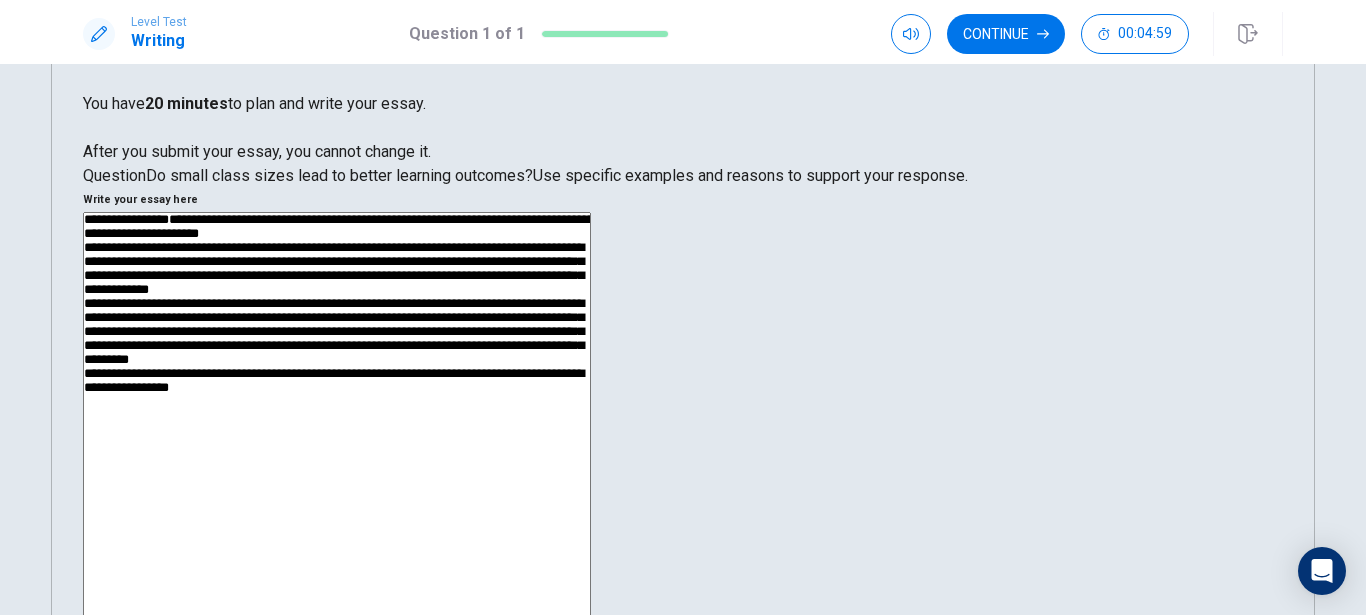 click on "**********" at bounding box center [337, 472] 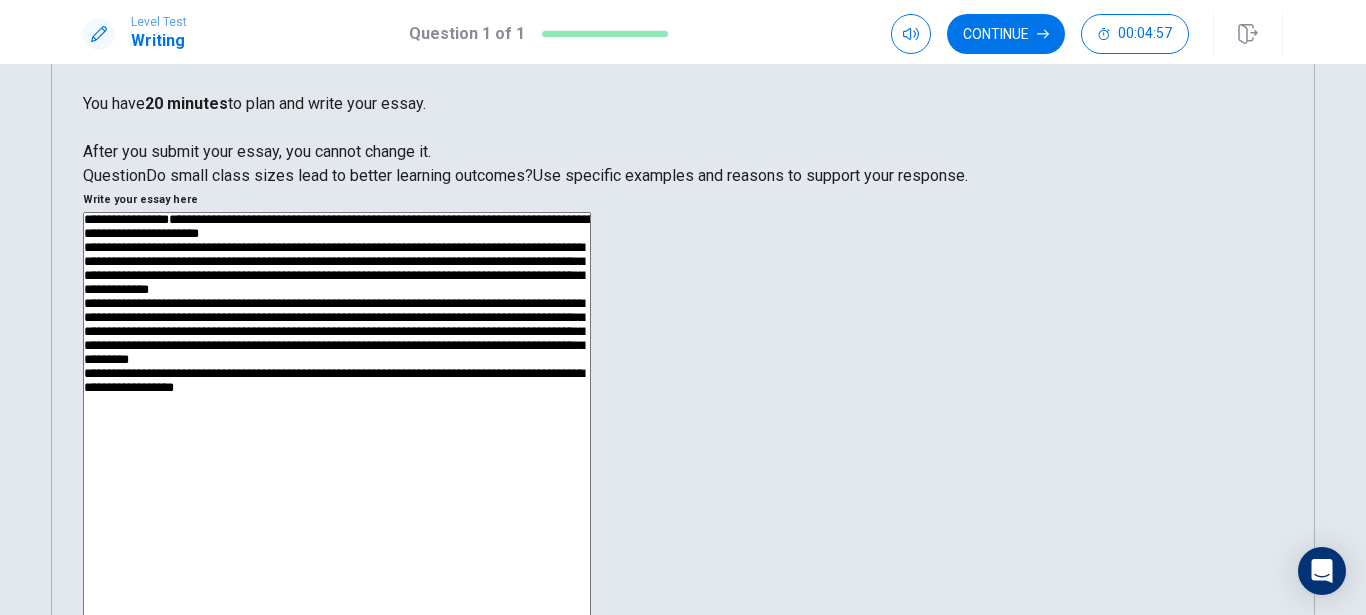 click on "**********" at bounding box center (337, 472) 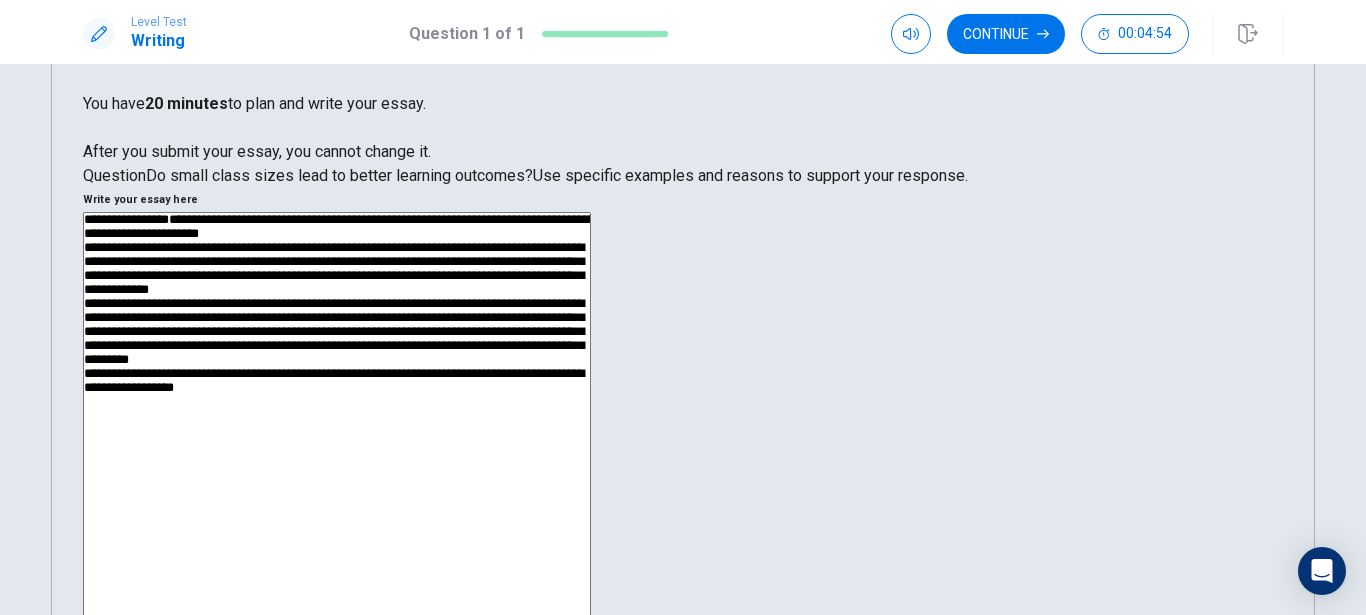 scroll, scrollTop: 0, scrollLeft: 0, axis: both 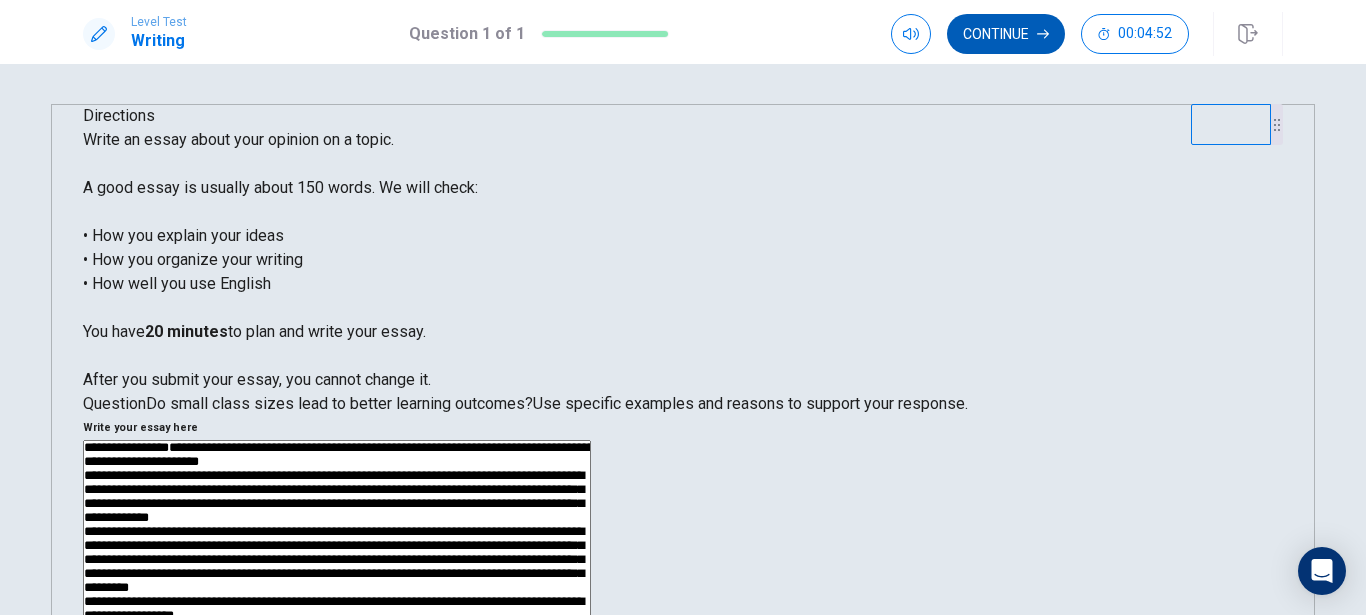 click on "Continue" at bounding box center [1006, 34] 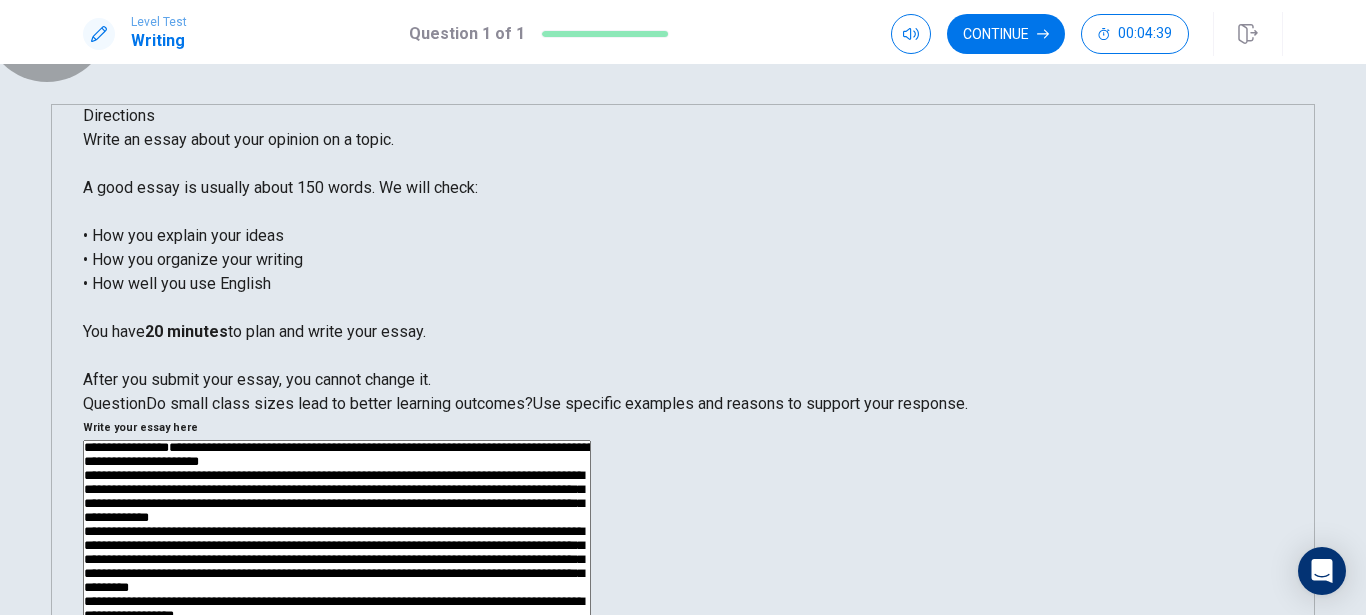 click on "Return" at bounding box center (24, 2174) 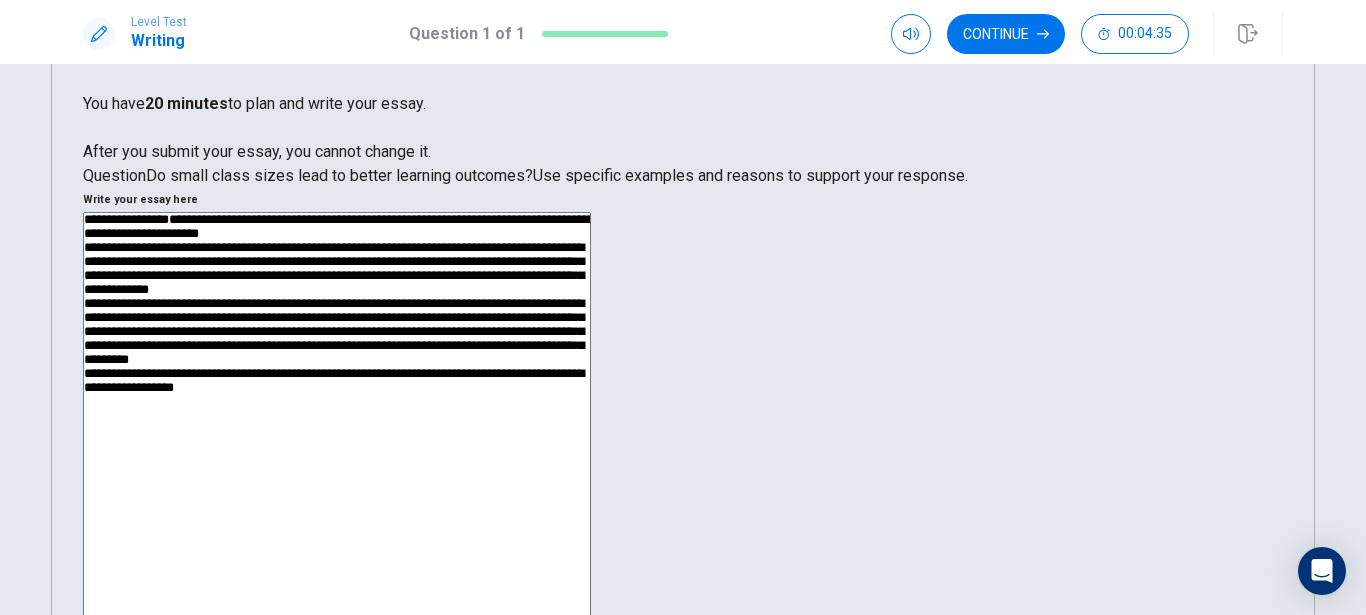 scroll, scrollTop: 0, scrollLeft: 0, axis: both 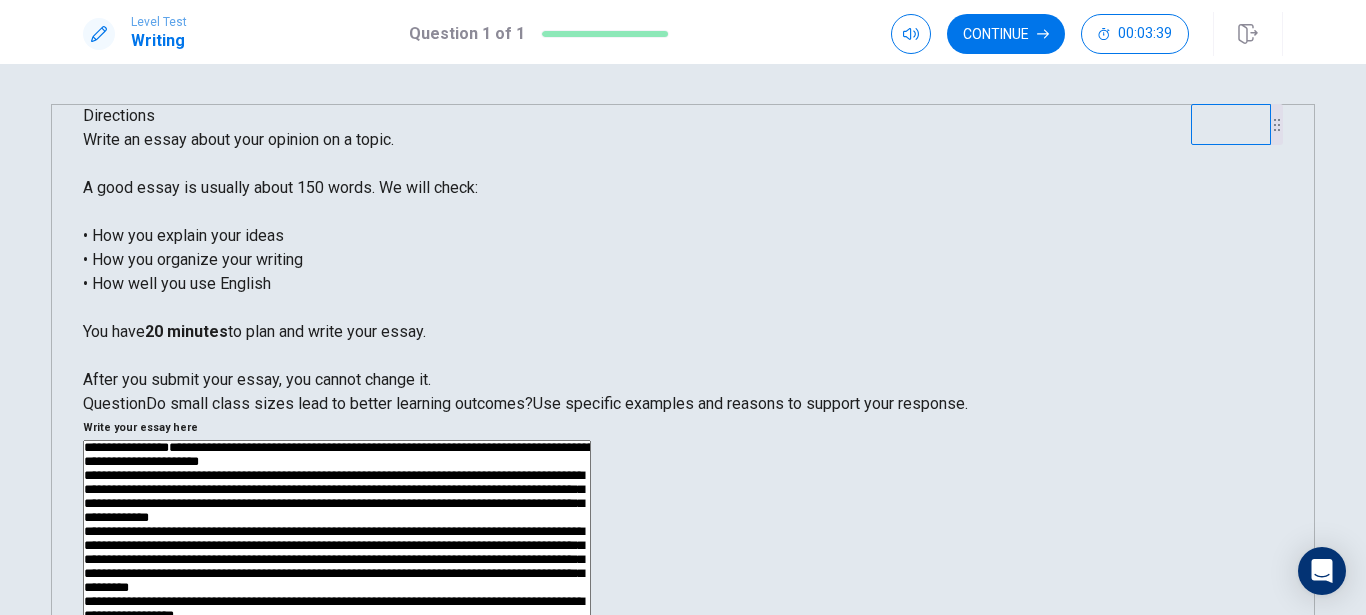 click on "**********" at bounding box center [337, 700] 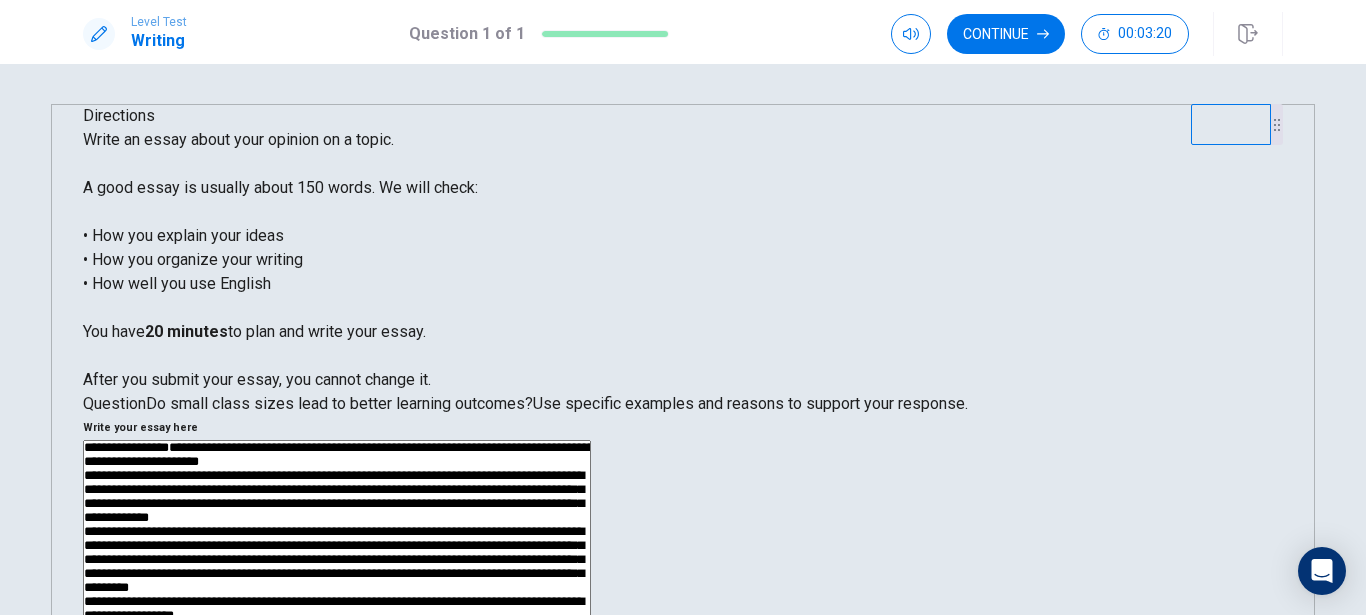 click on "**********" at bounding box center [337, 700] 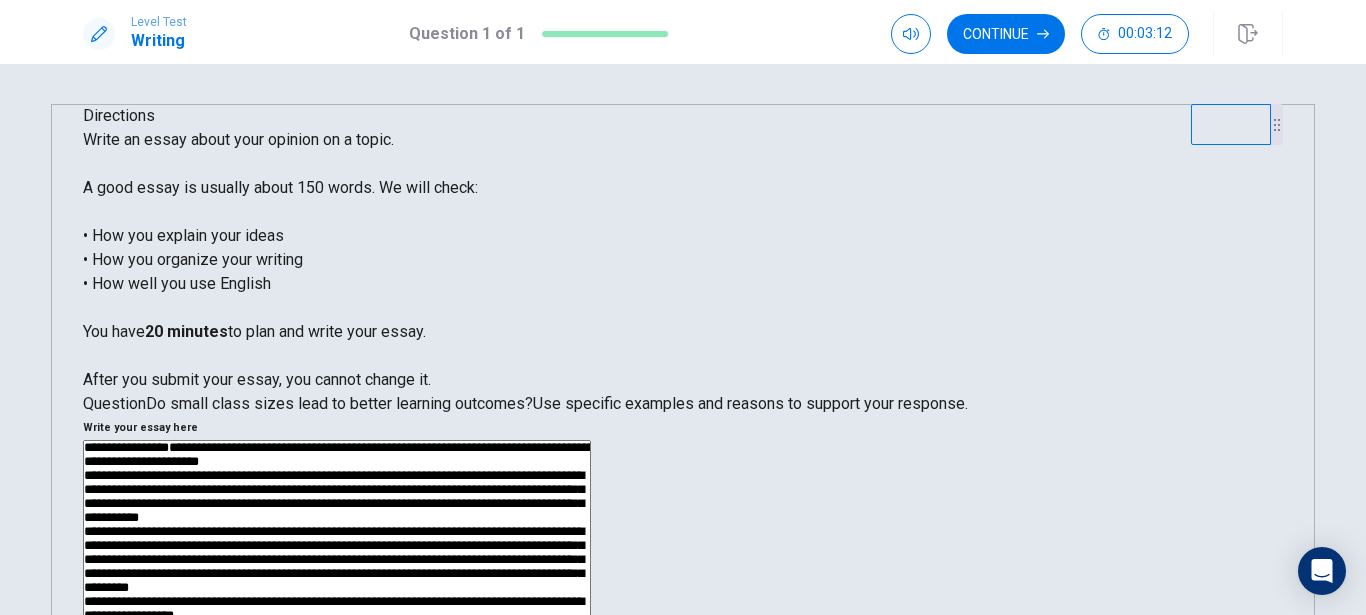 scroll, scrollTop: 114, scrollLeft: 0, axis: vertical 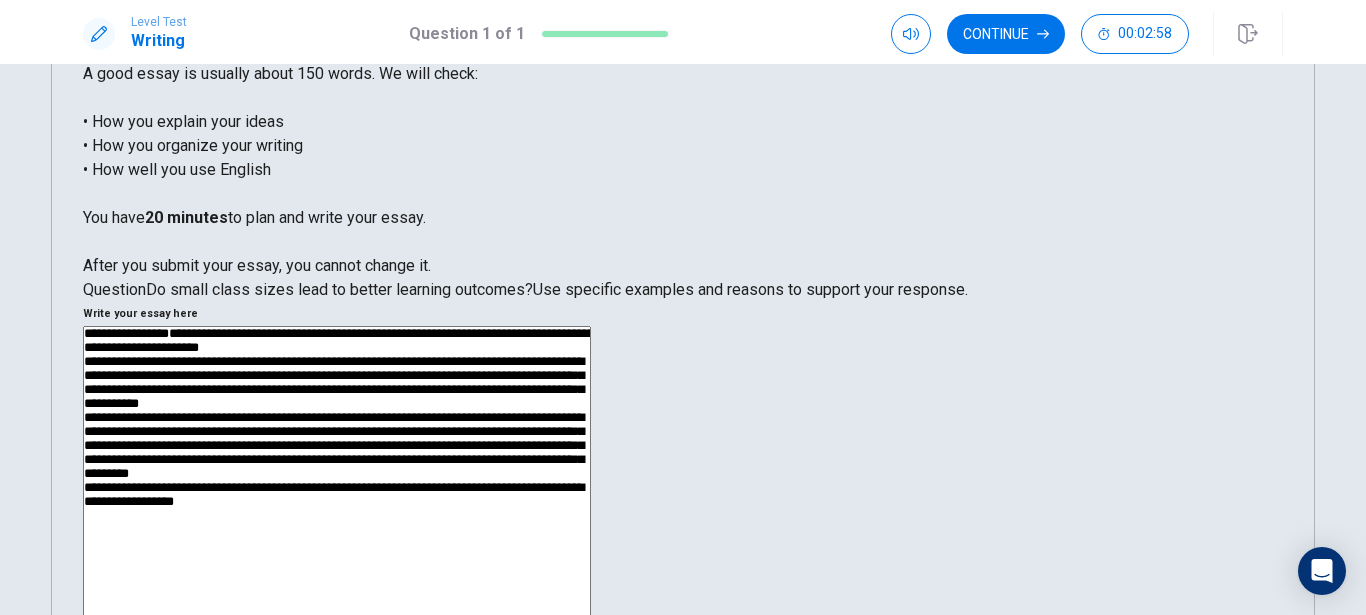 drag, startPoint x: 930, startPoint y: 274, endPoint x: 1028, endPoint y: 269, distance: 98.12747 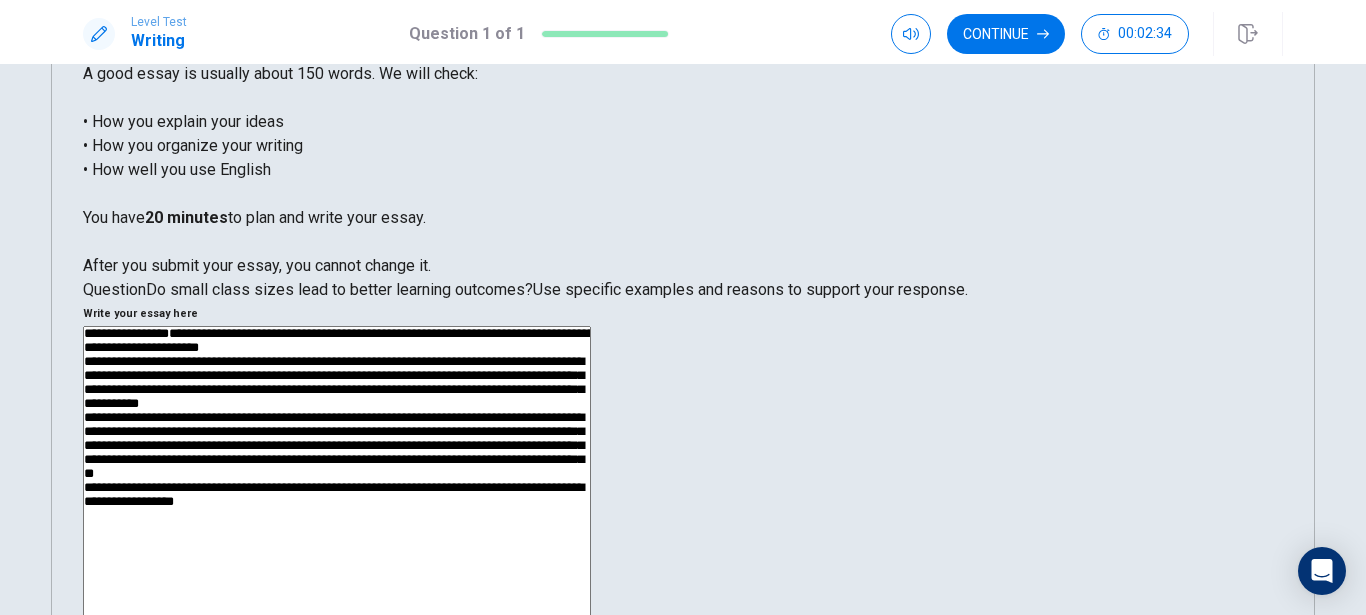 click on "**********" at bounding box center [337, 586] 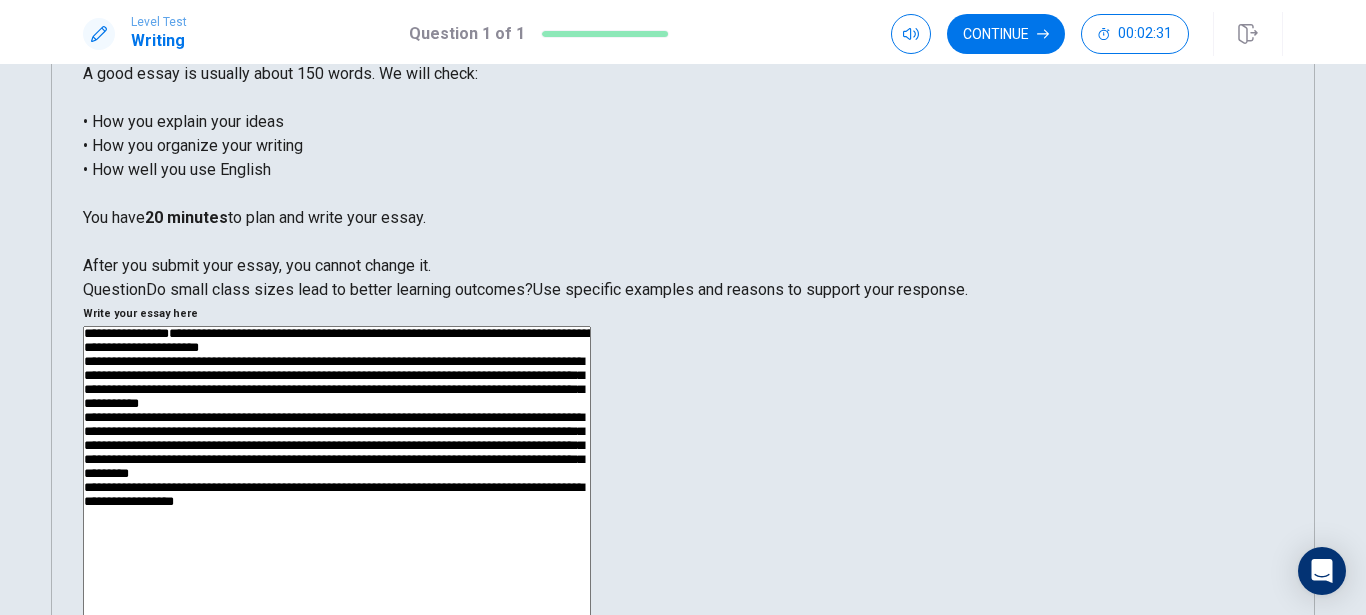 click on "**********" at bounding box center [337, 586] 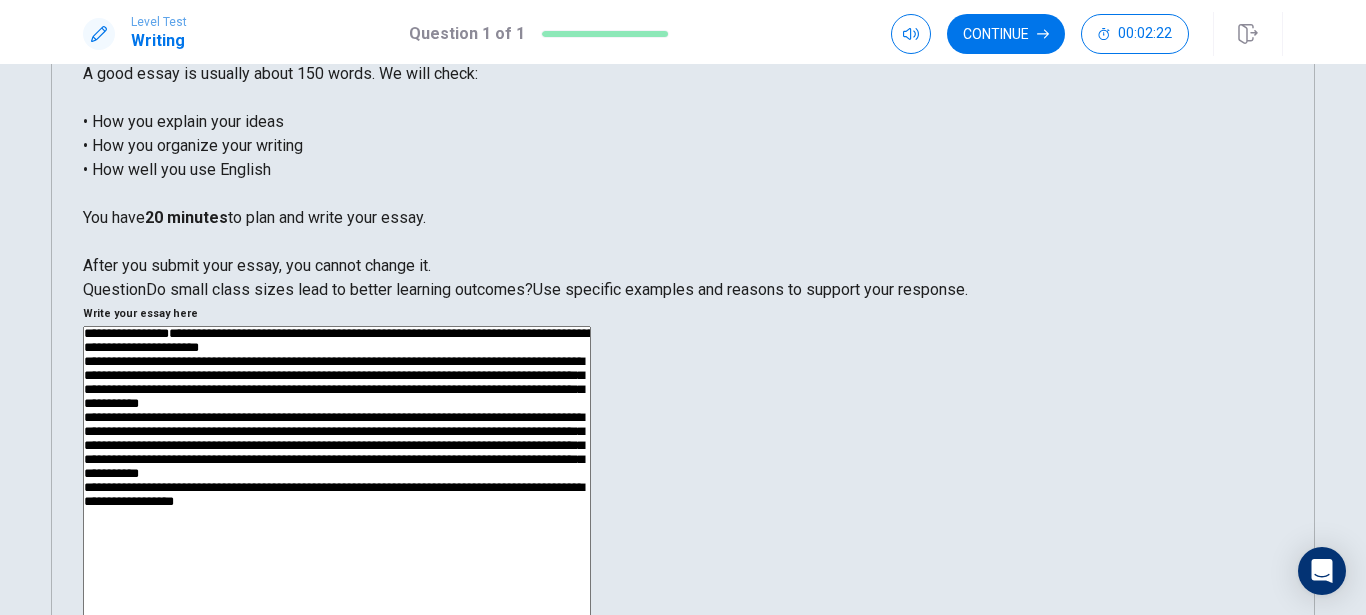 click on "**********" at bounding box center (337, 586) 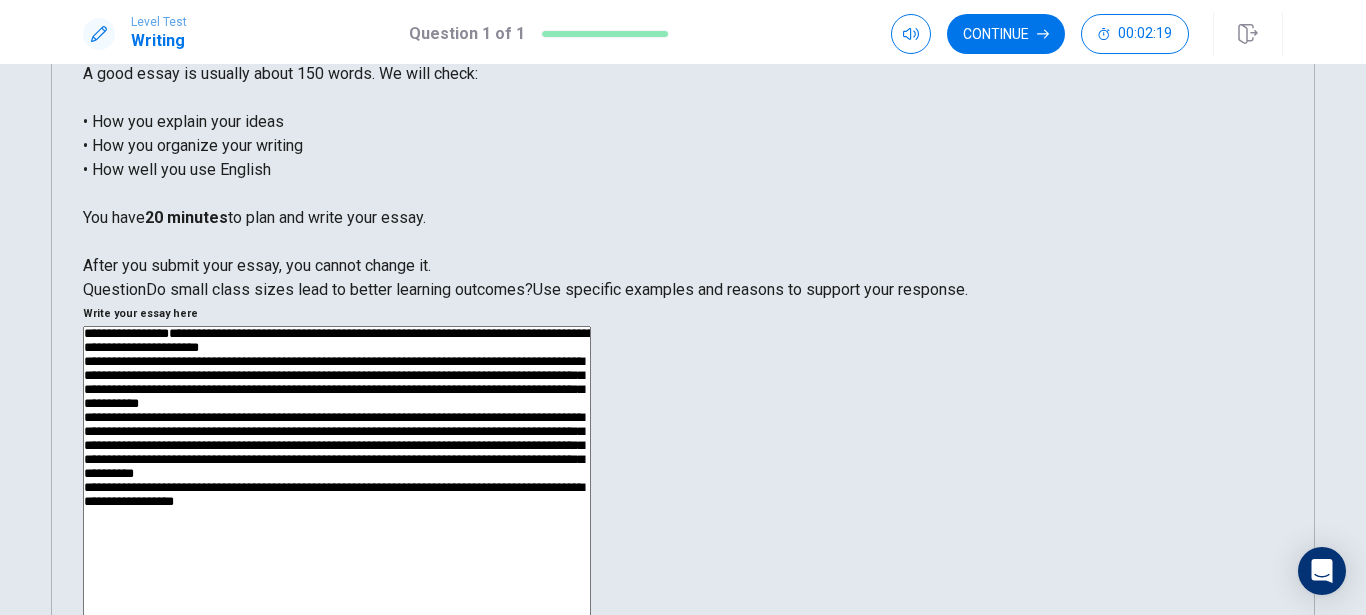 click on "**********" at bounding box center [337, 586] 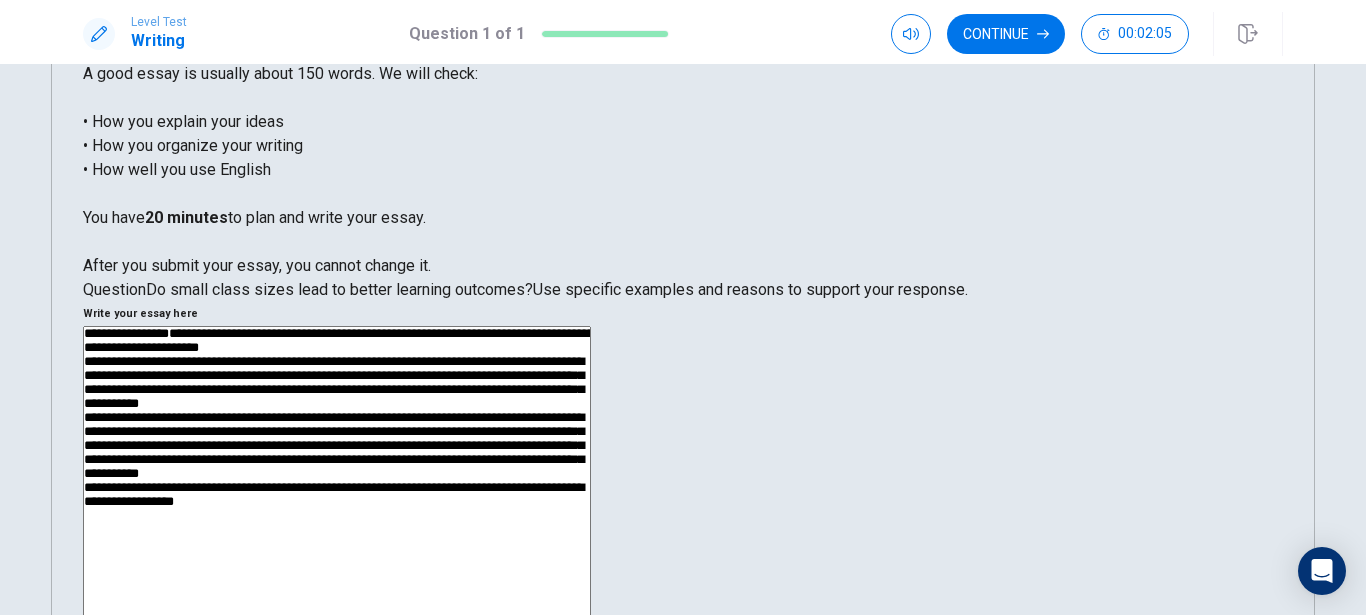 drag, startPoint x: 1031, startPoint y: 373, endPoint x: 1106, endPoint y: 370, distance: 75.059975 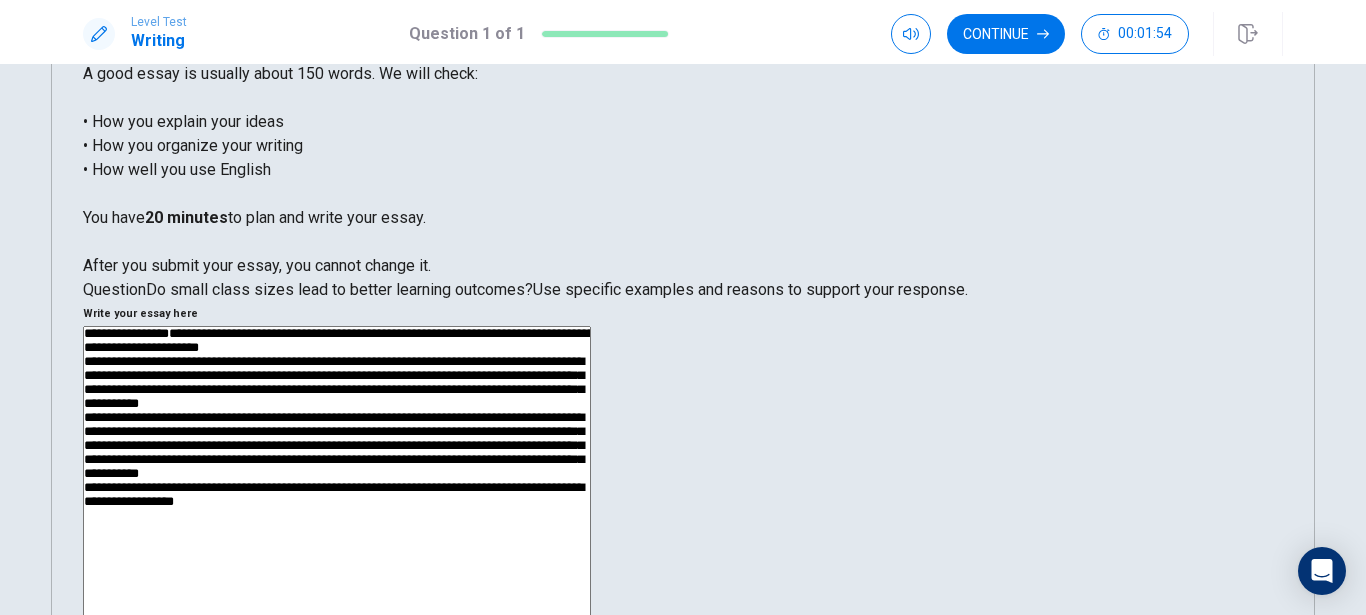 click on "**********" at bounding box center (337, 586) 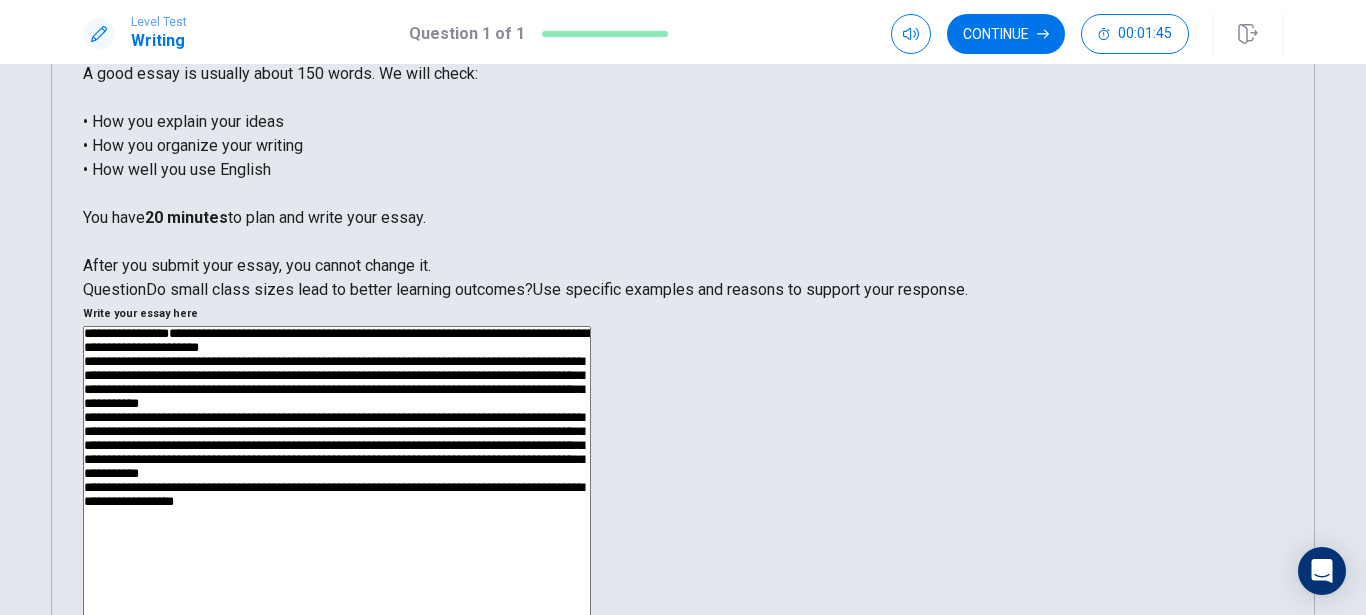 click on "**********" at bounding box center [337, 586] 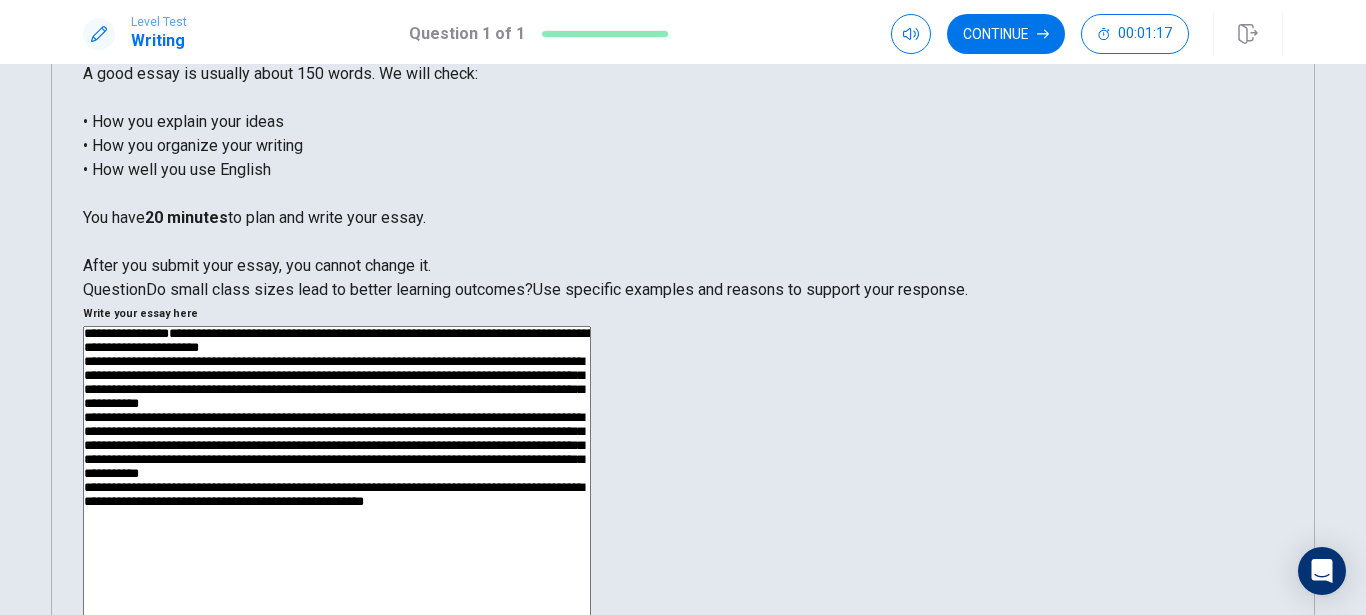 click on "**********" at bounding box center (337, 586) 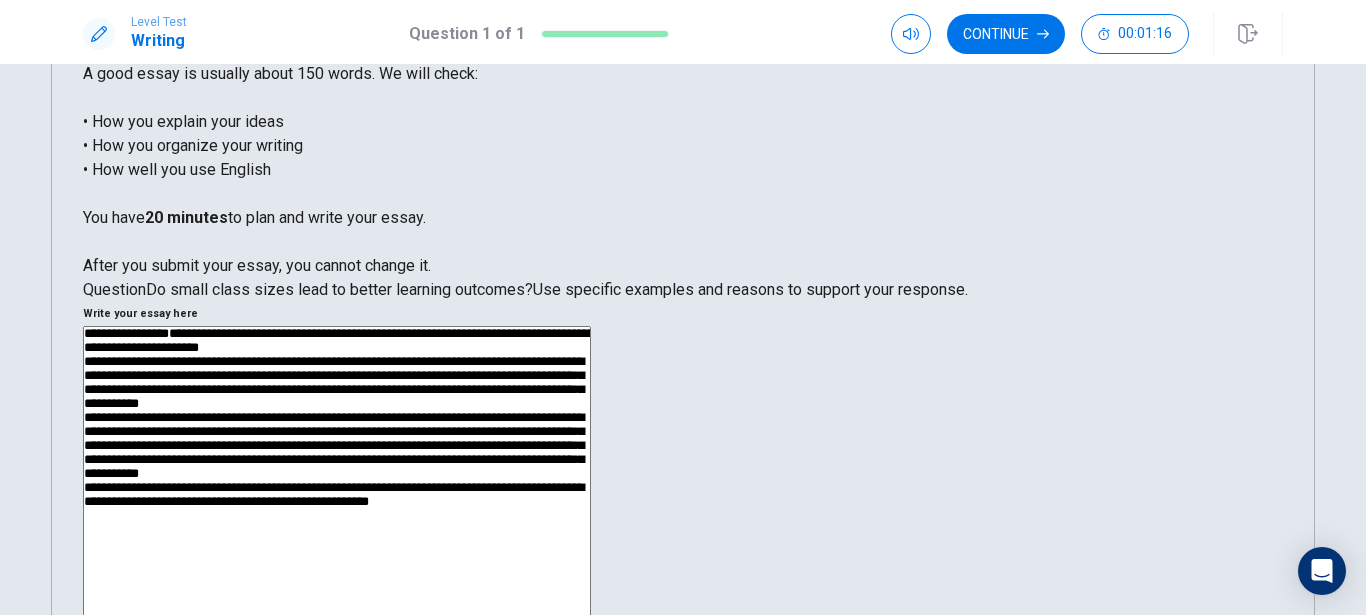 click on "**********" at bounding box center (337, 586) 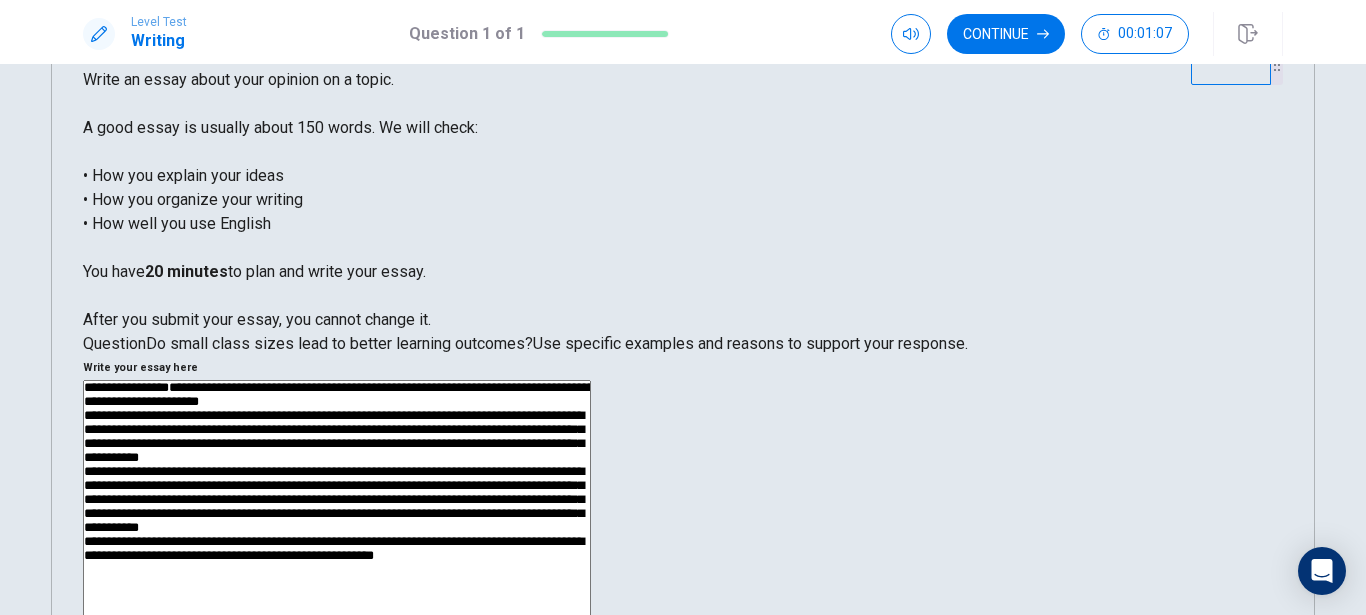 scroll, scrollTop: 0, scrollLeft: 0, axis: both 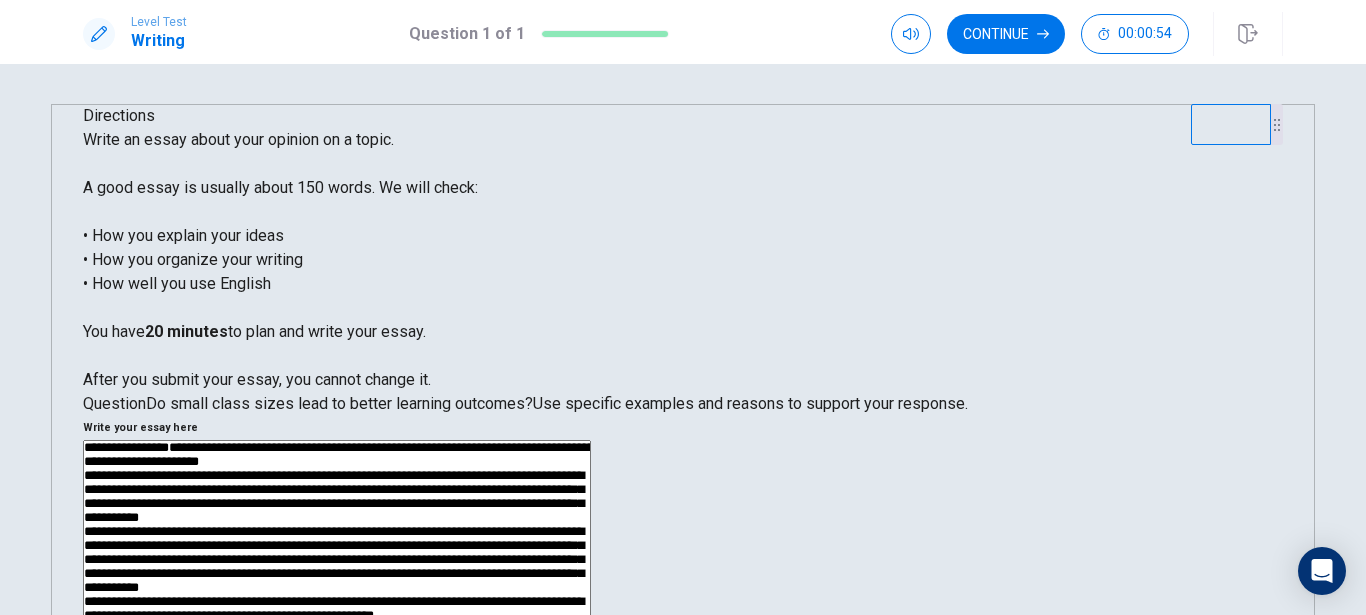drag, startPoint x: 1044, startPoint y: 394, endPoint x: 1124, endPoint y: 395, distance: 80.00625 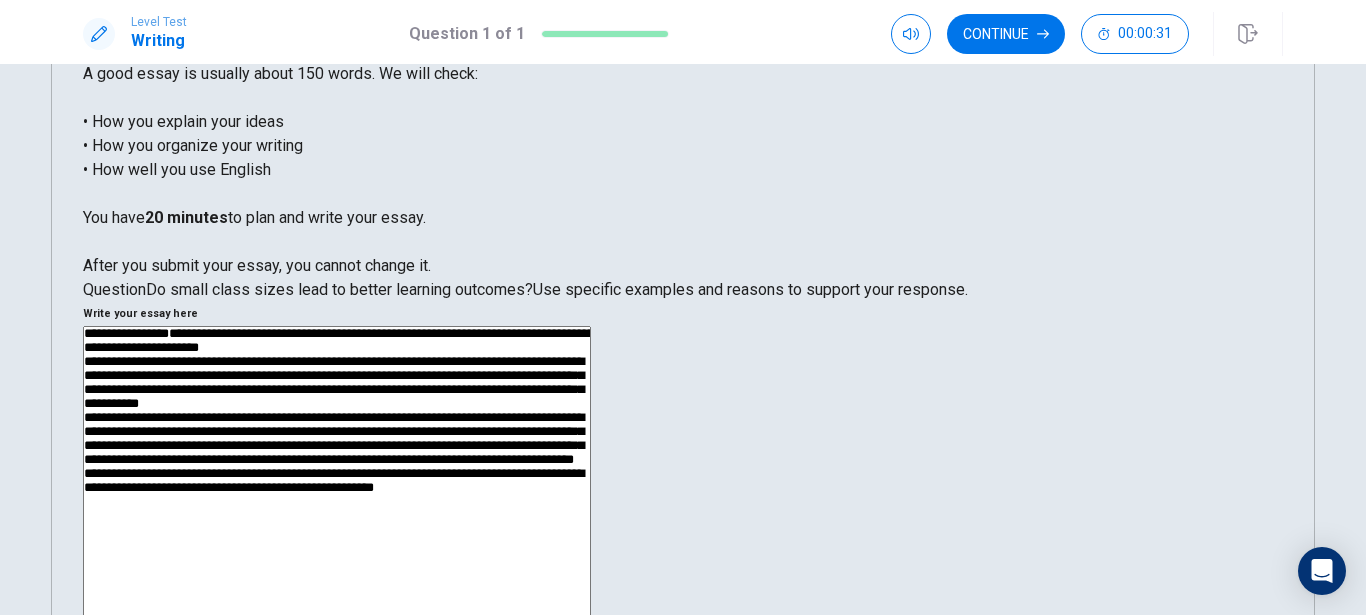 scroll, scrollTop: 228, scrollLeft: 0, axis: vertical 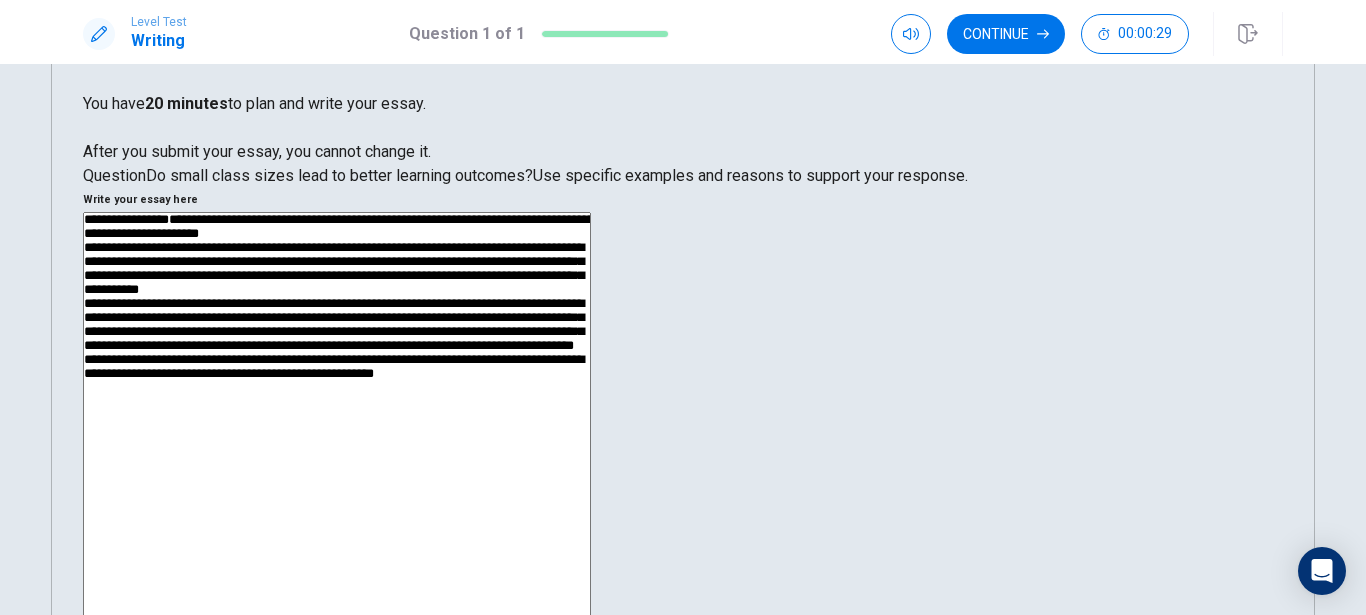 click on "**********" at bounding box center [337, 472] 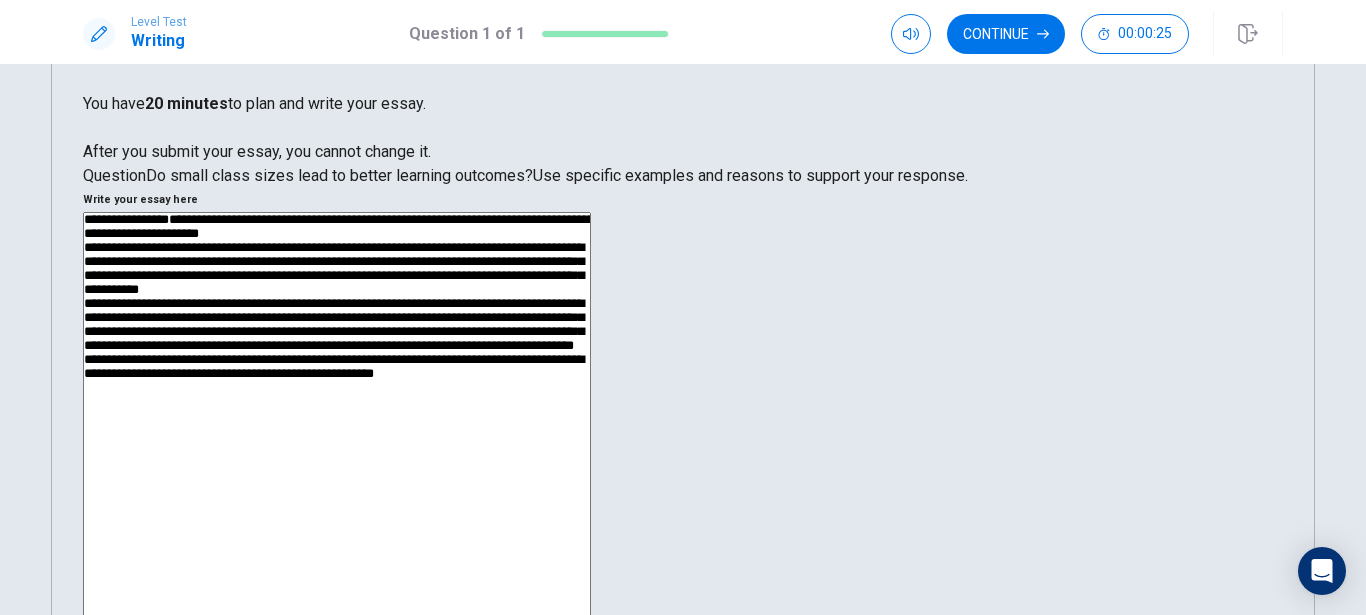 scroll, scrollTop: 114, scrollLeft: 0, axis: vertical 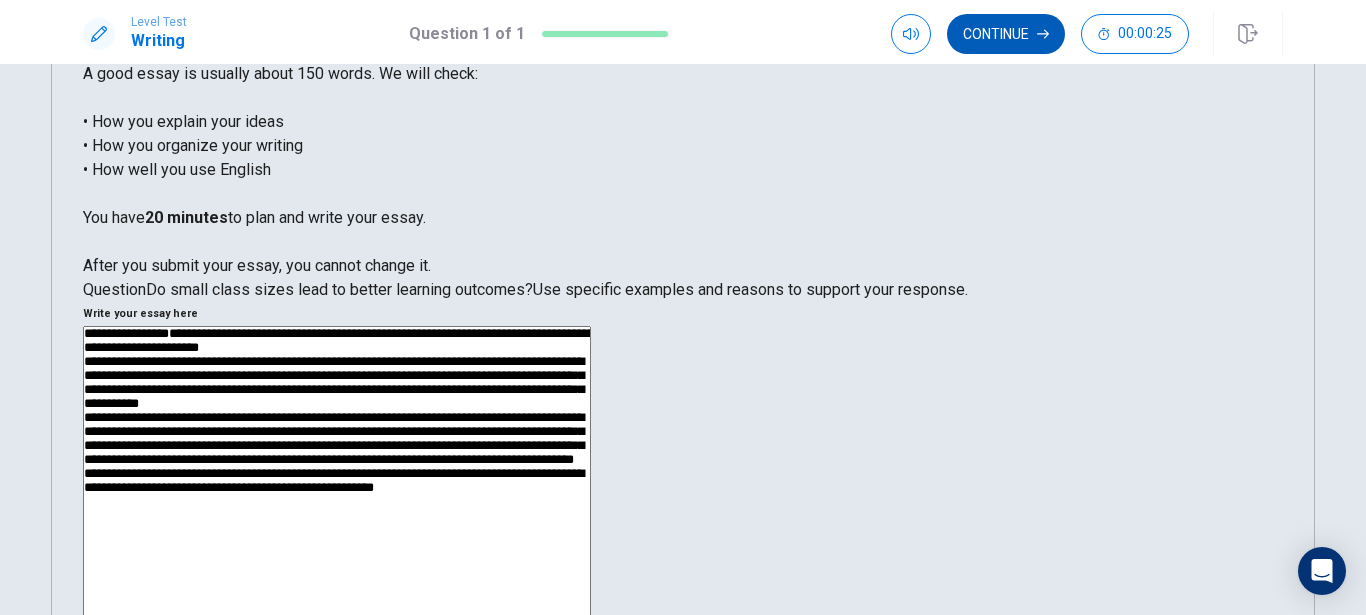 type on "**********" 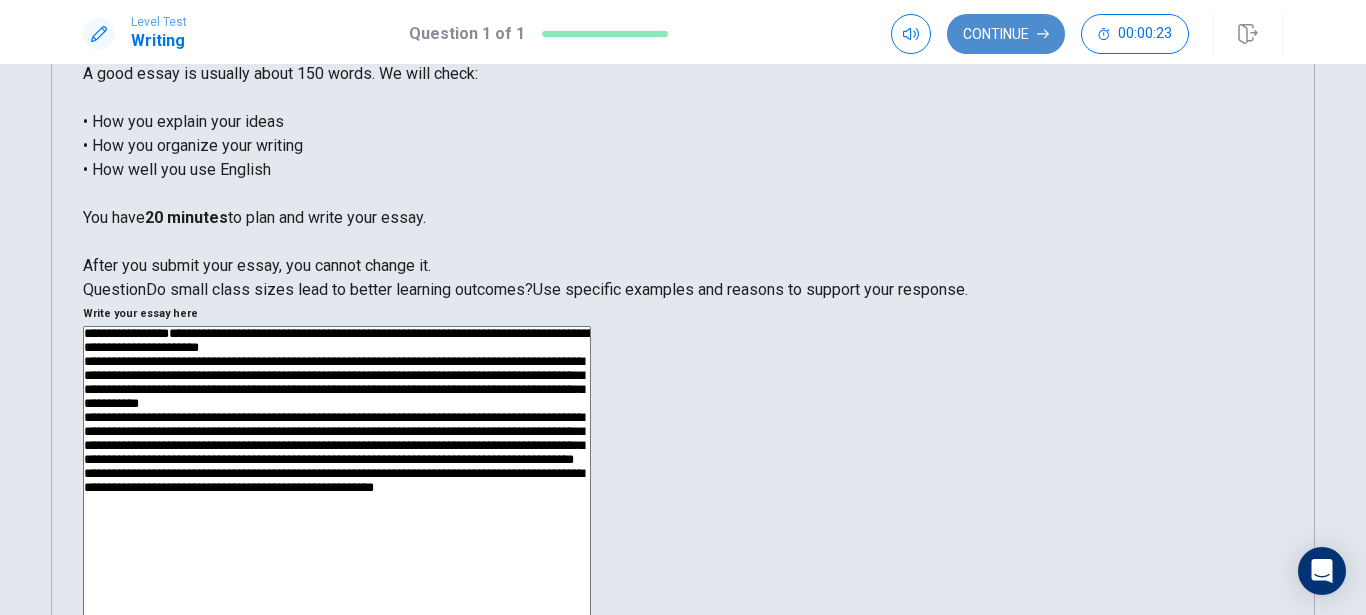click on "Continue" at bounding box center (1006, 34) 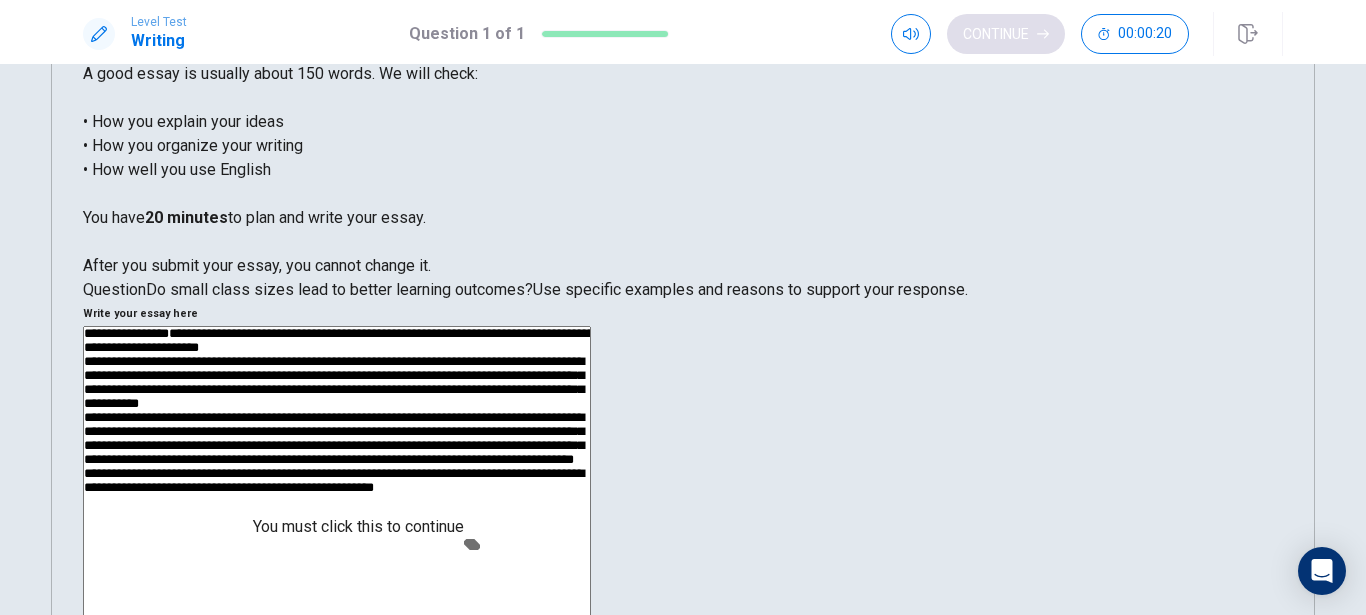 click at bounding box center [683, 615] 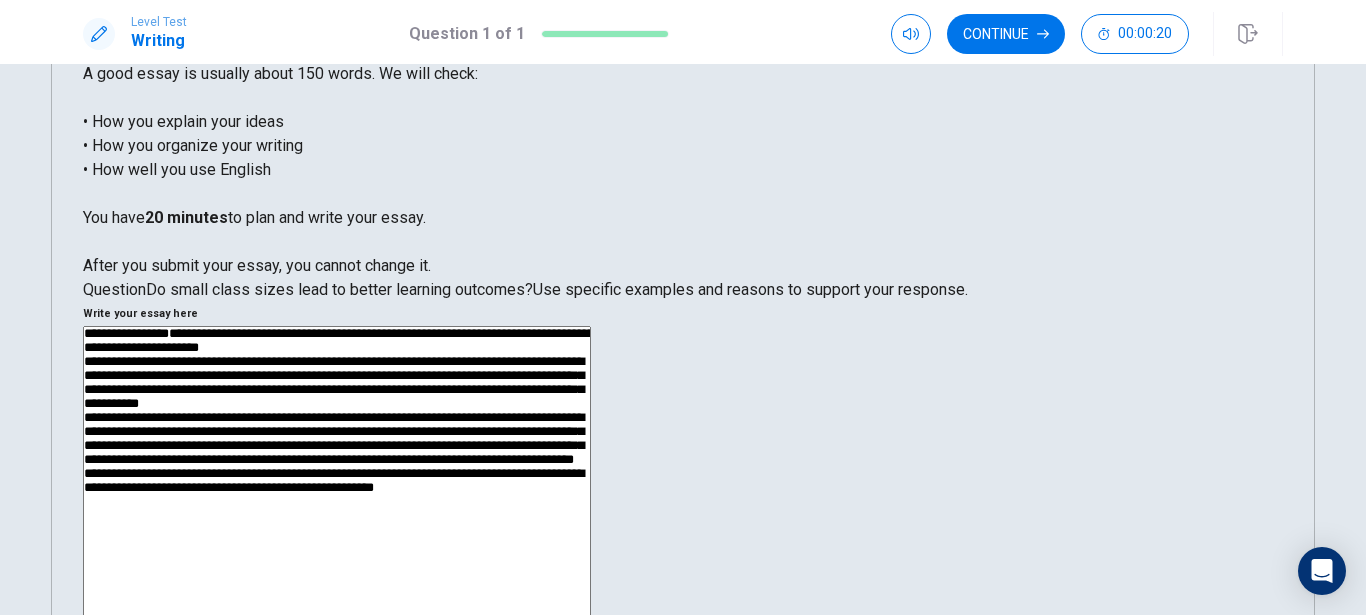 click on "Continue" at bounding box center (76, 2174) 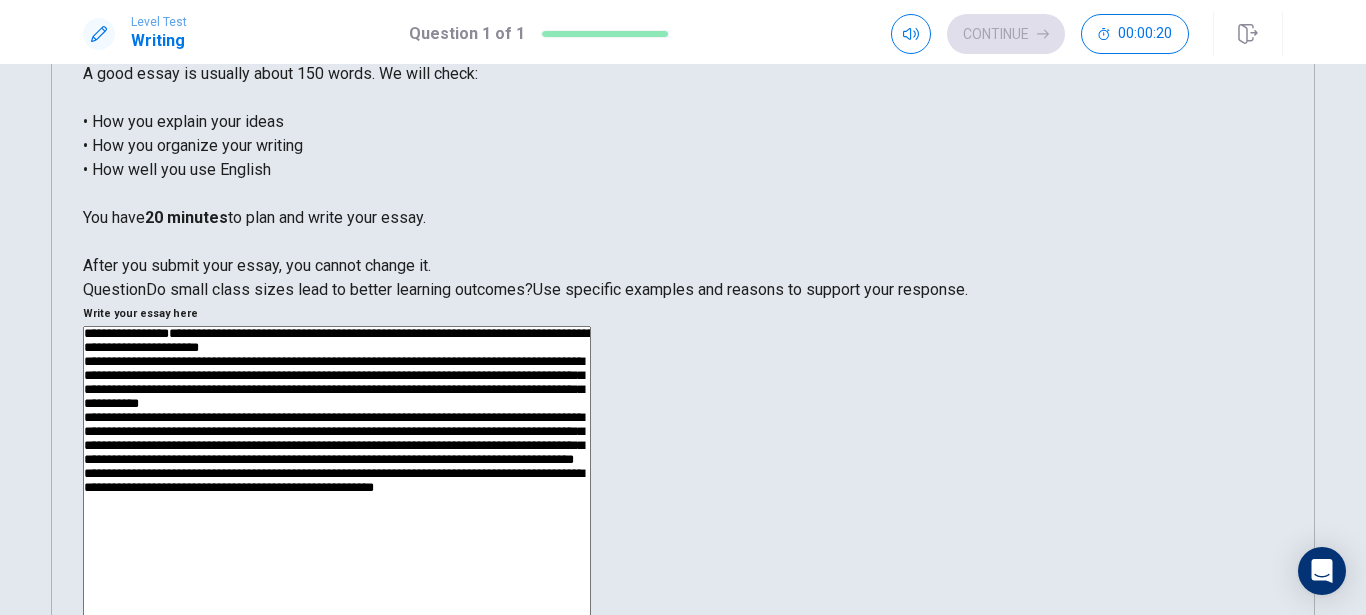 scroll, scrollTop: 114, scrollLeft: 0, axis: vertical 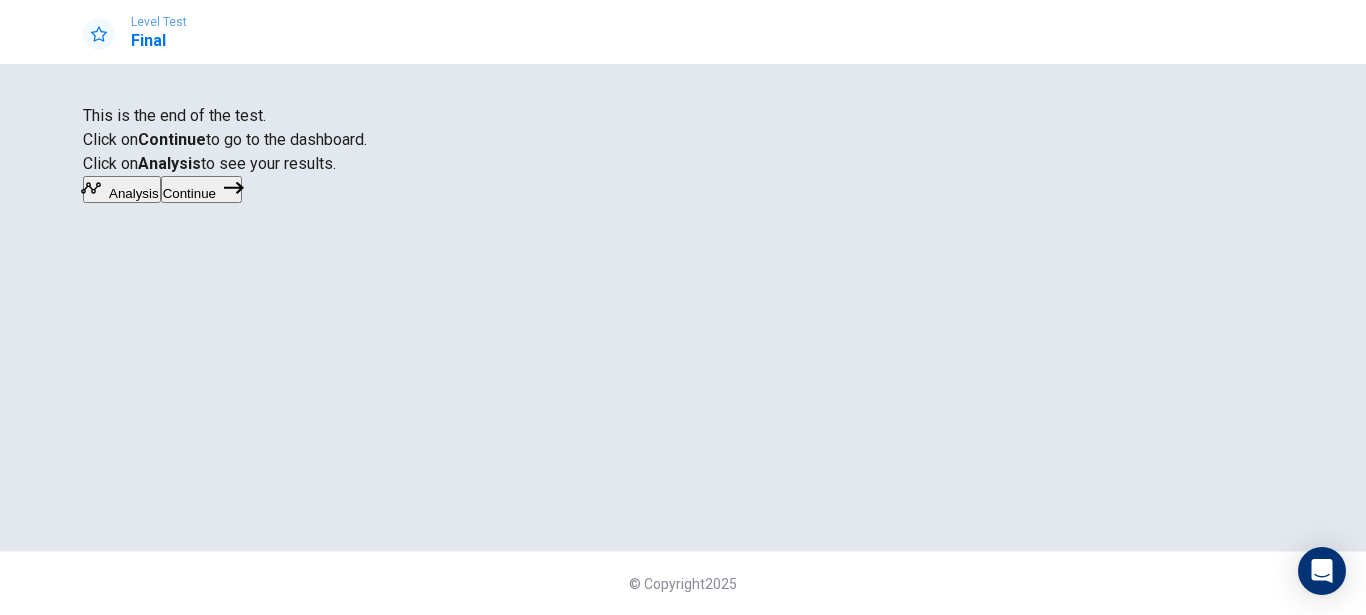 click on "Continue" at bounding box center [201, 189] 